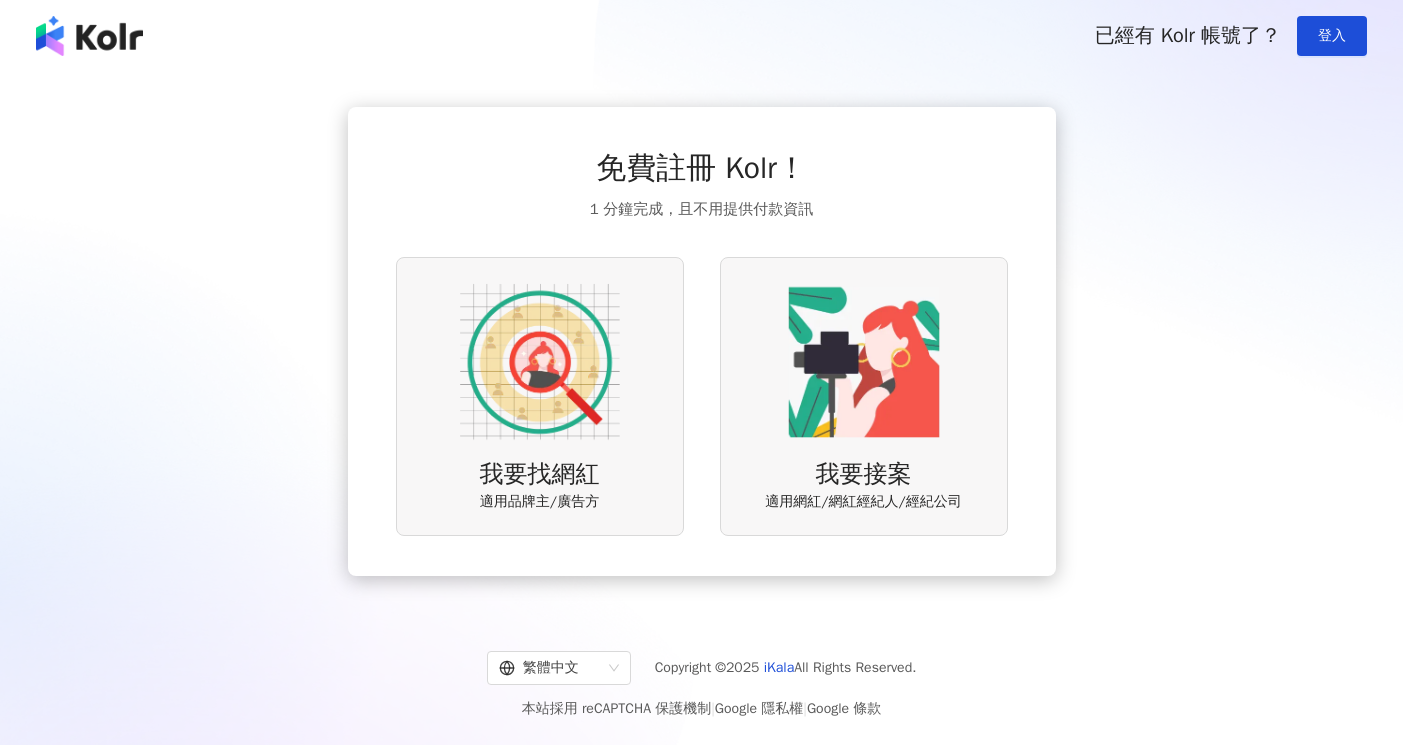 scroll, scrollTop: 0, scrollLeft: 0, axis: both 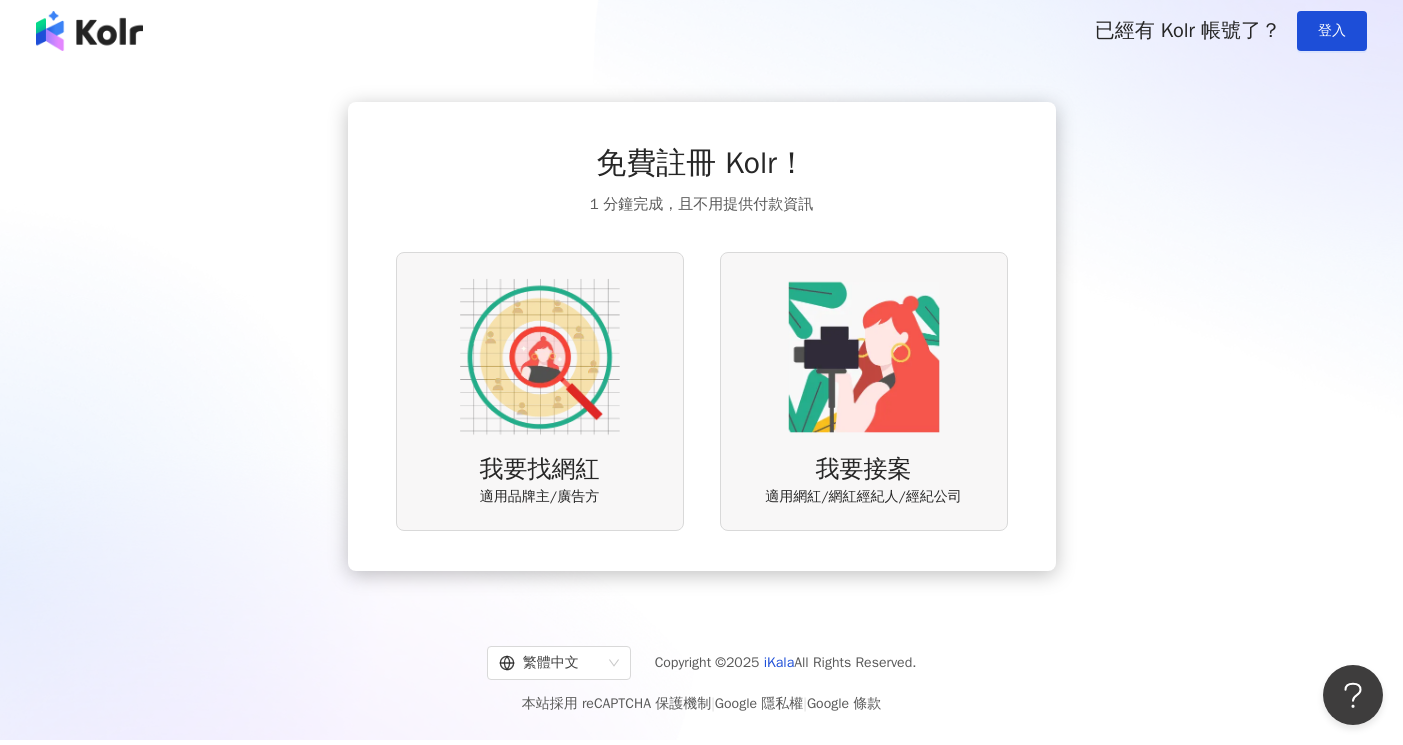 click at bounding box center (540, 357) 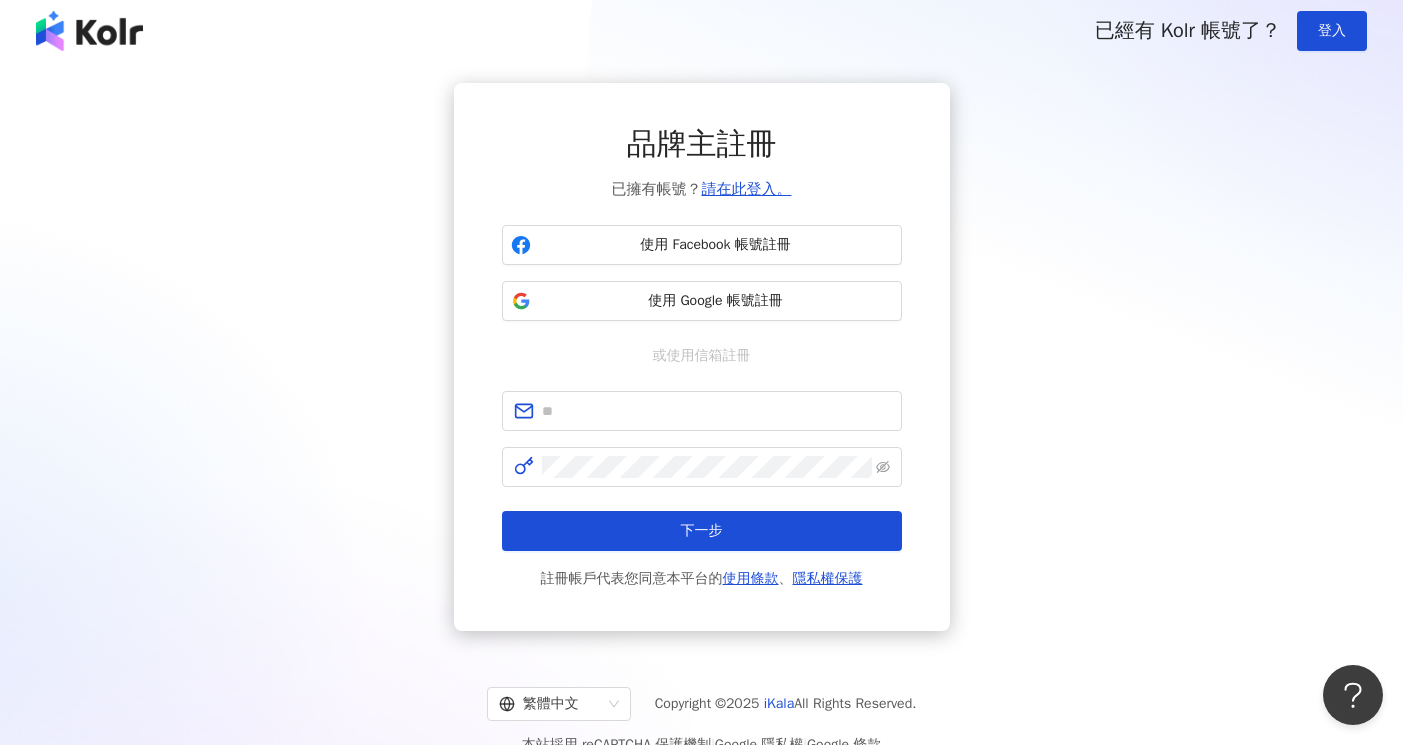 scroll, scrollTop: 0, scrollLeft: 0, axis: both 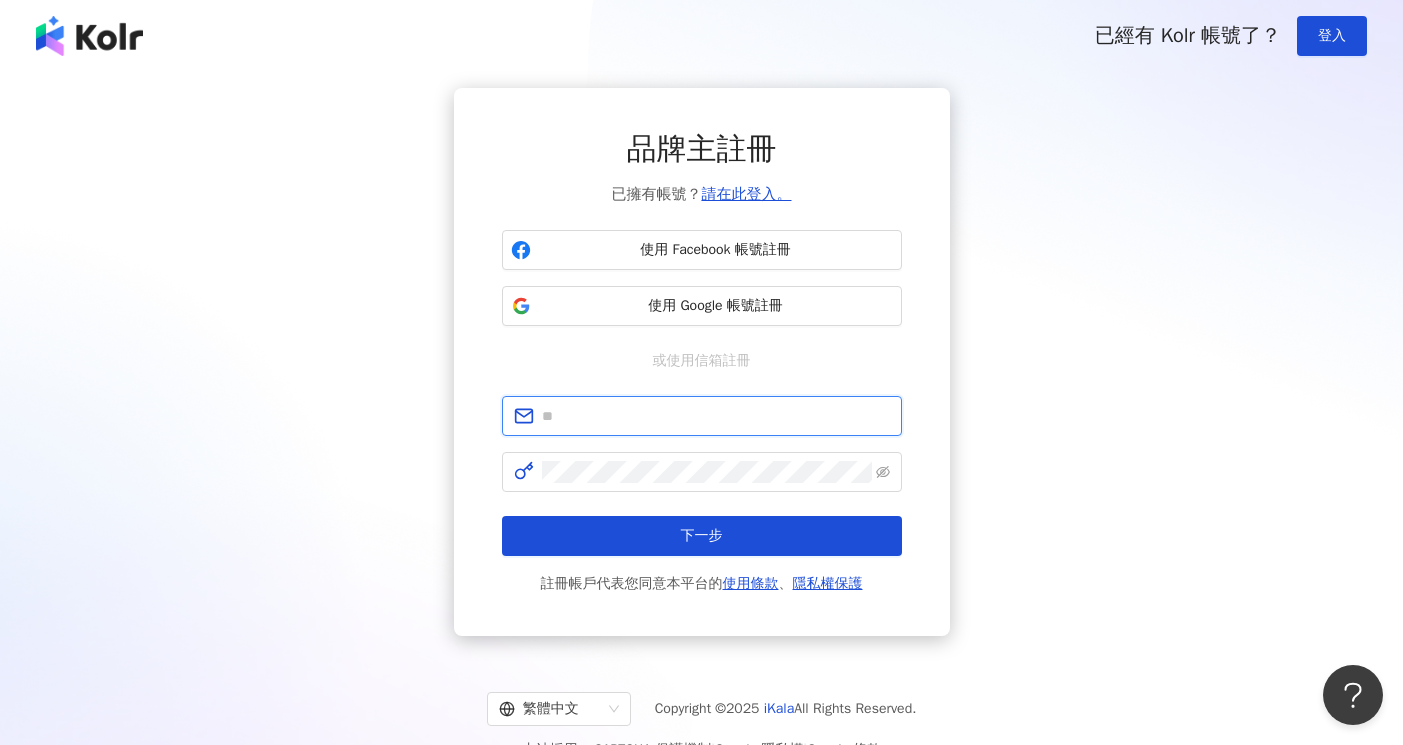 click at bounding box center [716, 416] 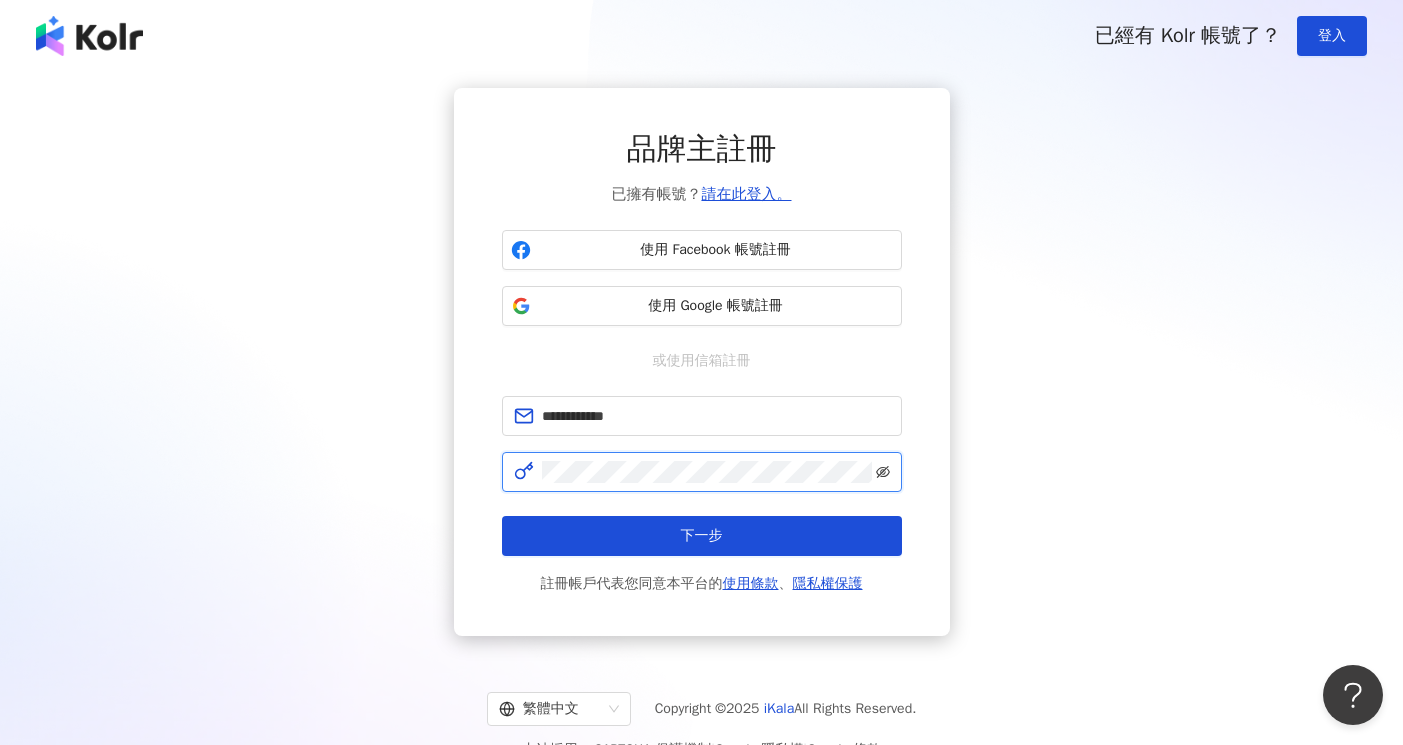 click 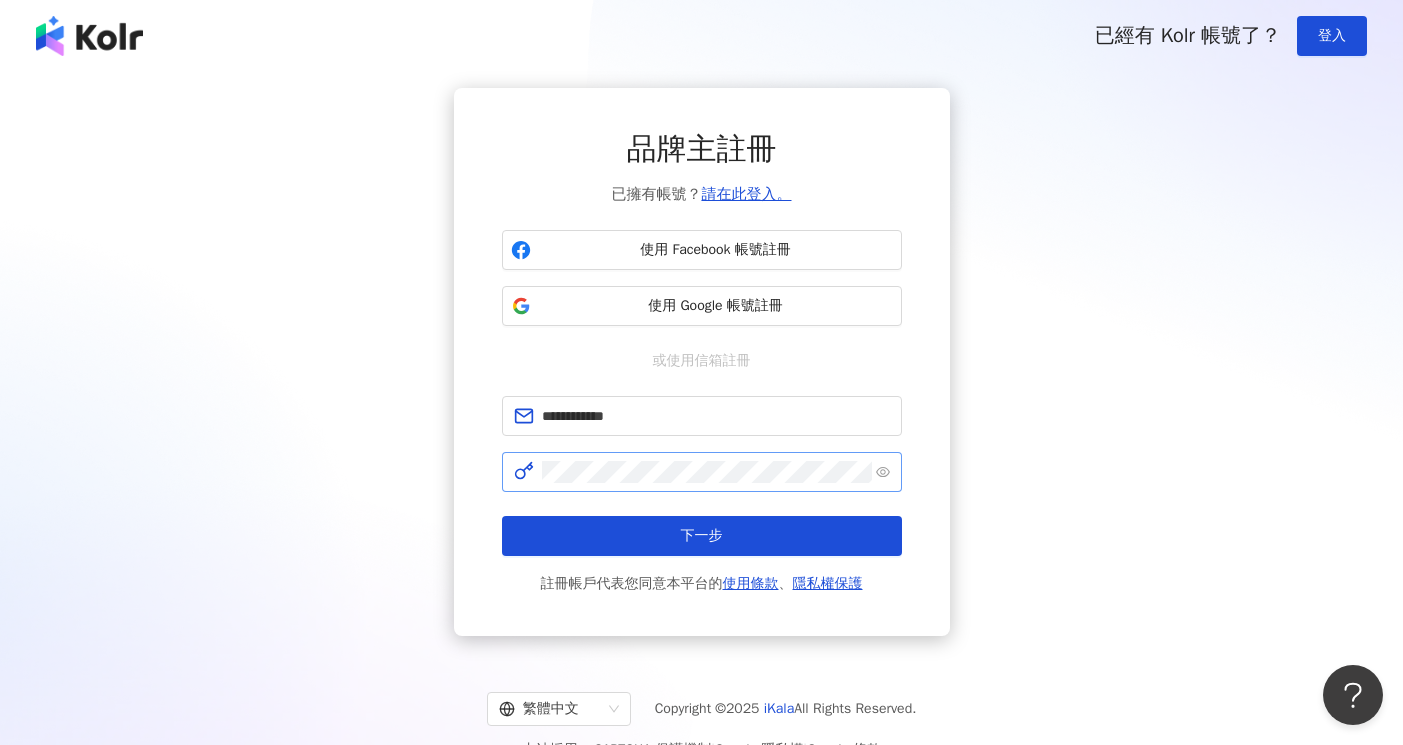 click on "下一步" at bounding box center [702, 536] 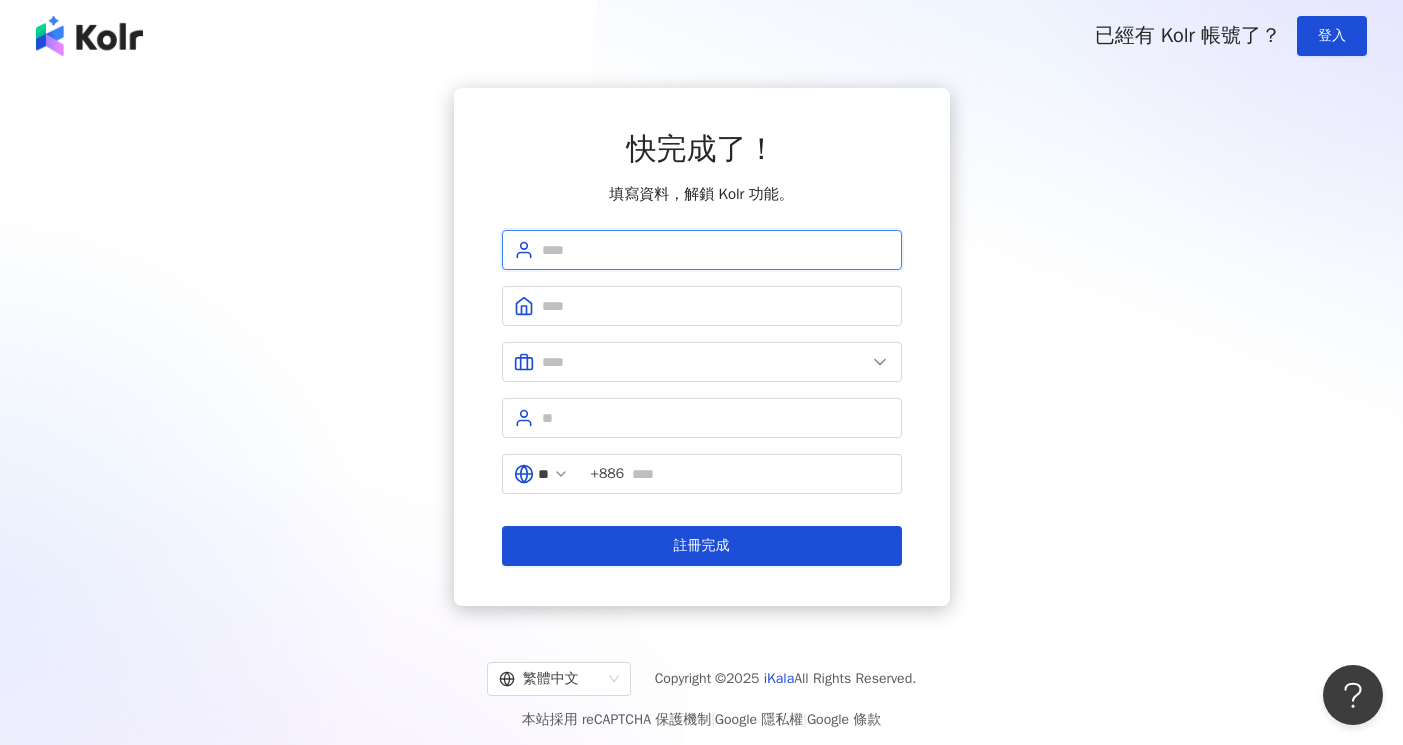 click at bounding box center (716, 250) 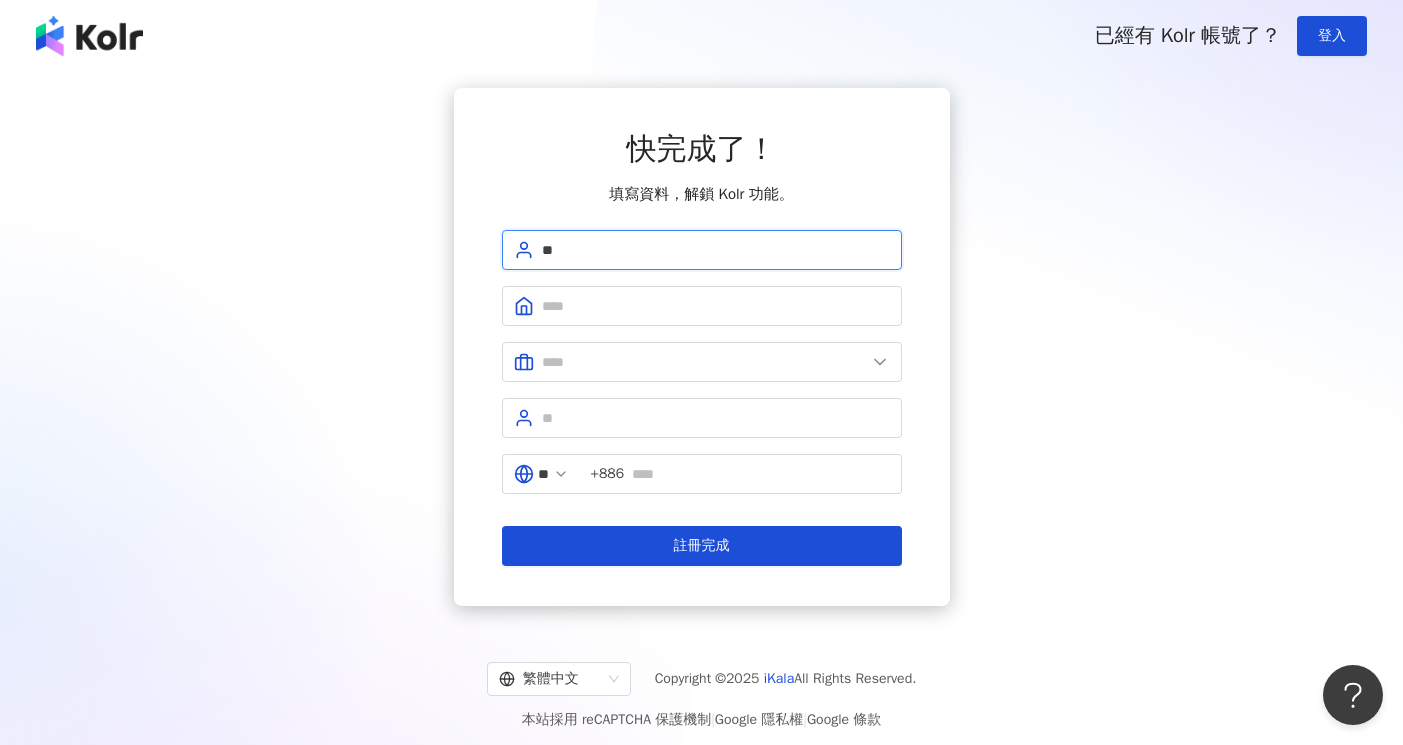 type on "*" 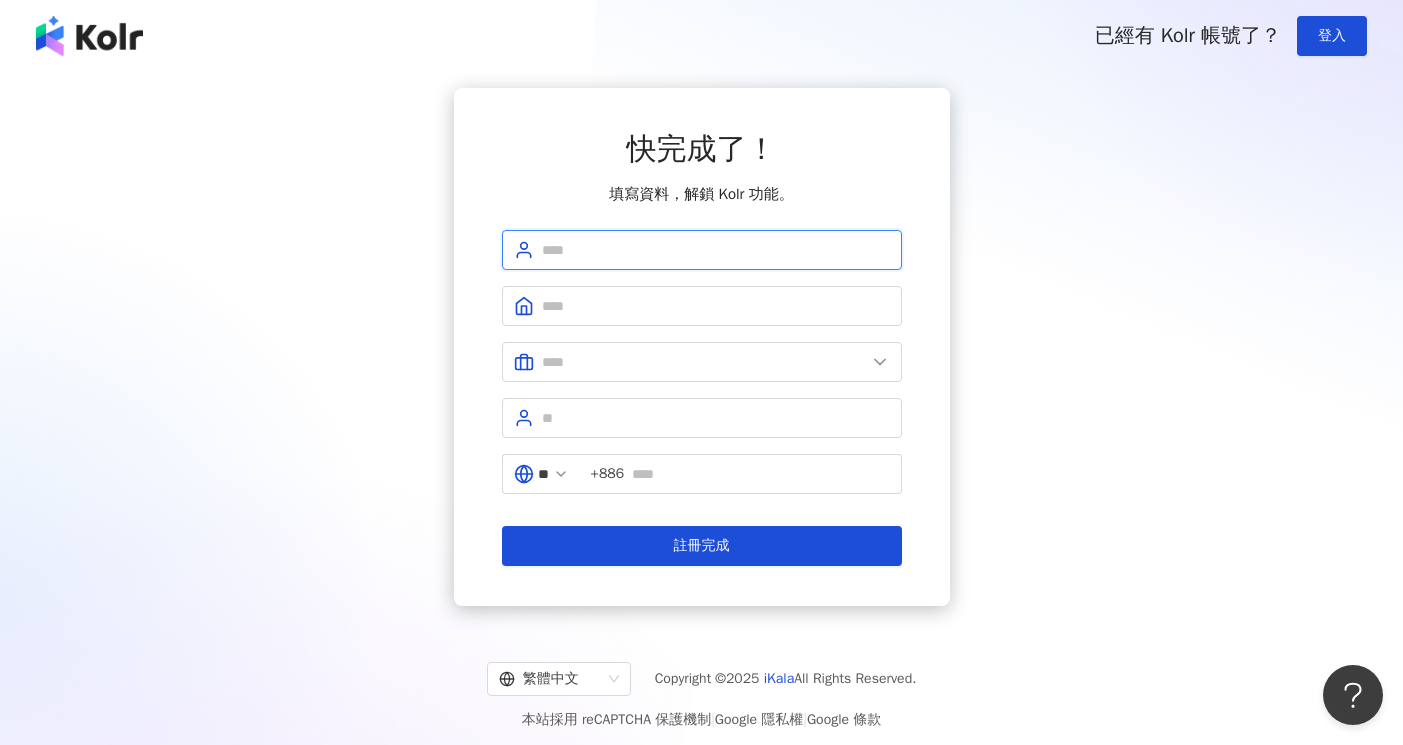 type on "*" 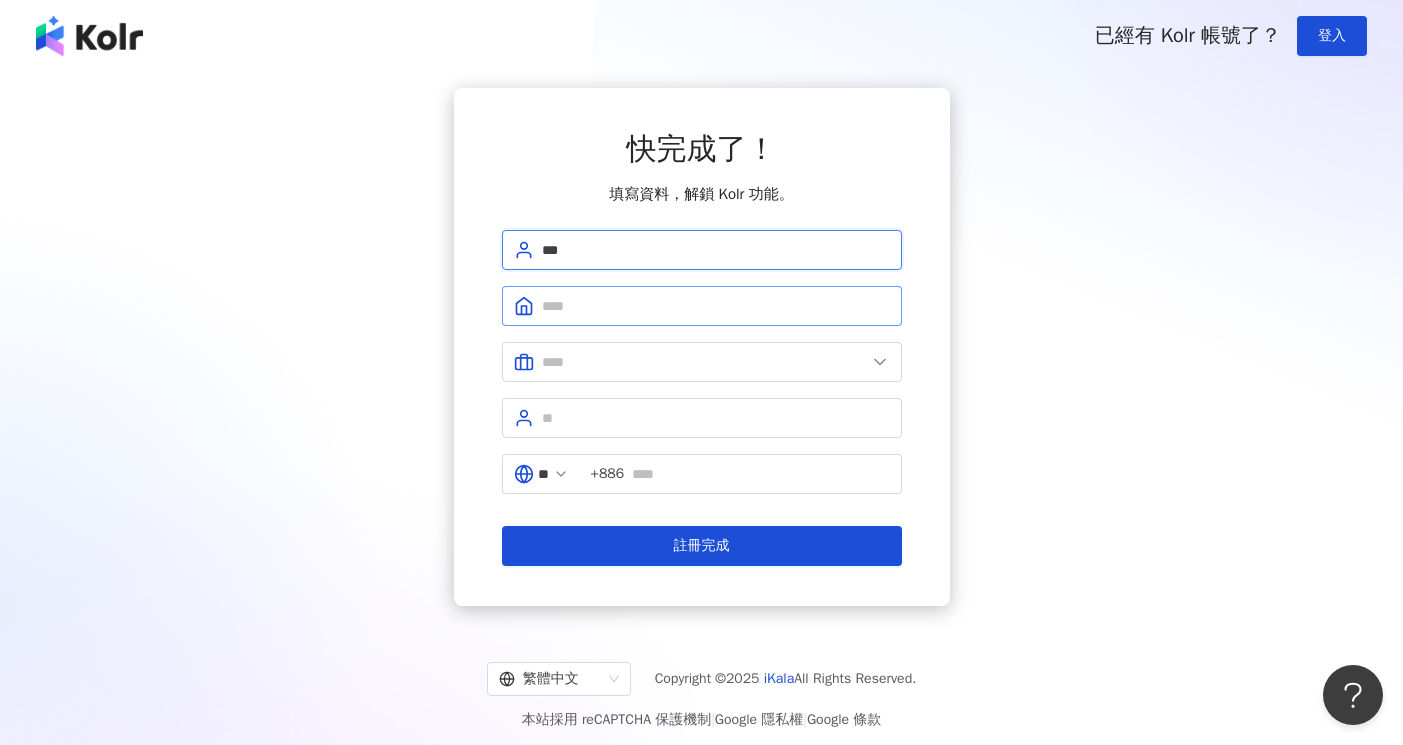 type on "***" 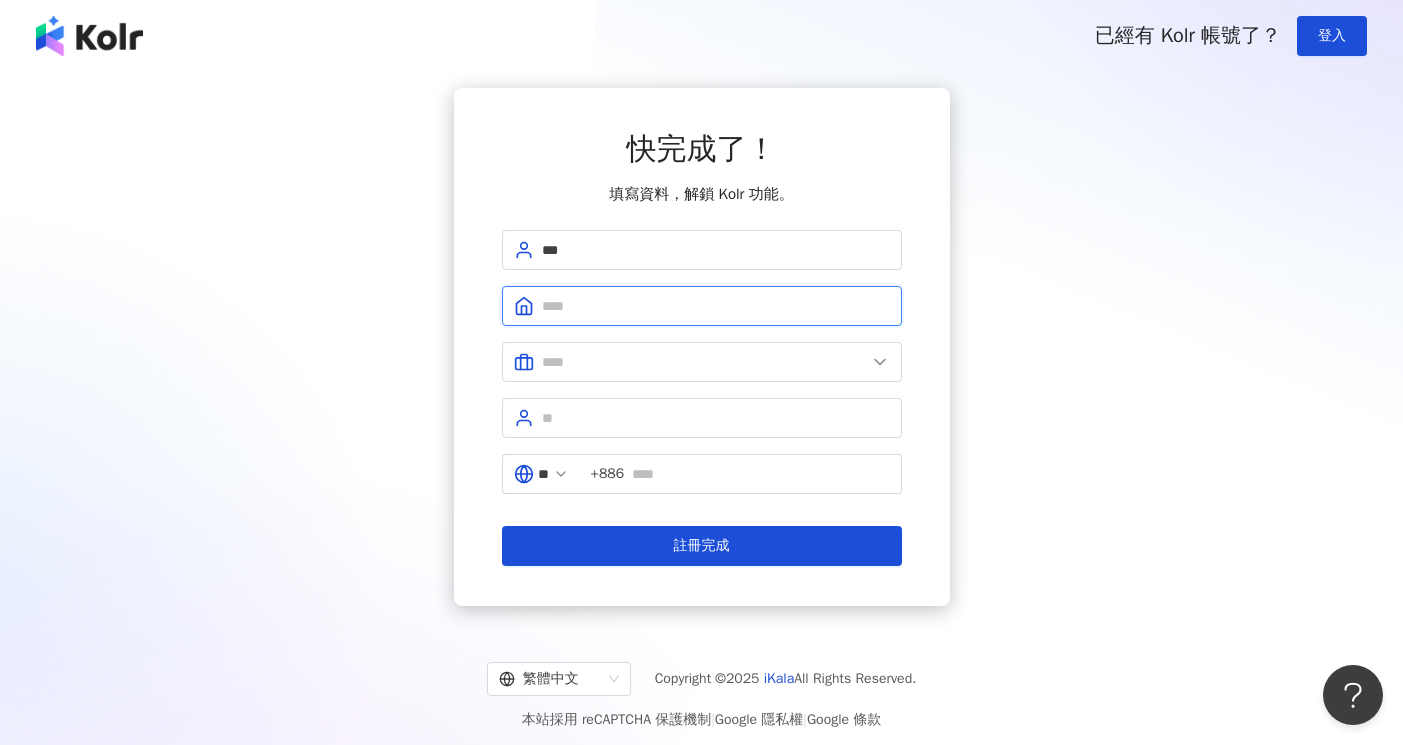 click at bounding box center [716, 306] 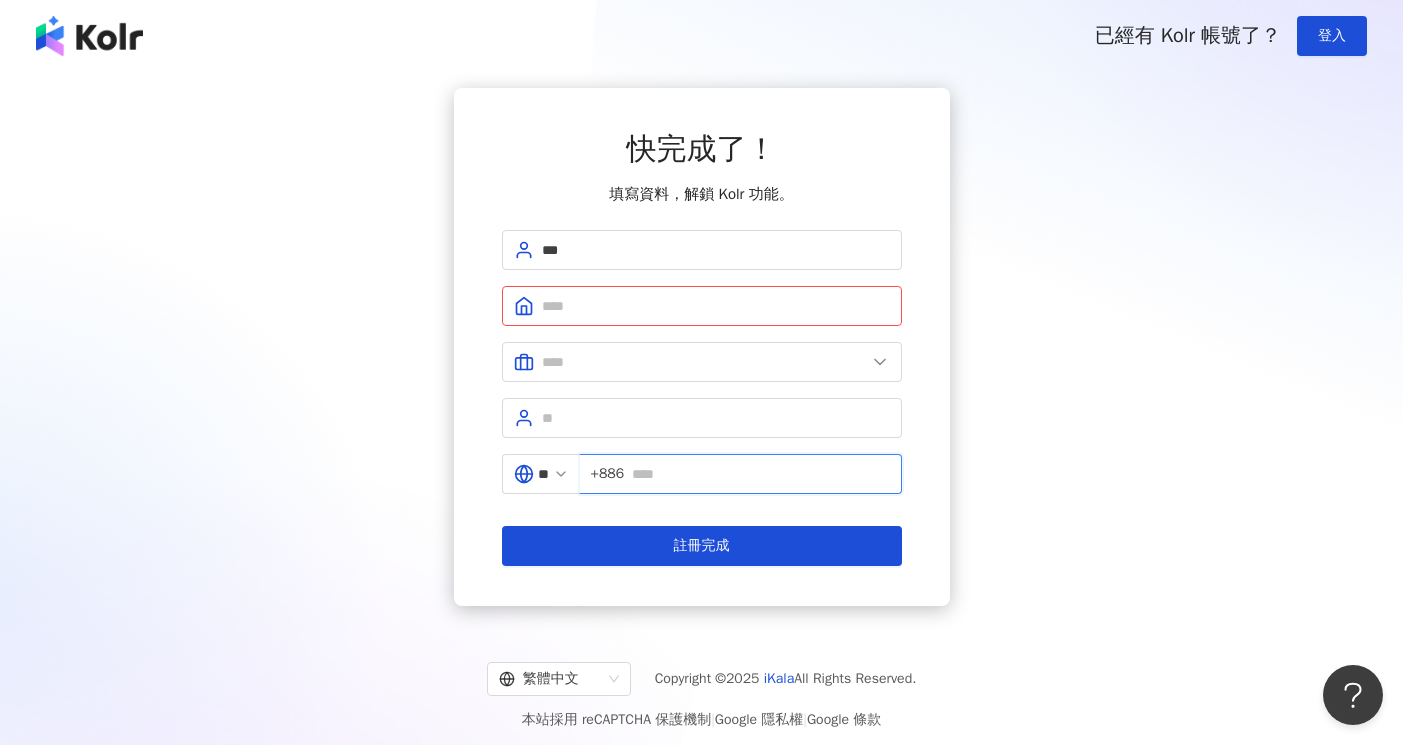 click at bounding box center [760, 474] 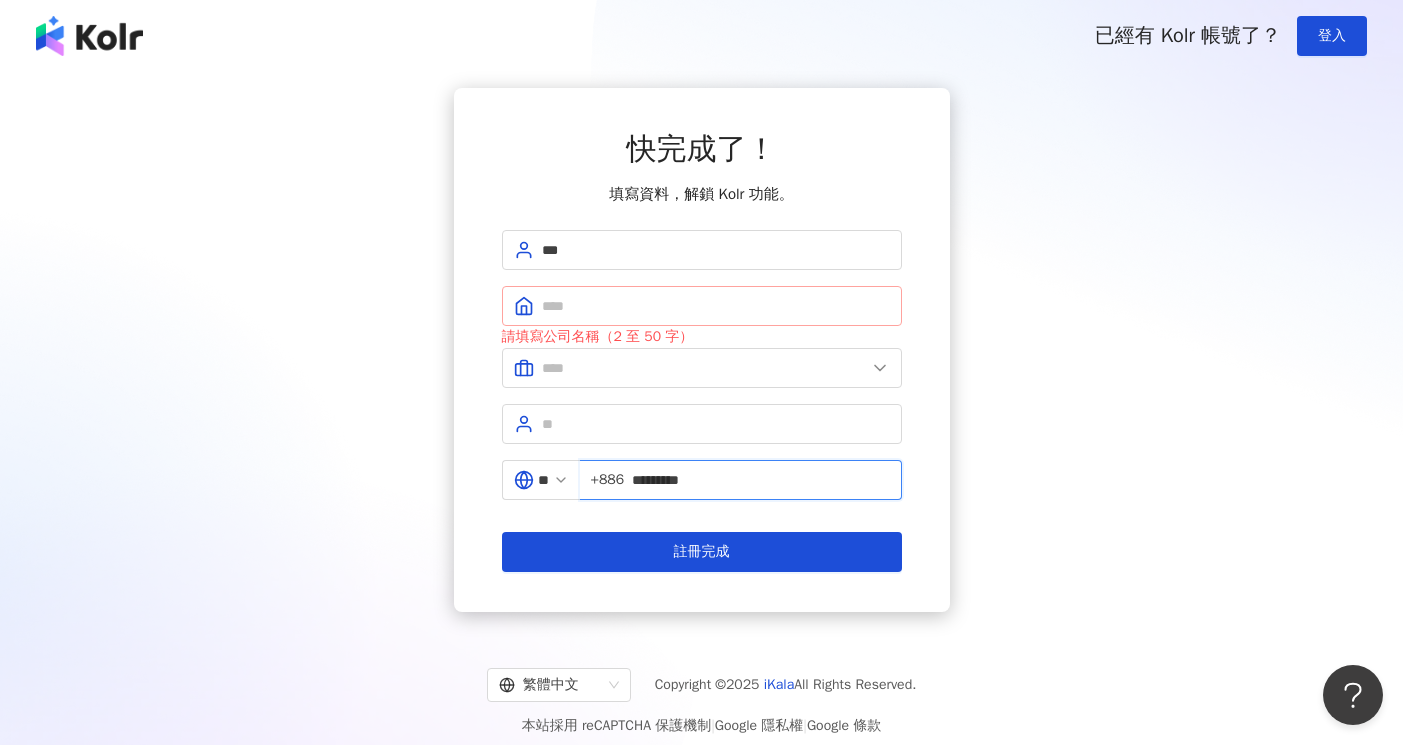 type on "*********" 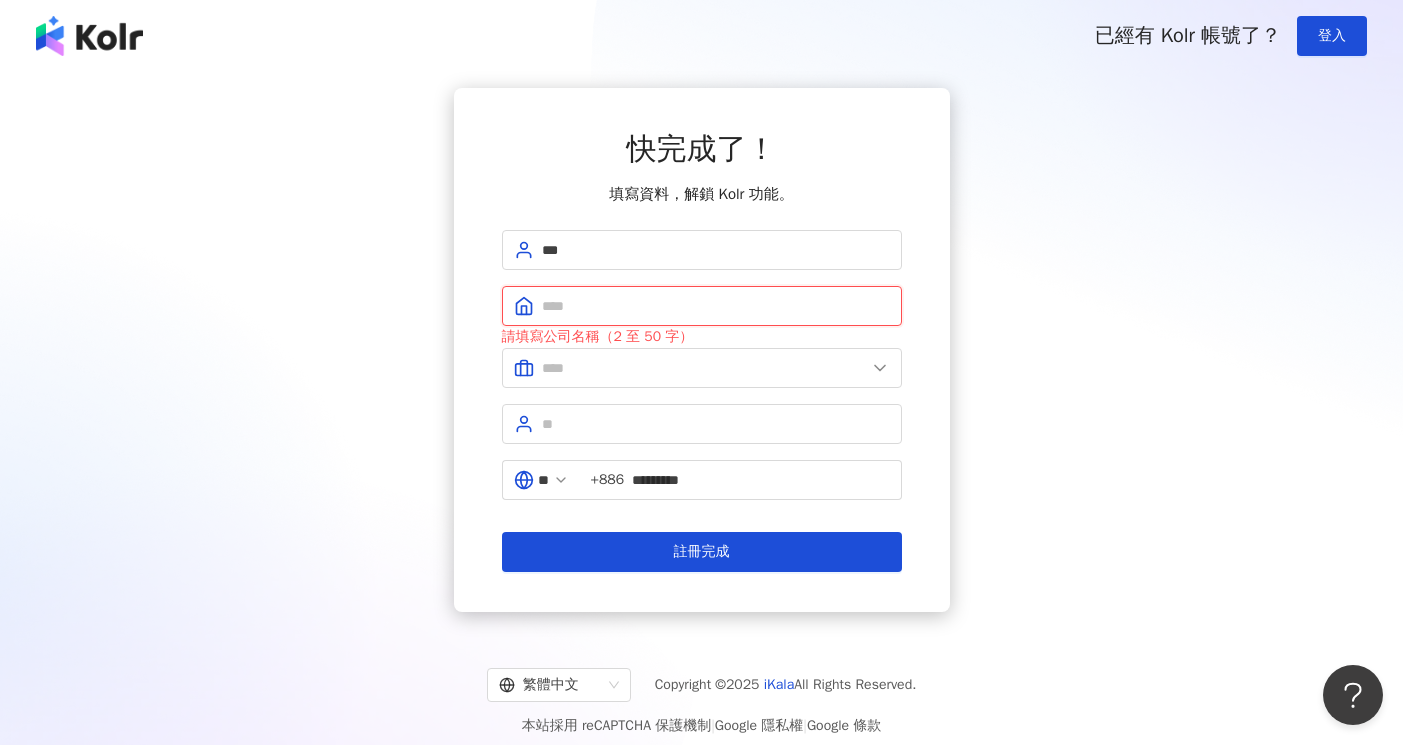 click at bounding box center (716, 306) 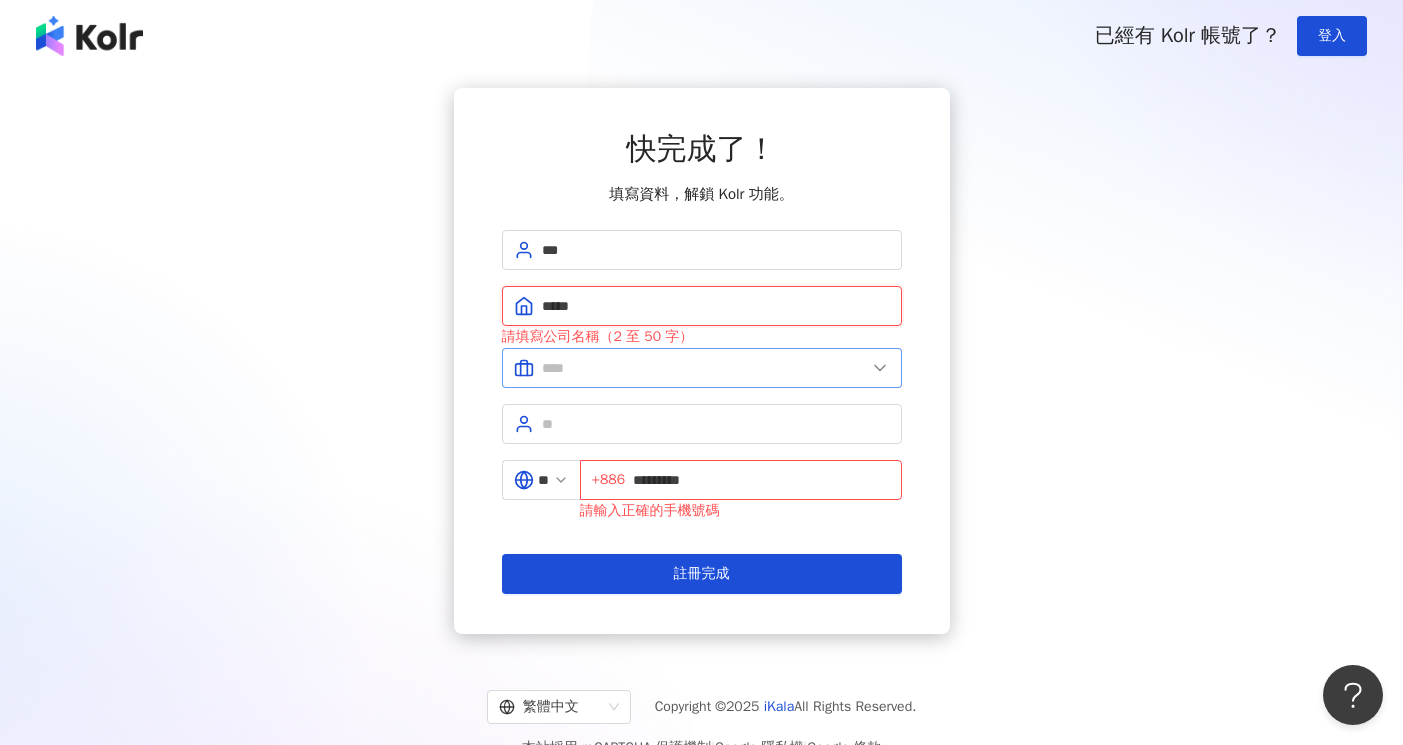 type on "*****" 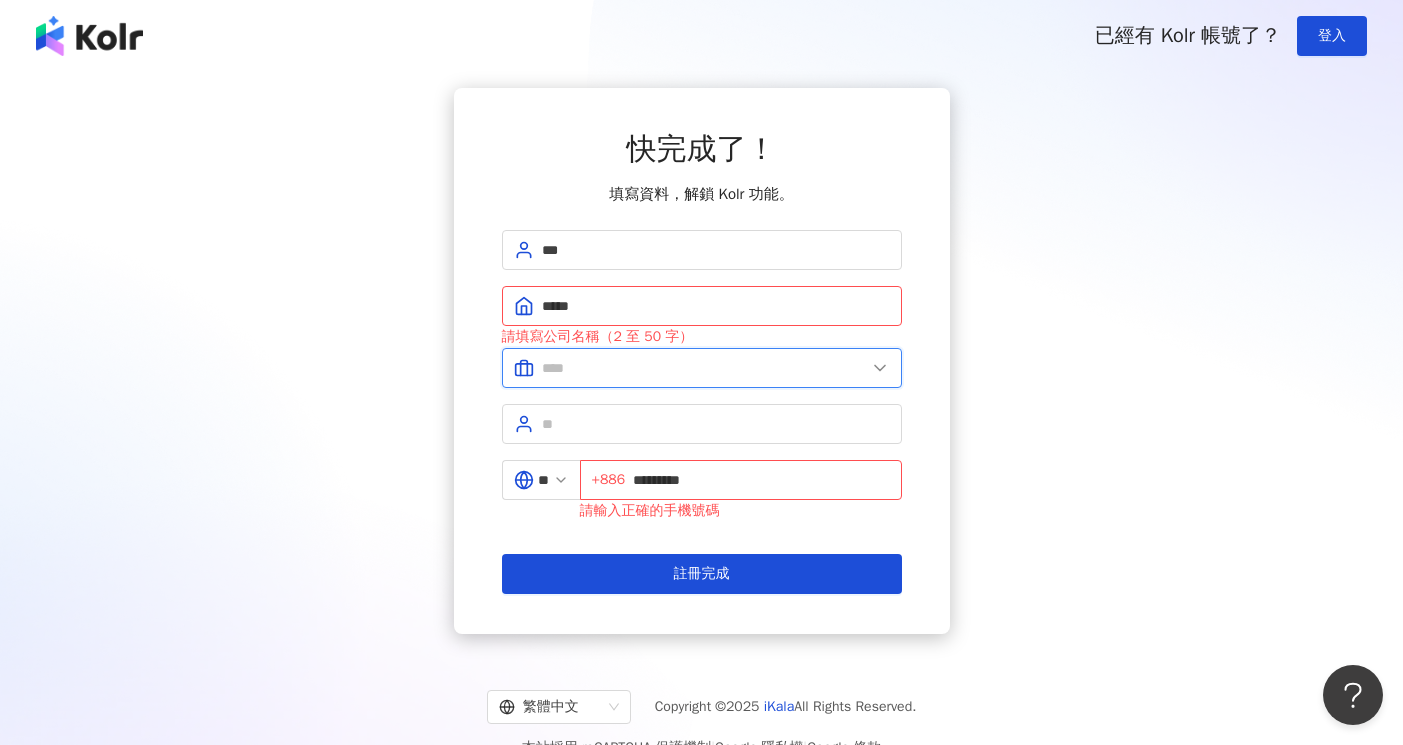 click at bounding box center [704, 368] 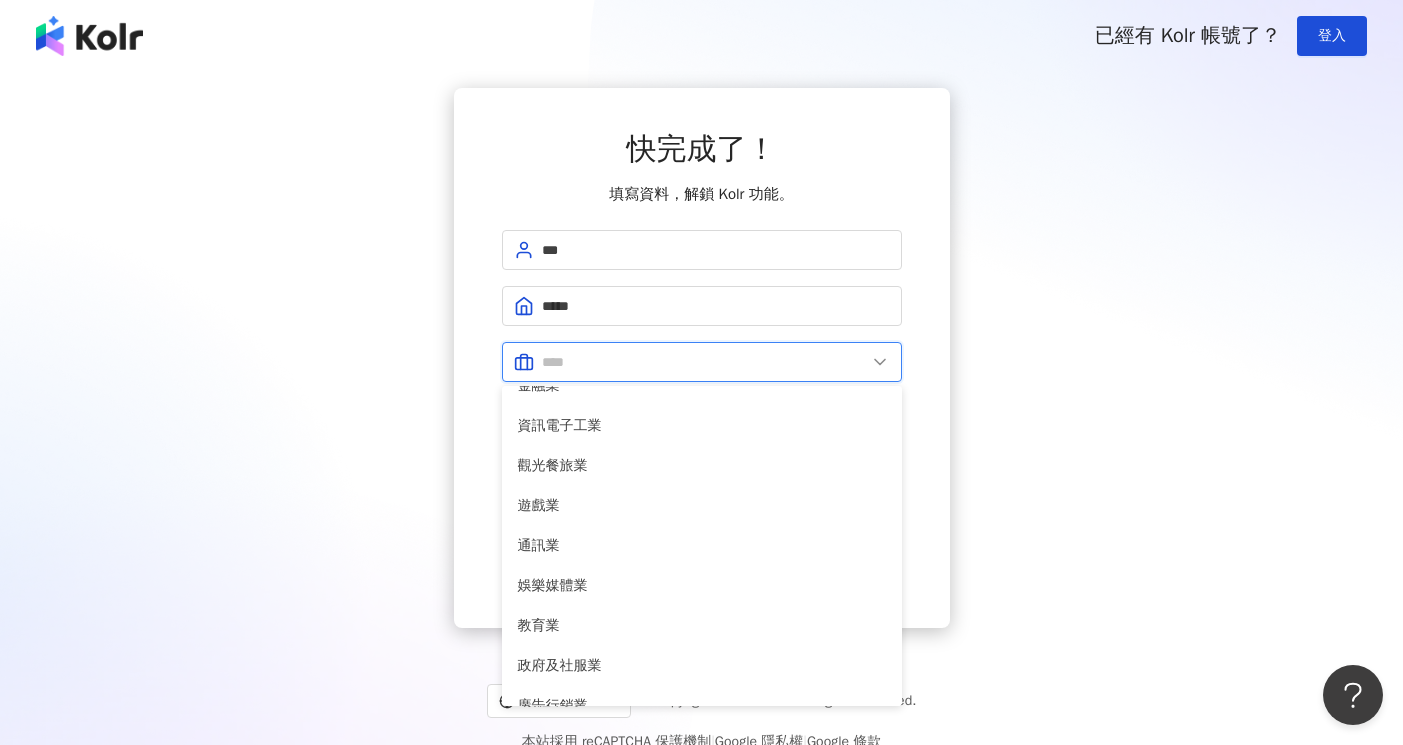 scroll, scrollTop: 285, scrollLeft: 0, axis: vertical 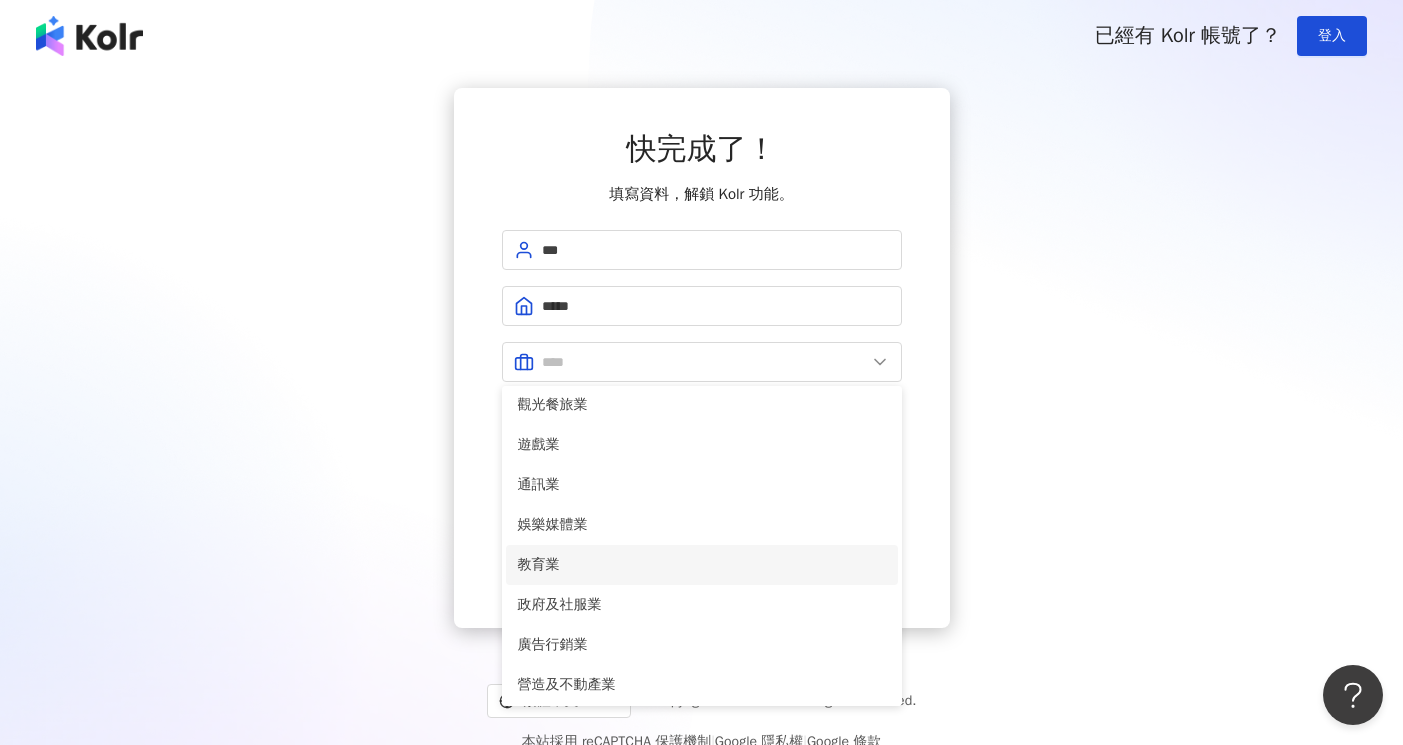 click on "教育業" at bounding box center (702, 565) 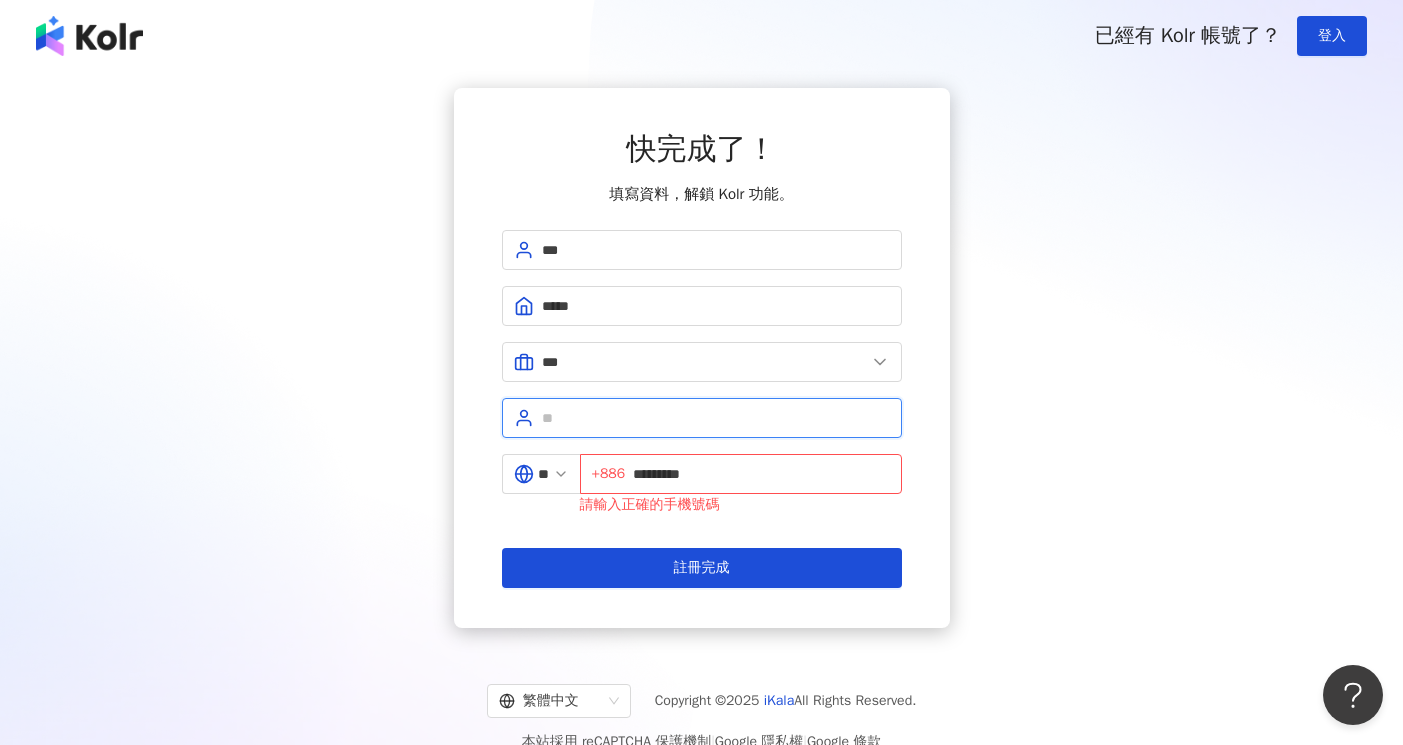 click at bounding box center (716, 418) 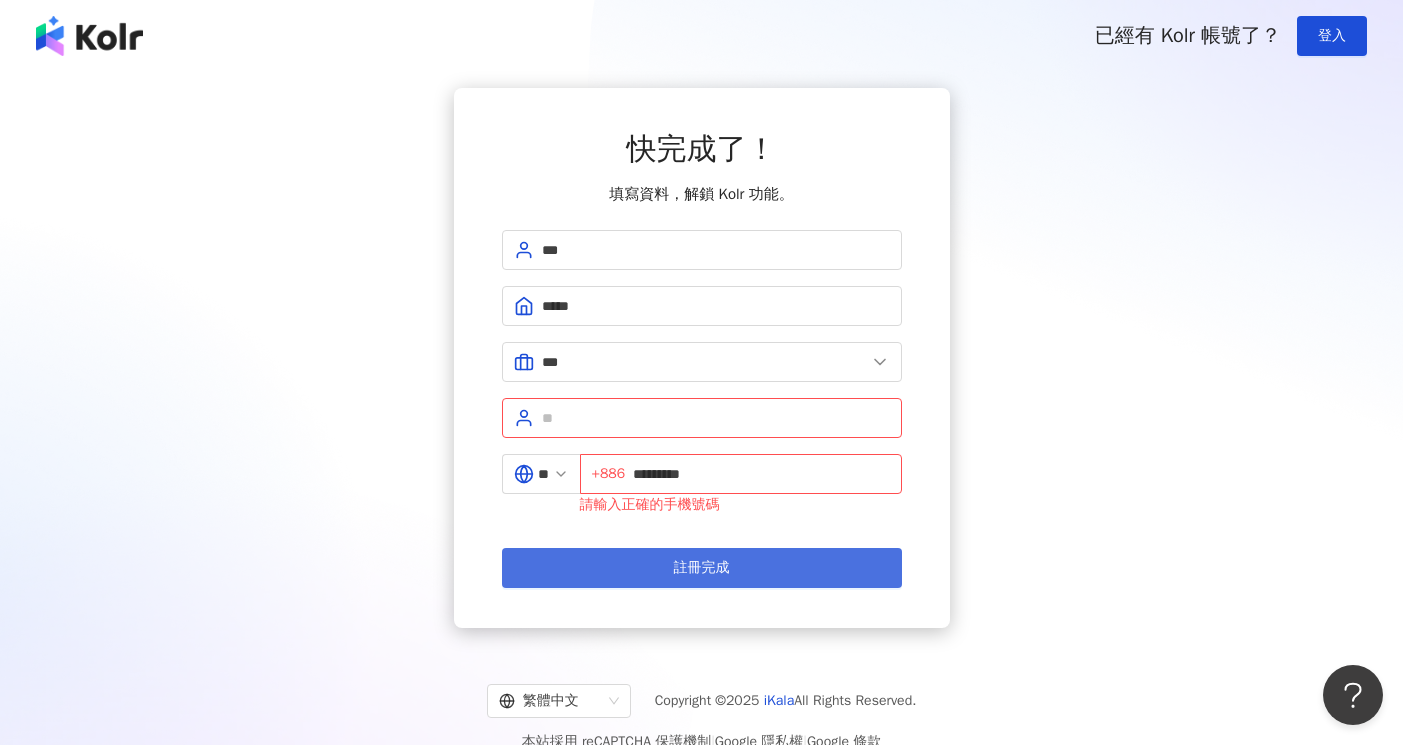 click on "註冊完成" at bounding box center (702, 568) 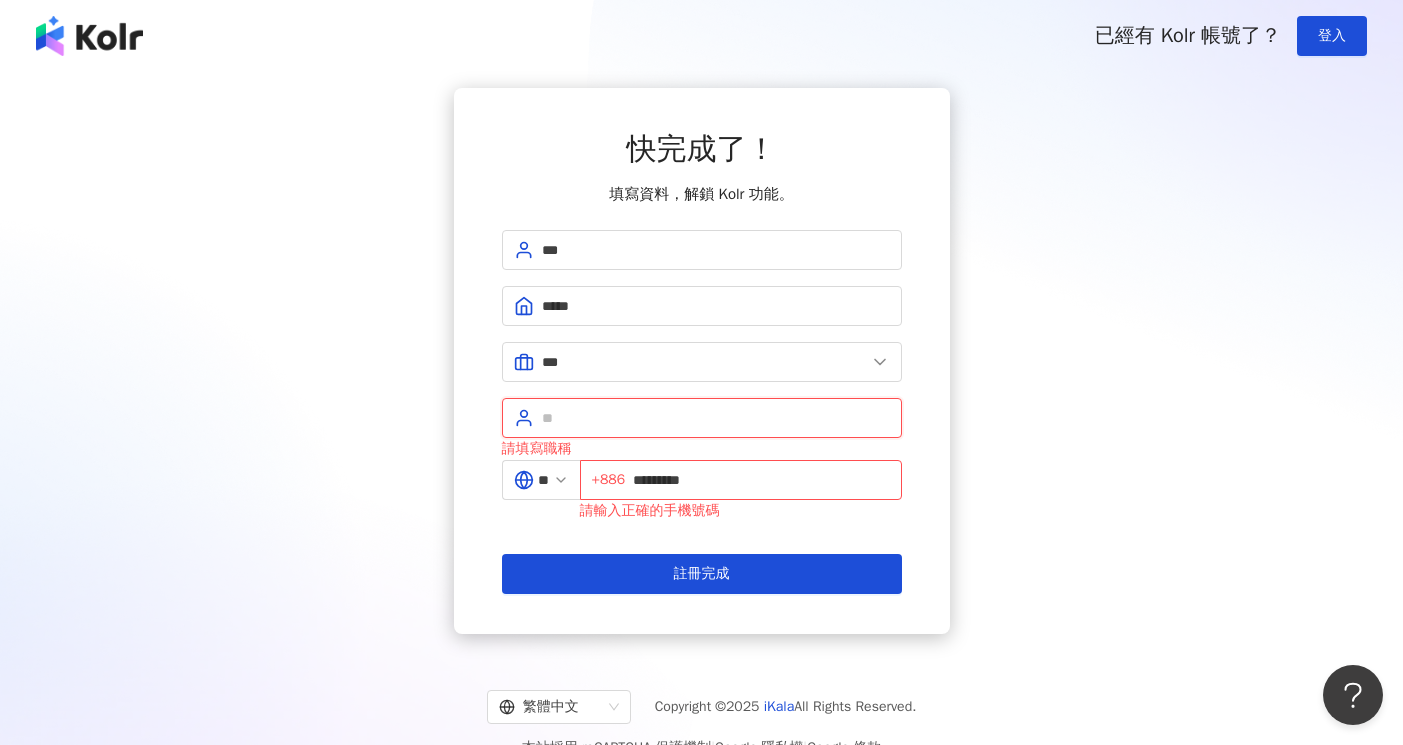 click at bounding box center (716, 418) 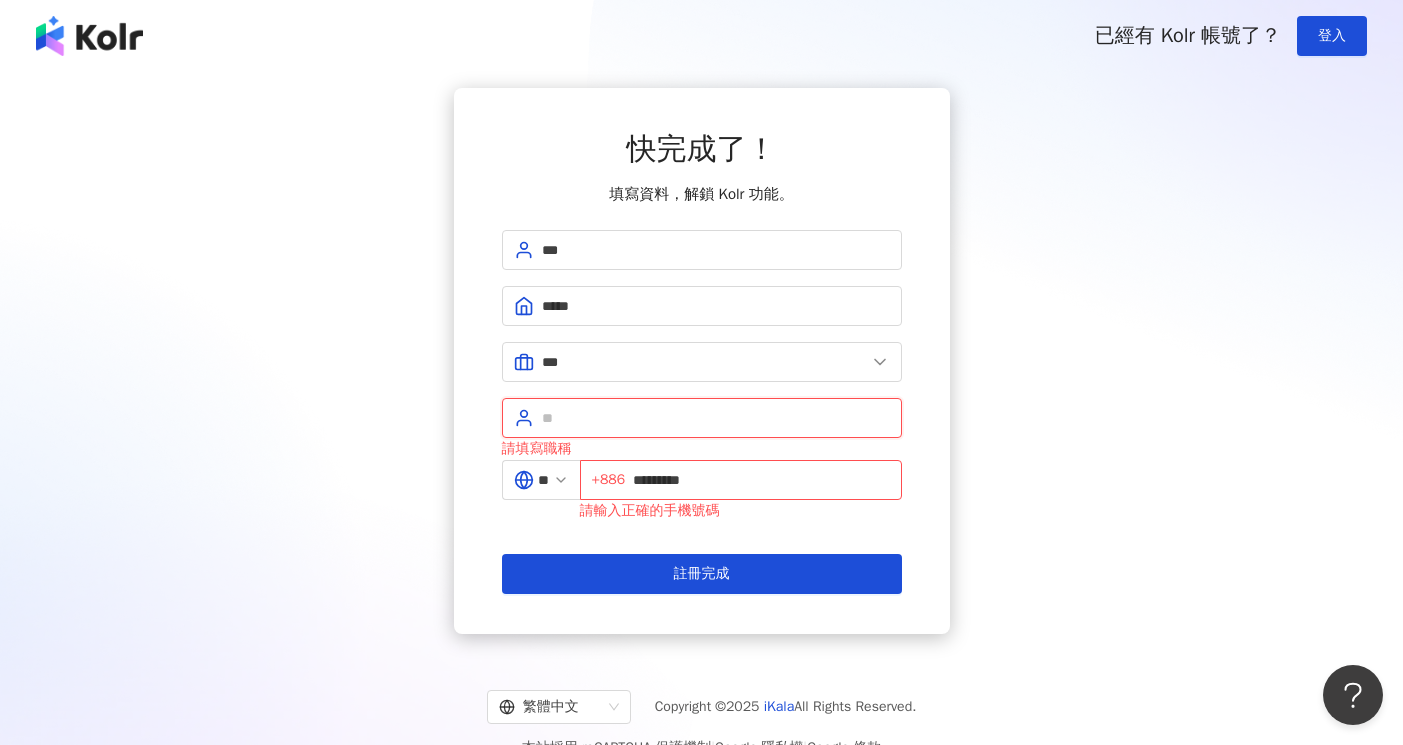 scroll, scrollTop: 92, scrollLeft: 0, axis: vertical 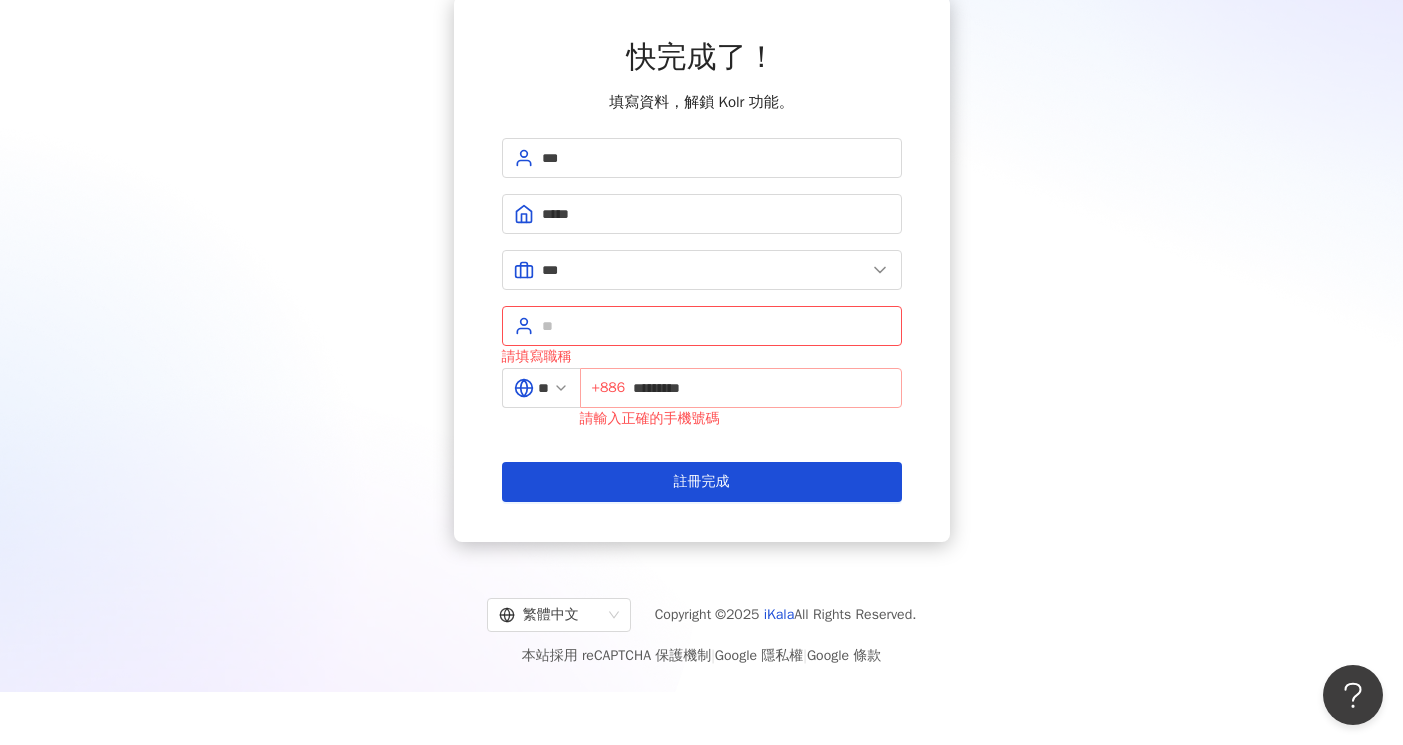 click on "+886 *********" at bounding box center [741, 388] 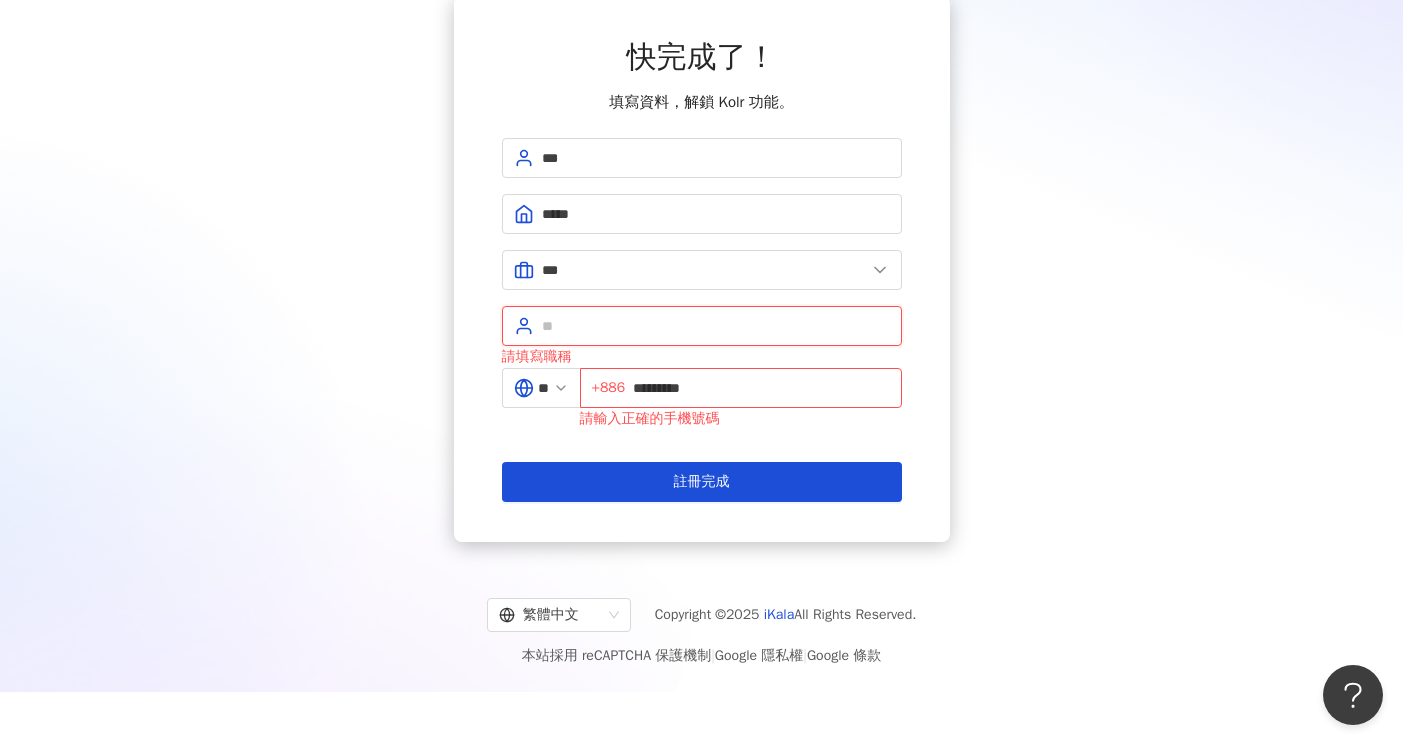 click at bounding box center [716, 326] 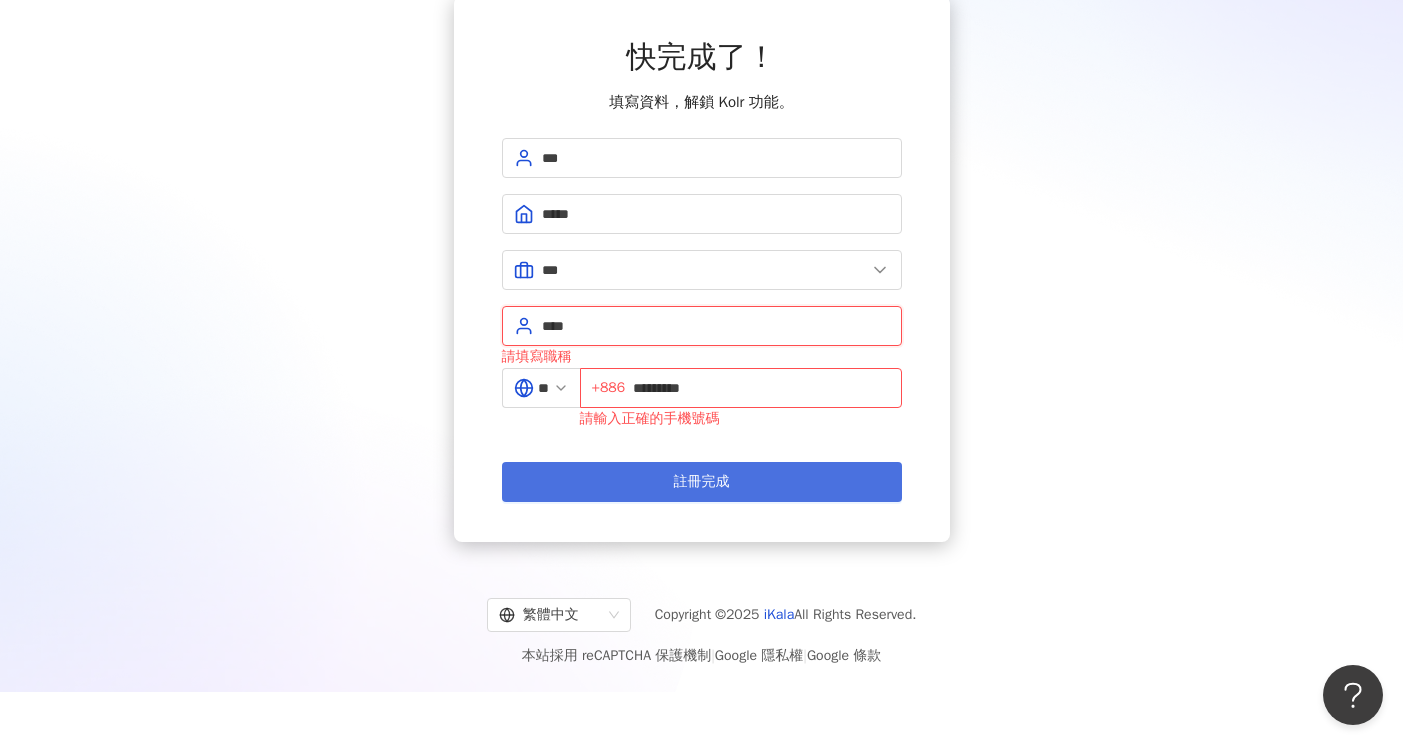 type on "****" 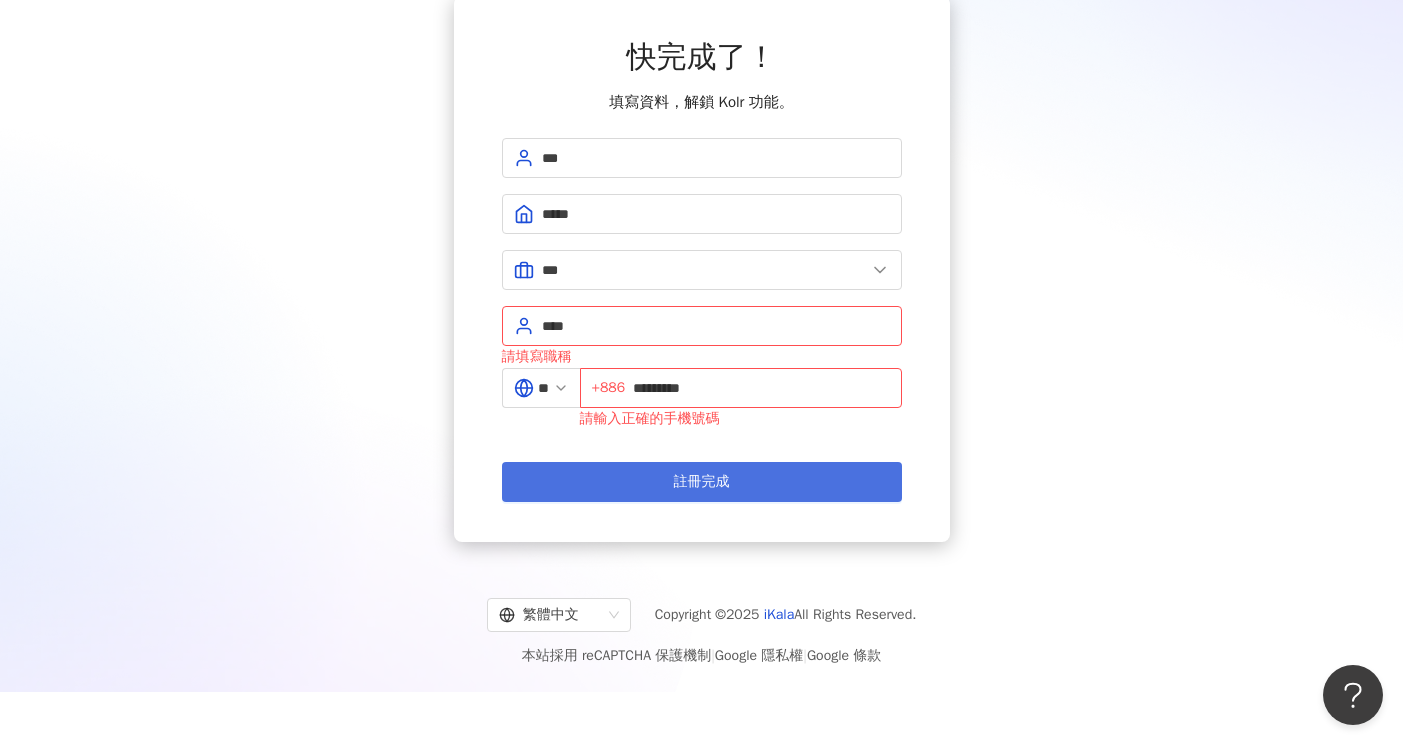 click on "註冊完成" at bounding box center [702, 482] 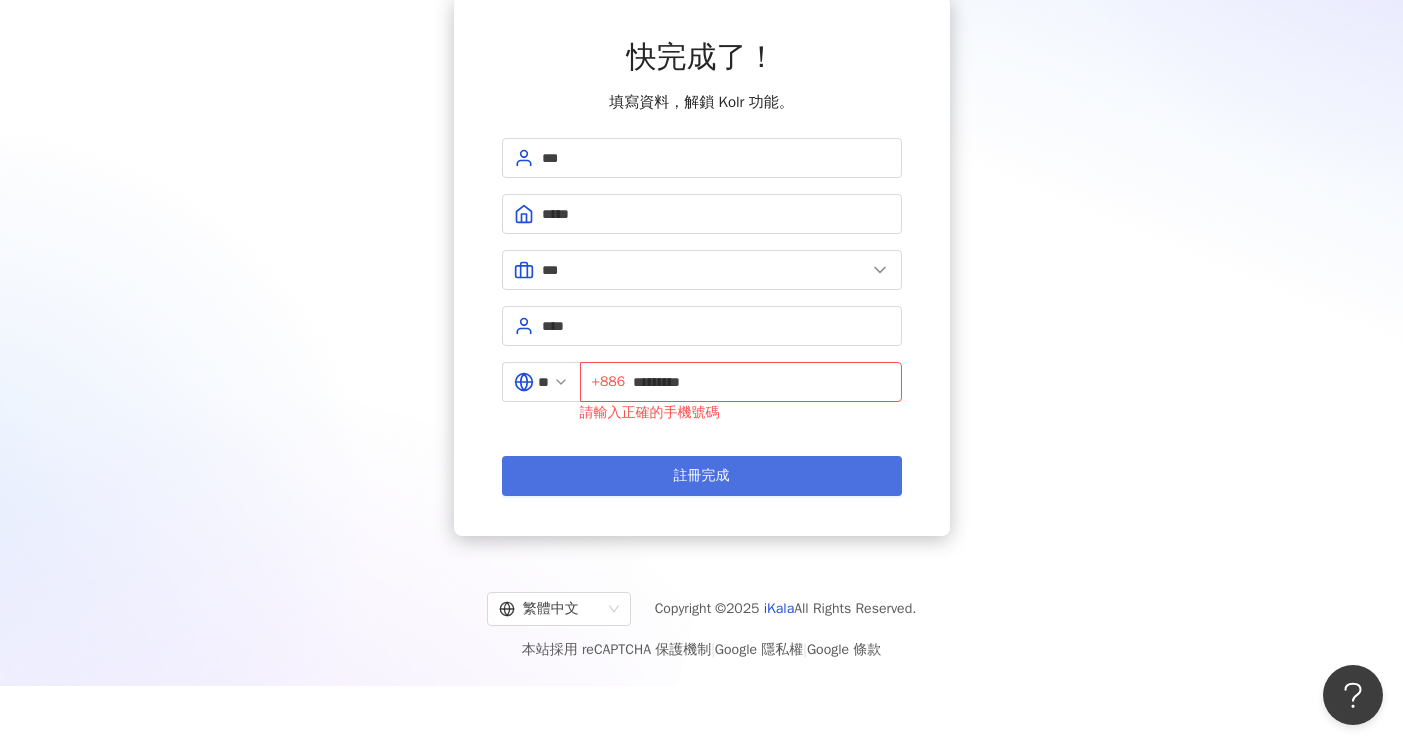 click on "註冊完成" at bounding box center [702, 476] 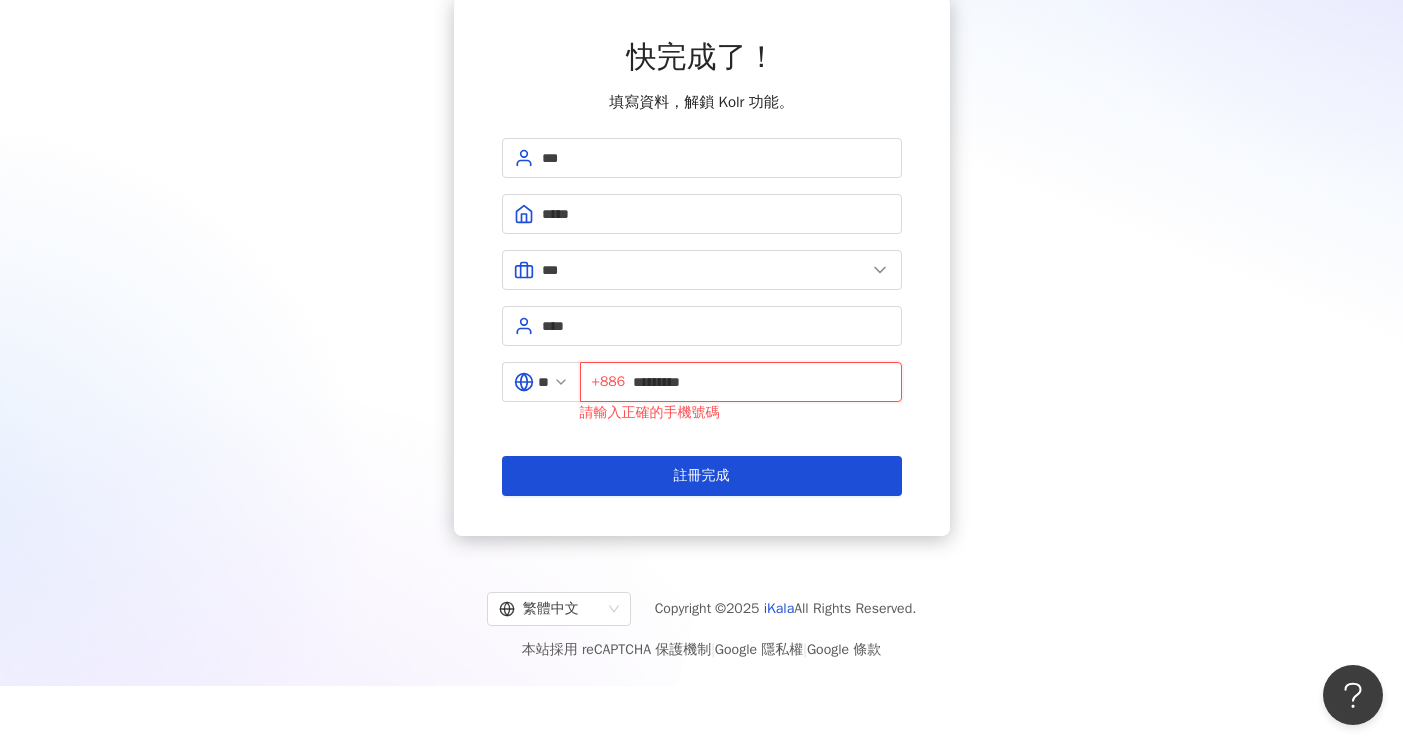 click on "*********" at bounding box center (761, 382) 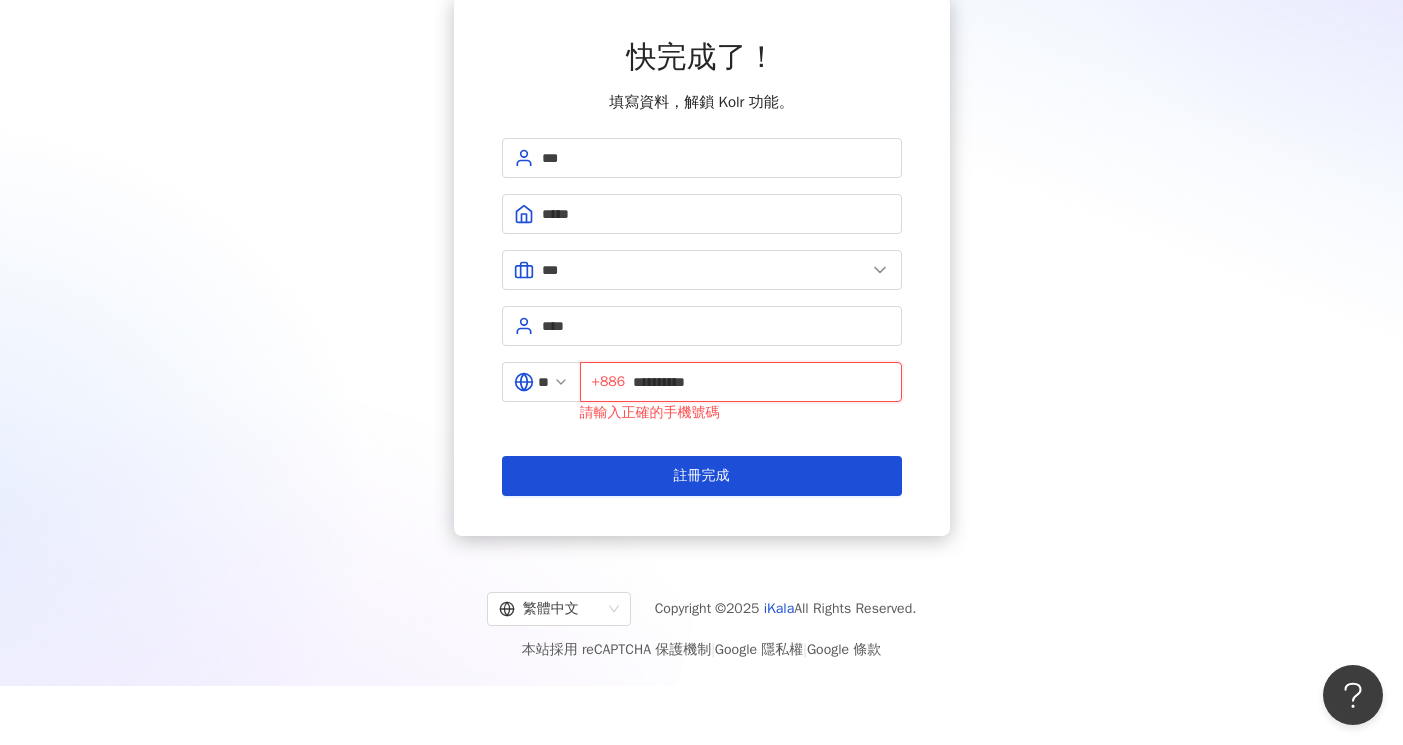 type on "**********" 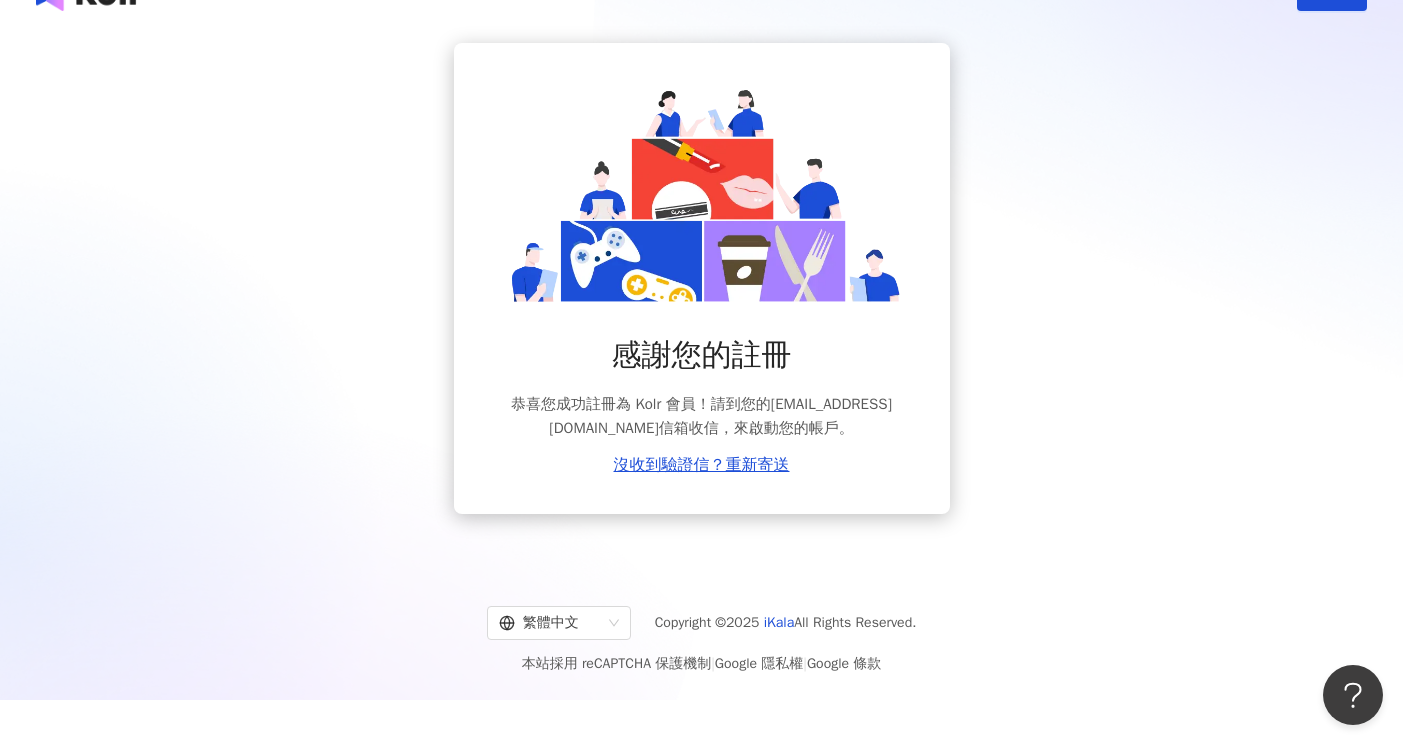 scroll, scrollTop: 0, scrollLeft: 0, axis: both 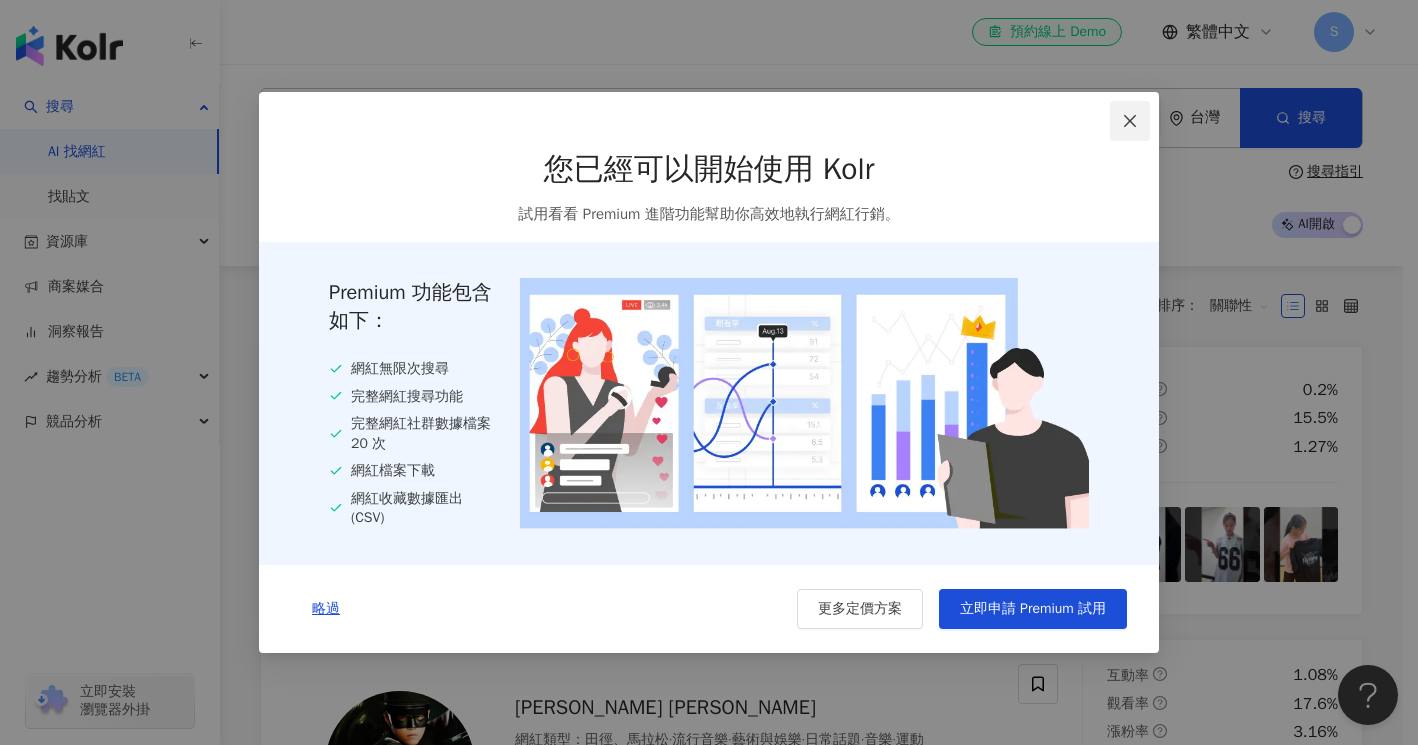 click 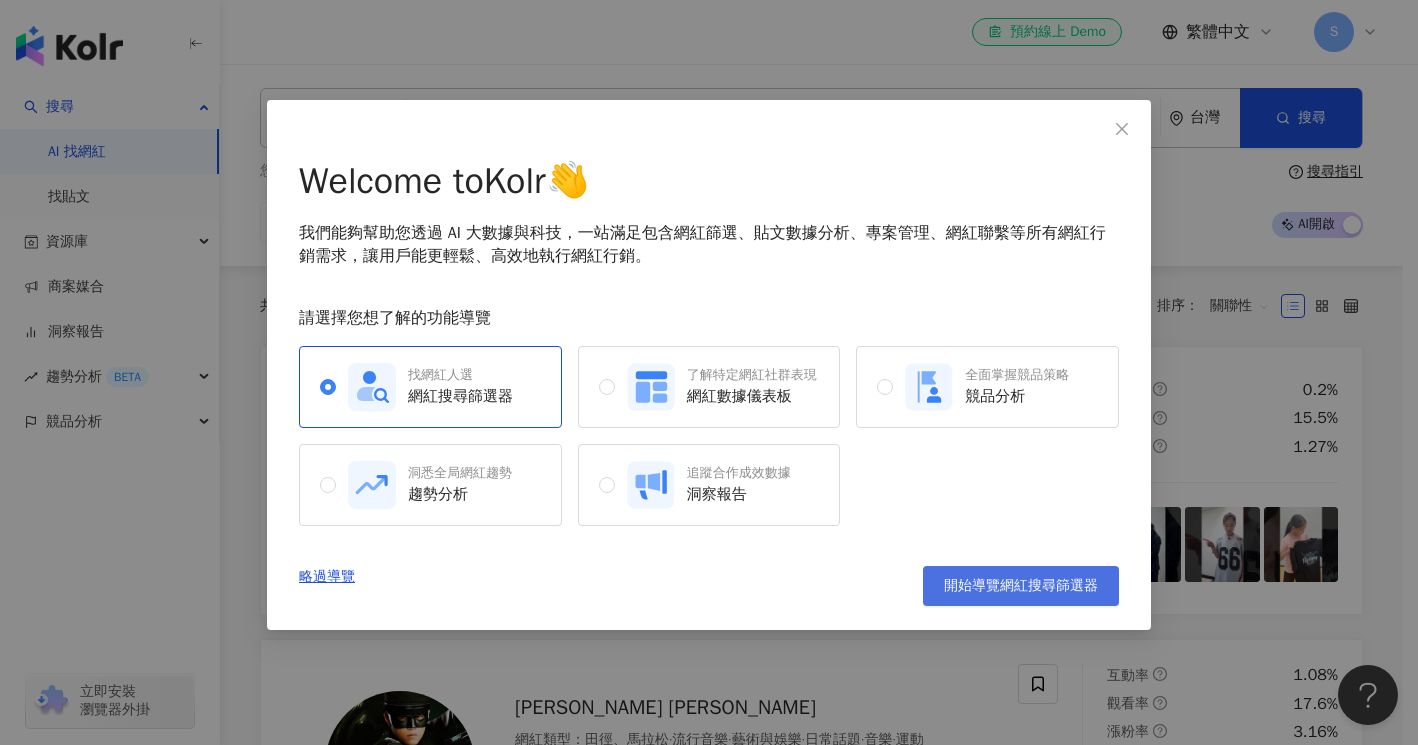 click on "開始導覽網紅搜尋篩選器" at bounding box center (1021, 586) 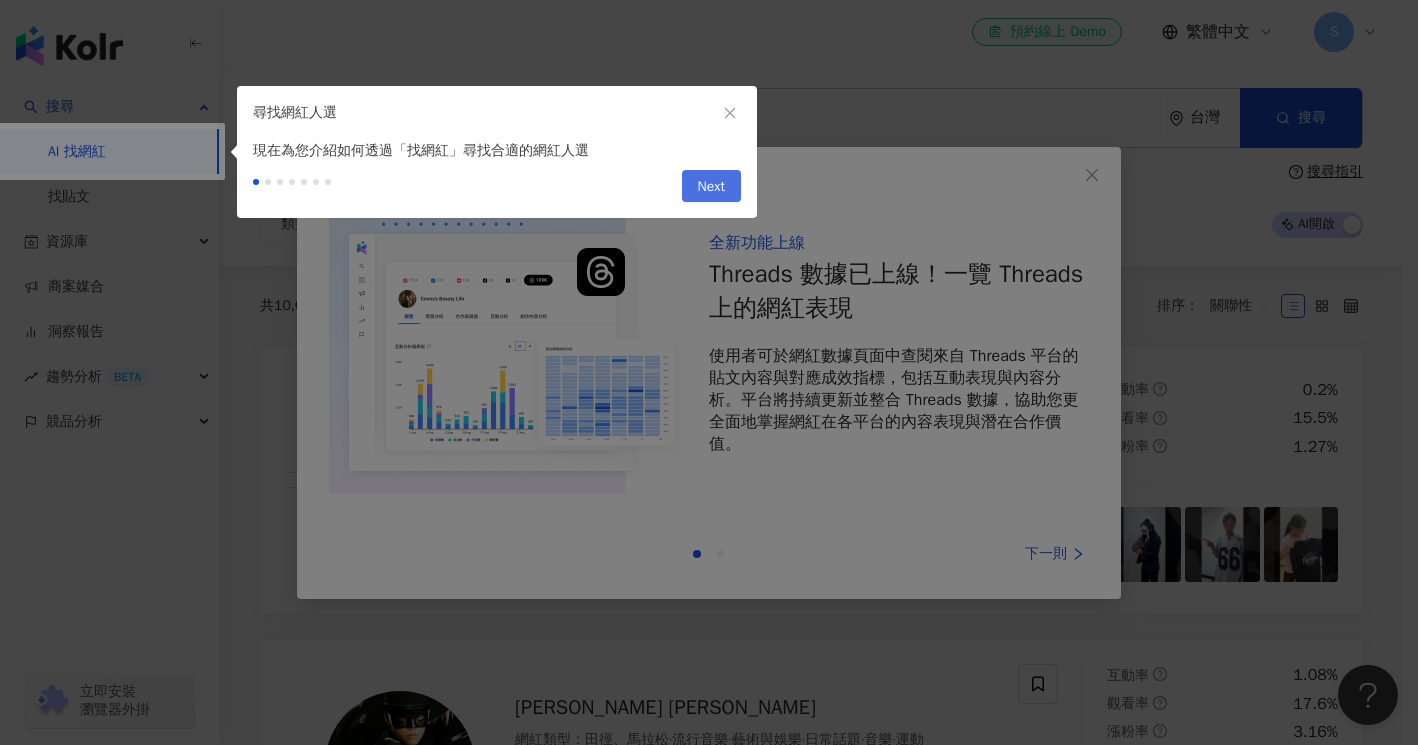 click on "Next" at bounding box center [711, 187] 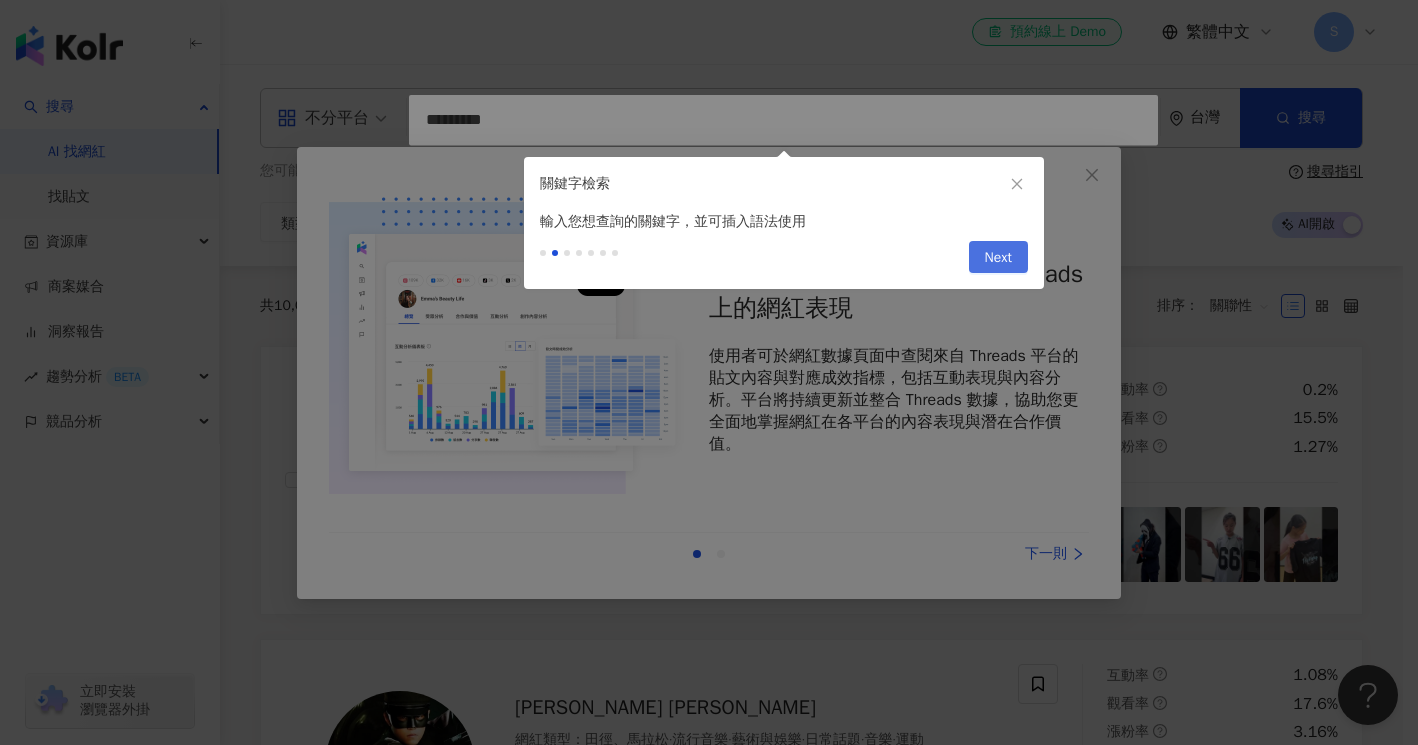 type on "*********" 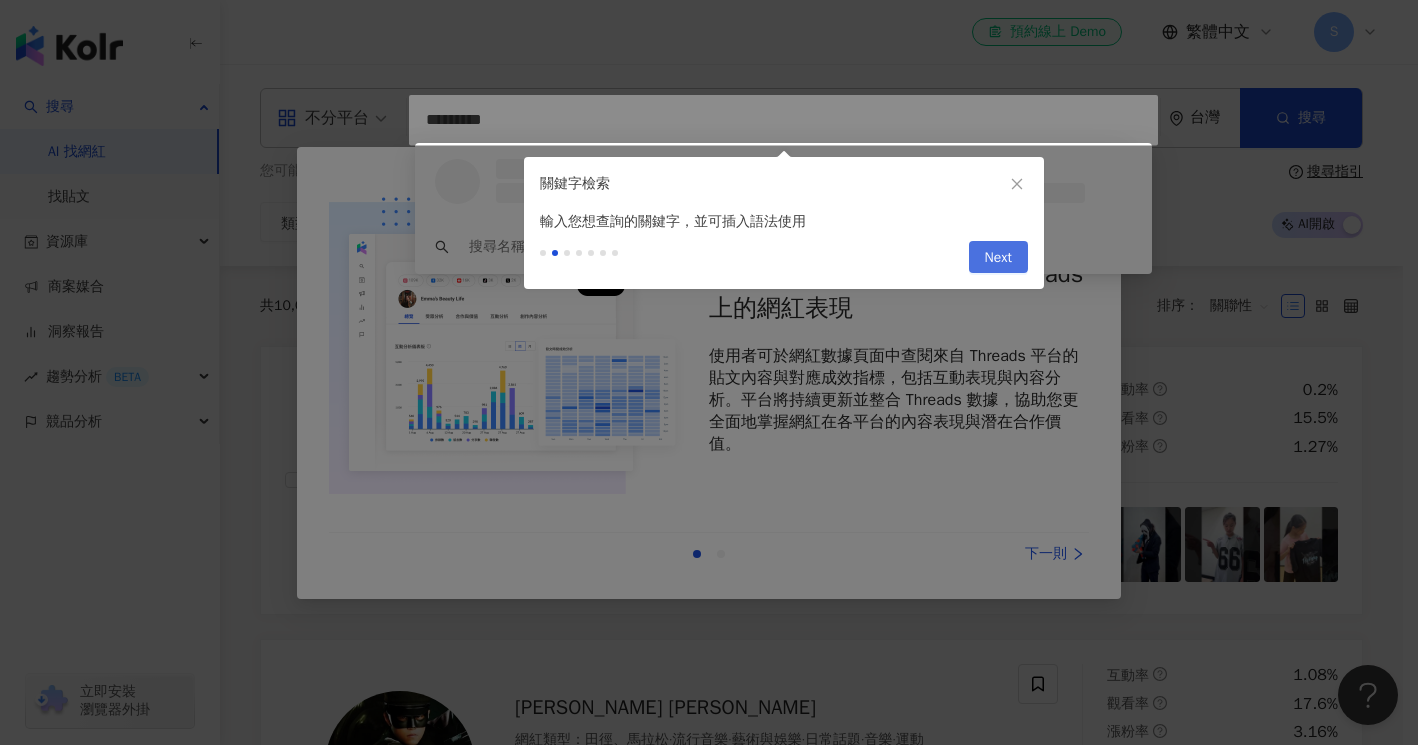 click on "Next" at bounding box center [998, 257] 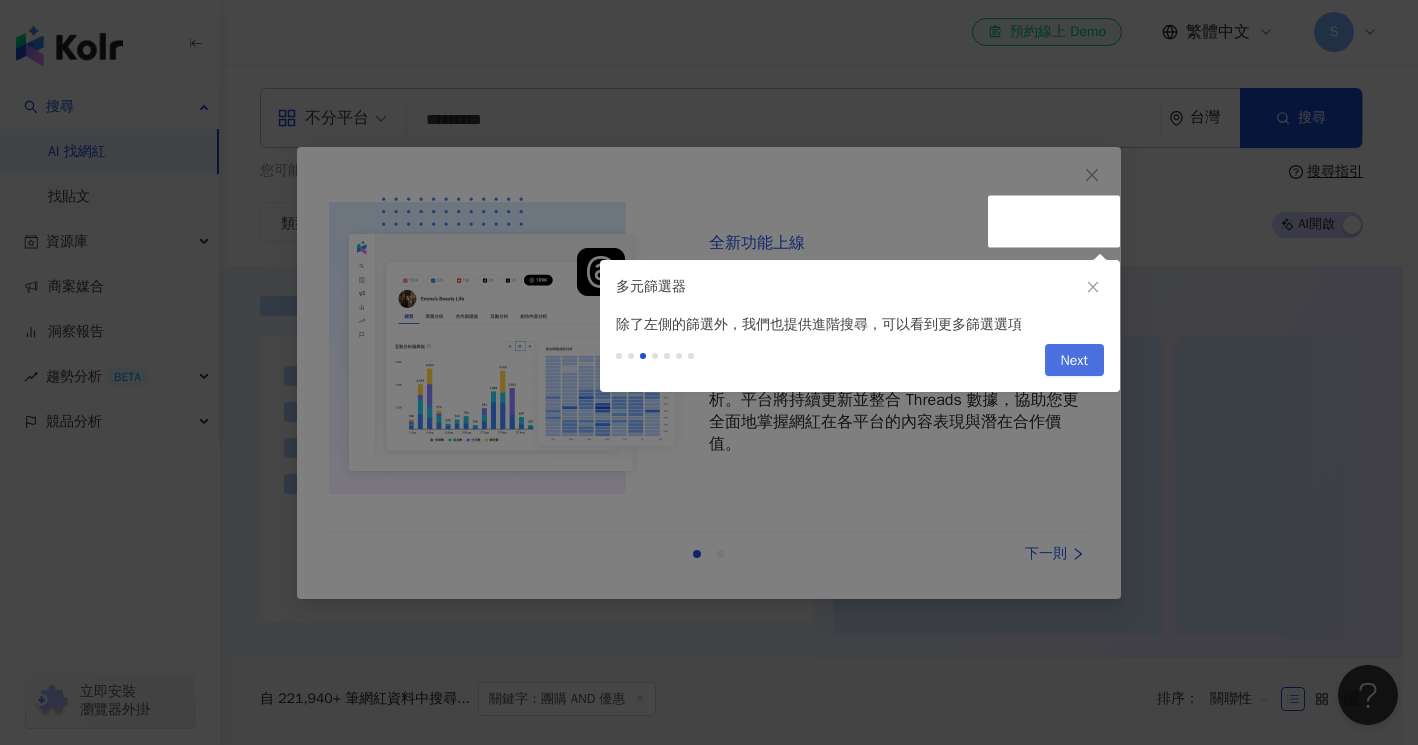 click on "Next" at bounding box center (1074, 361) 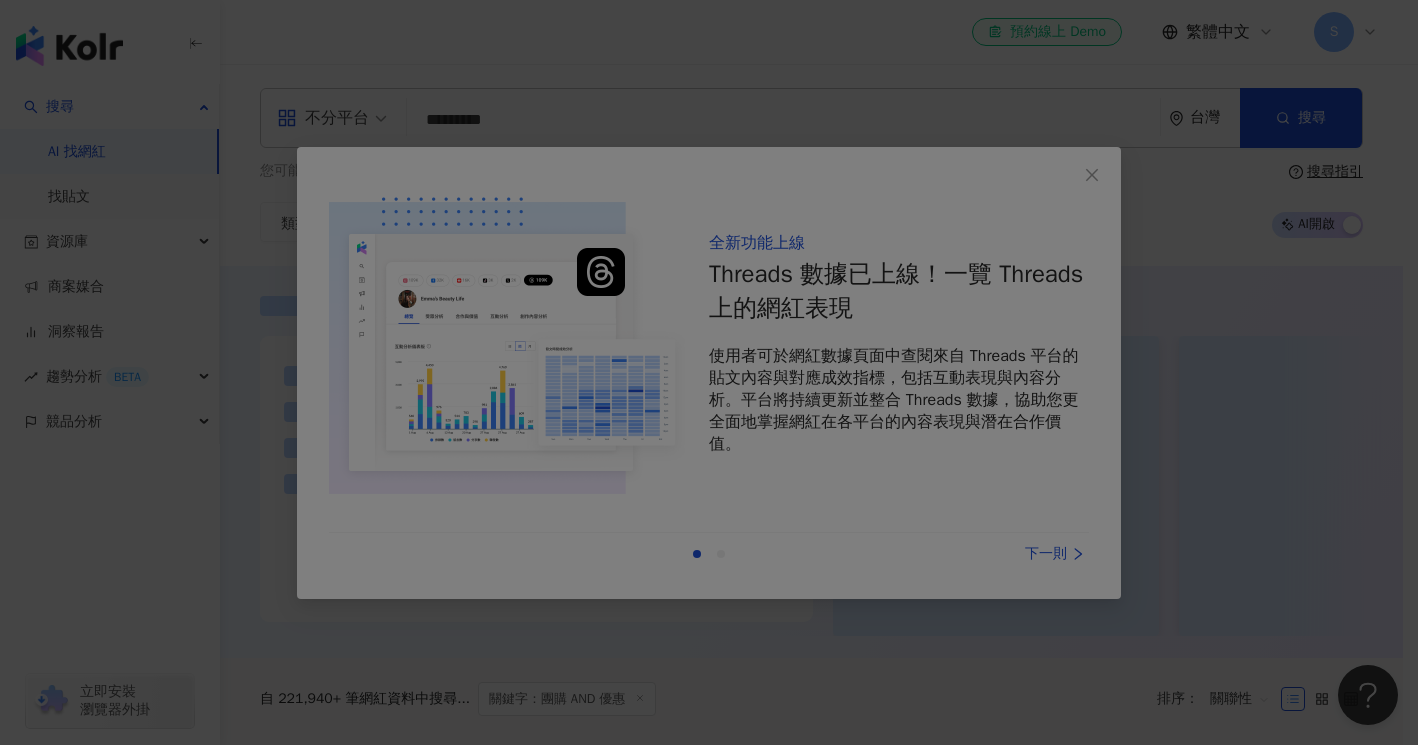 click at bounding box center [709, 372] 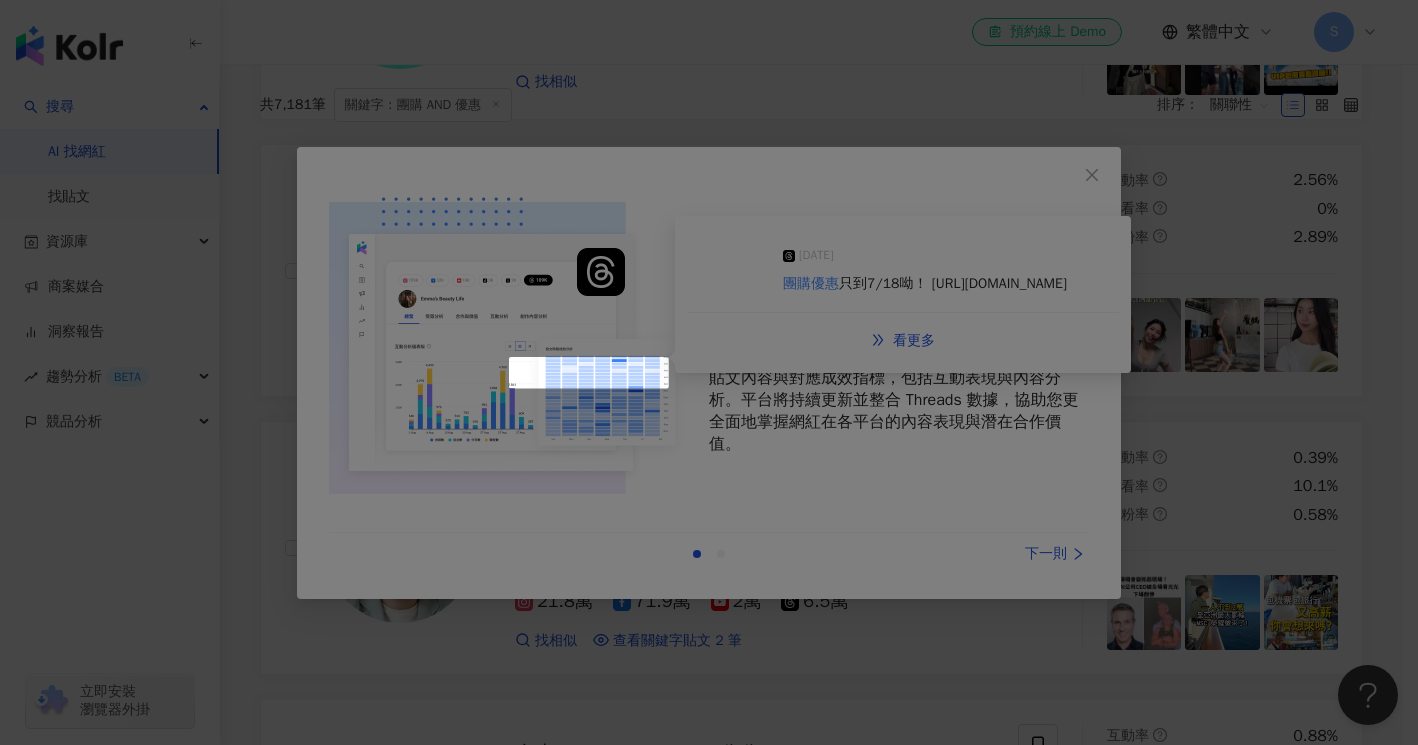 scroll, scrollTop: 0, scrollLeft: 0, axis: both 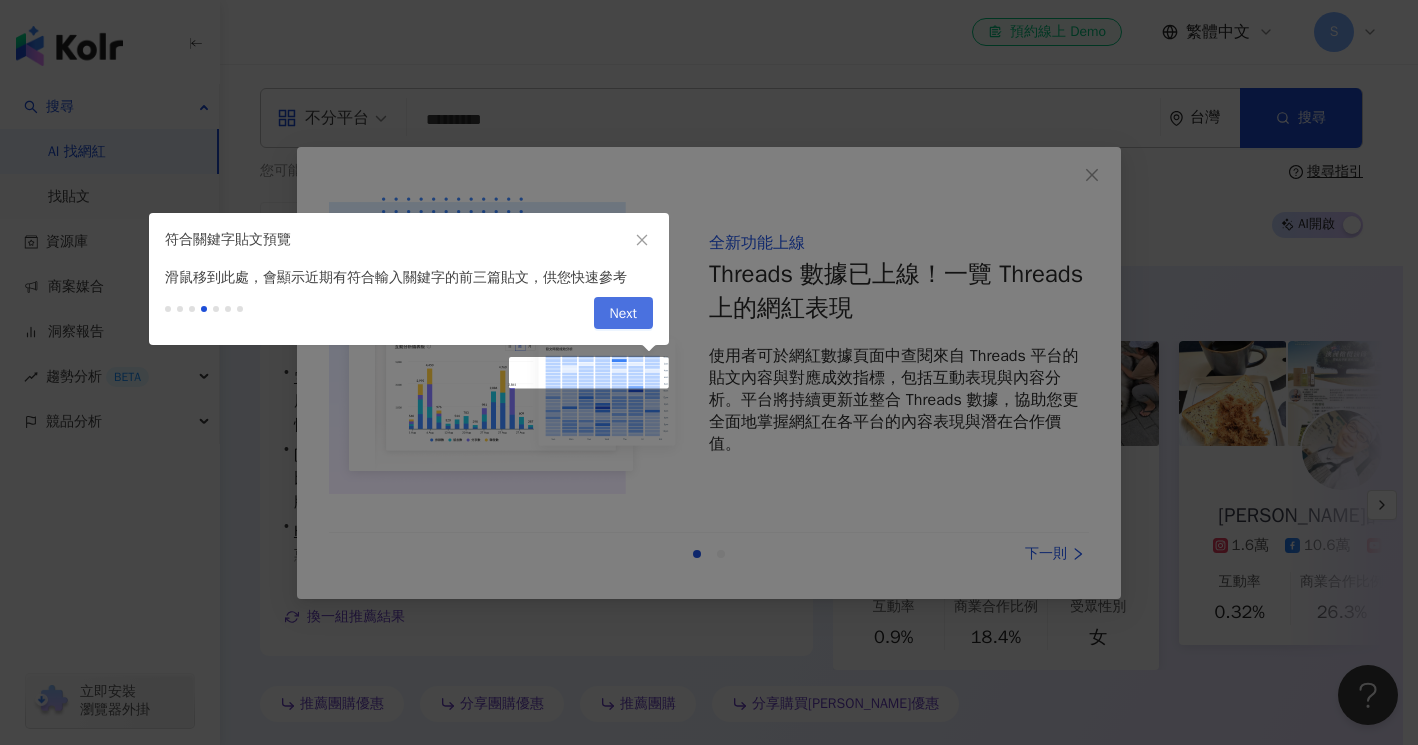 click on "Next" at bounding box center [623, 314] 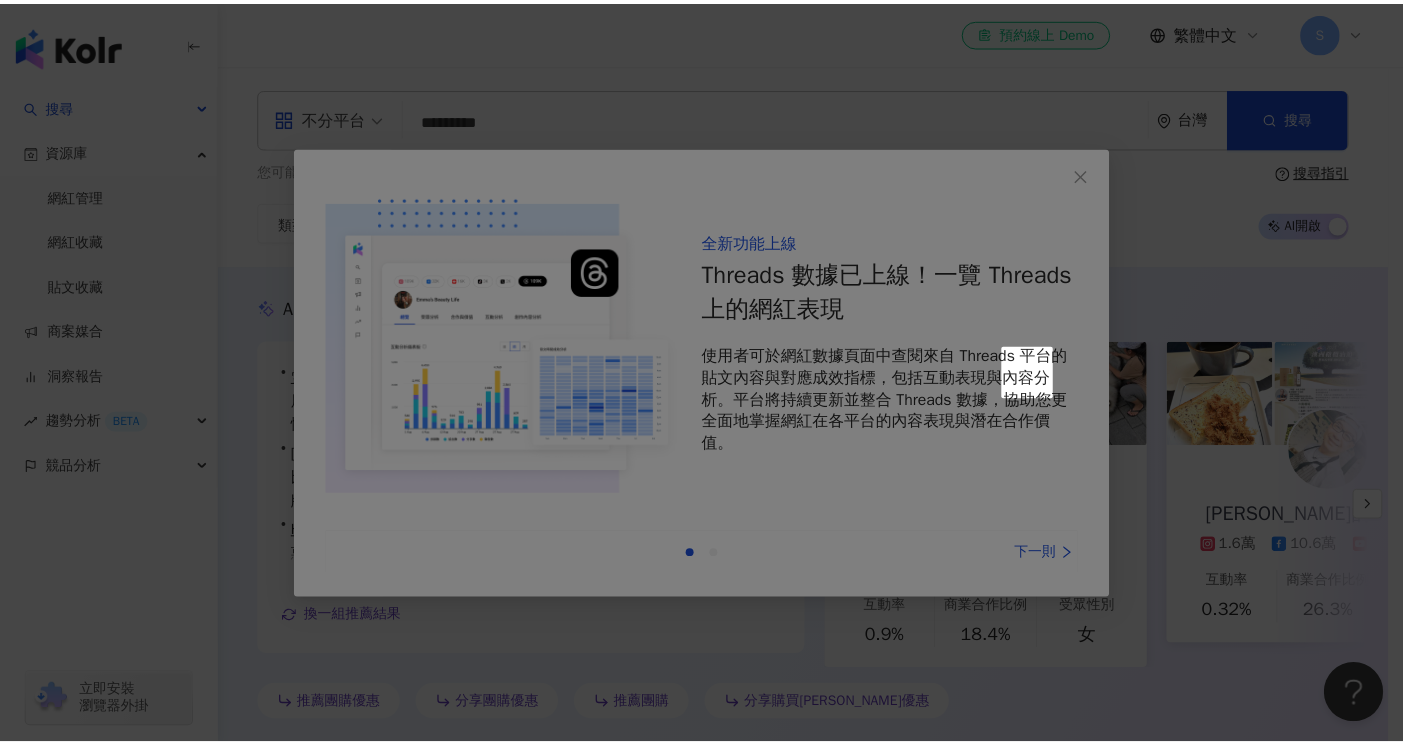 scroll, scrollTop: 0, scrollLeft: 0, axis: both 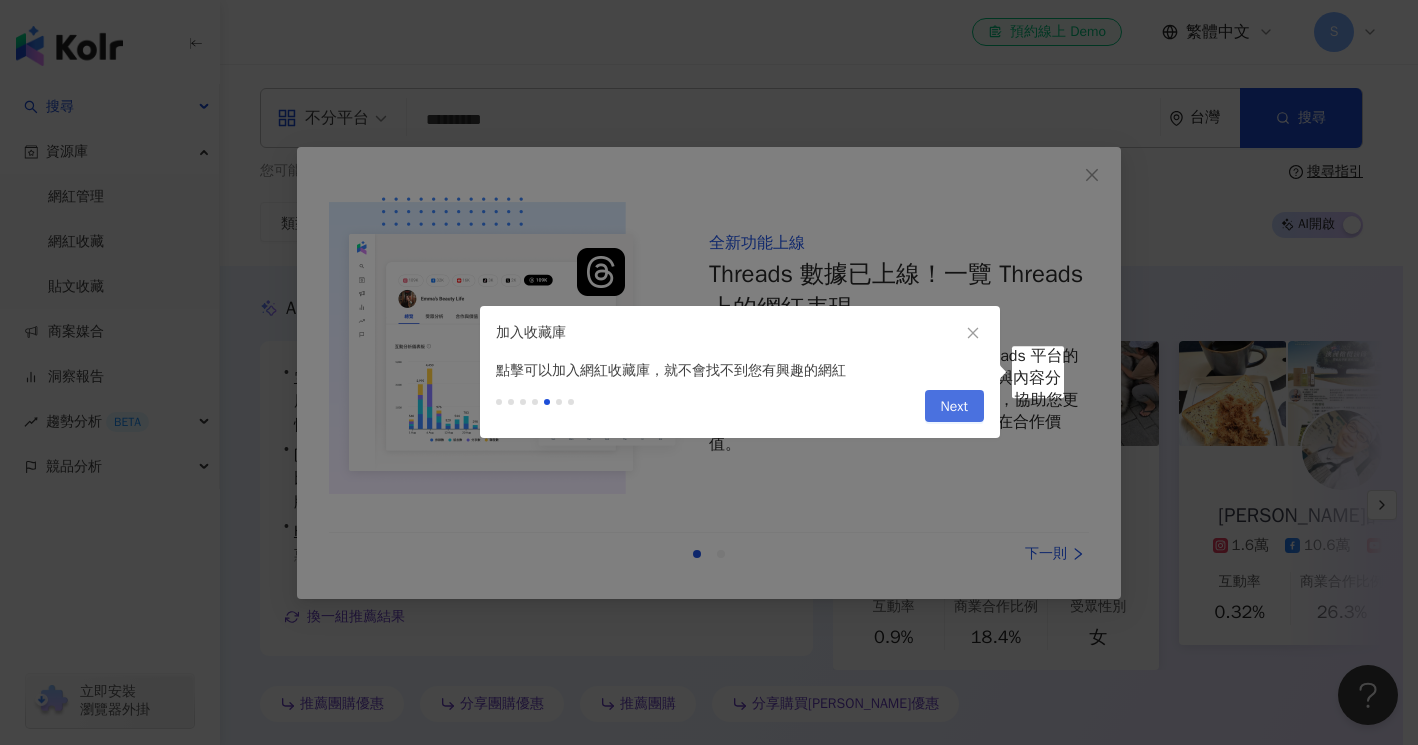 click on "Next" at bounding box center (954, 407) 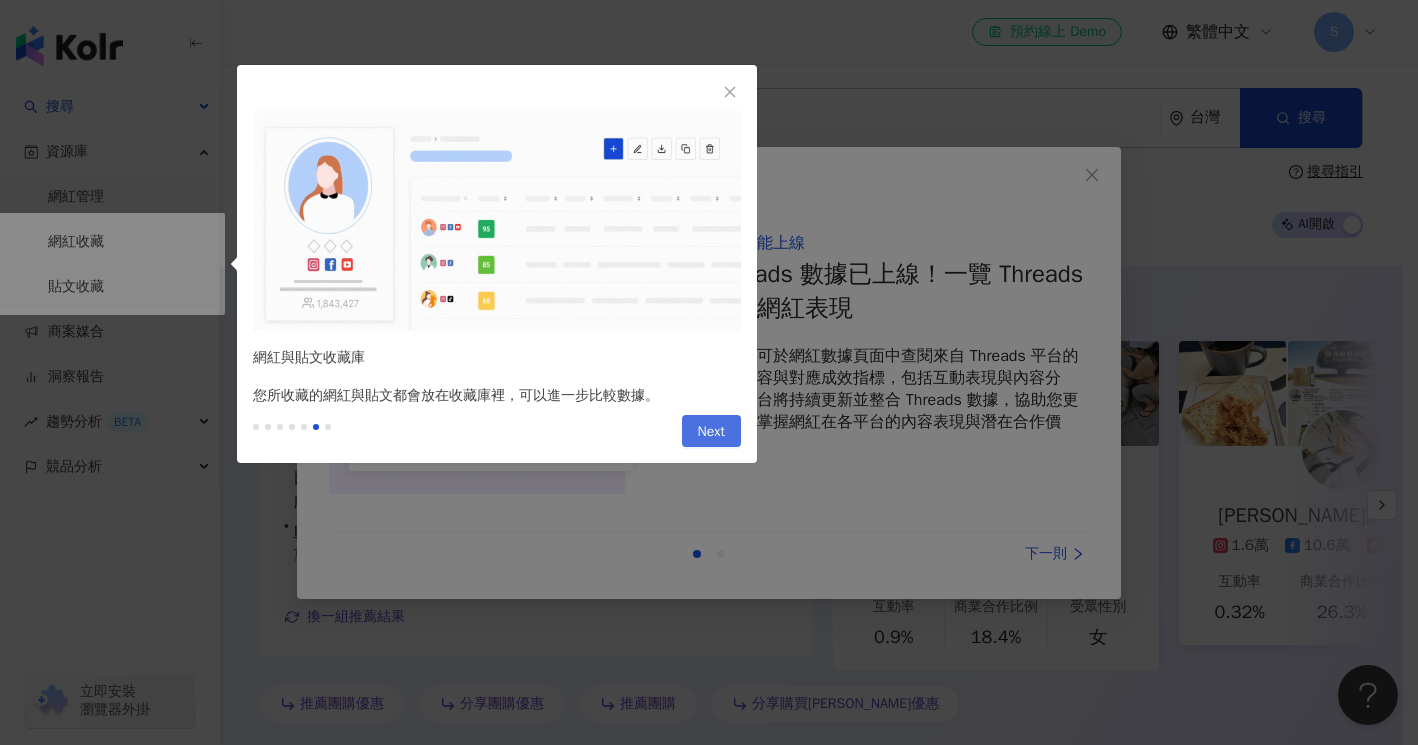 click on "Next" at bounding box center [711, 431] 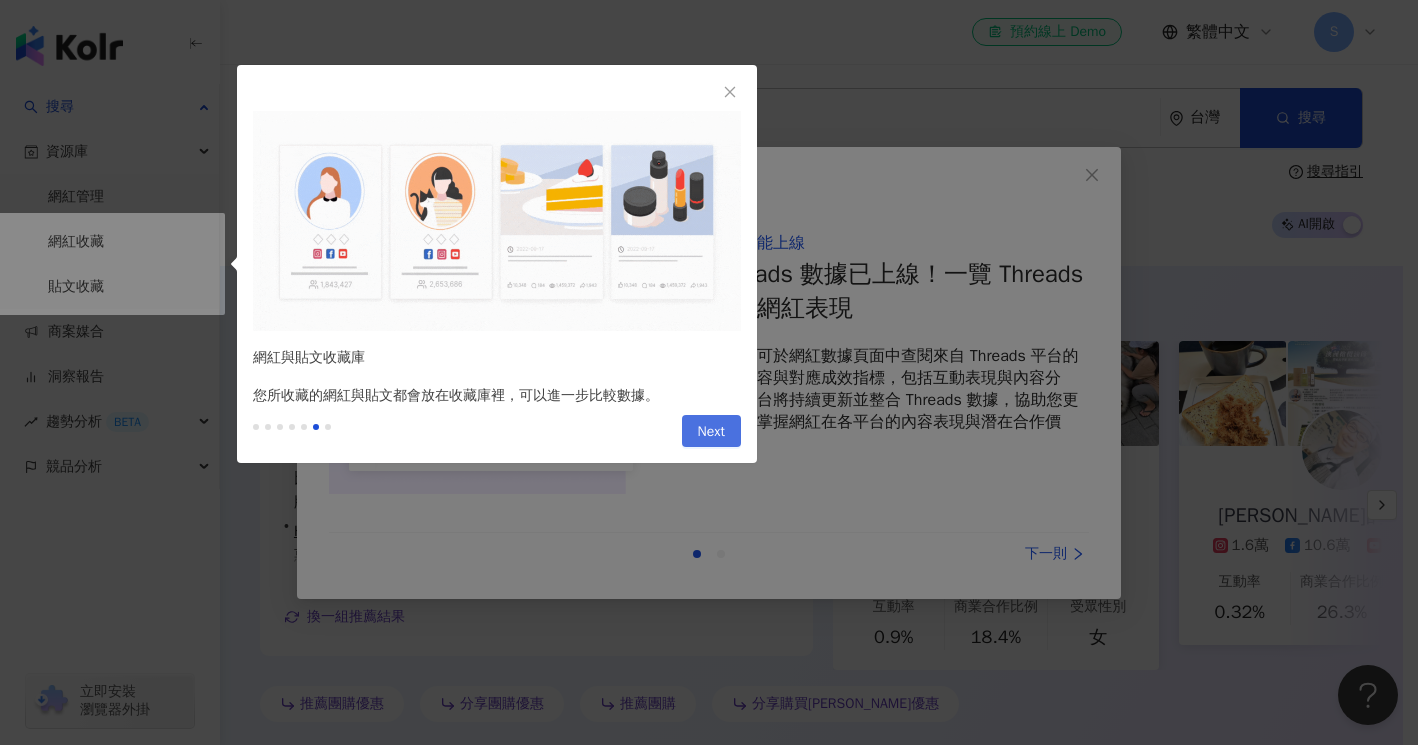 type 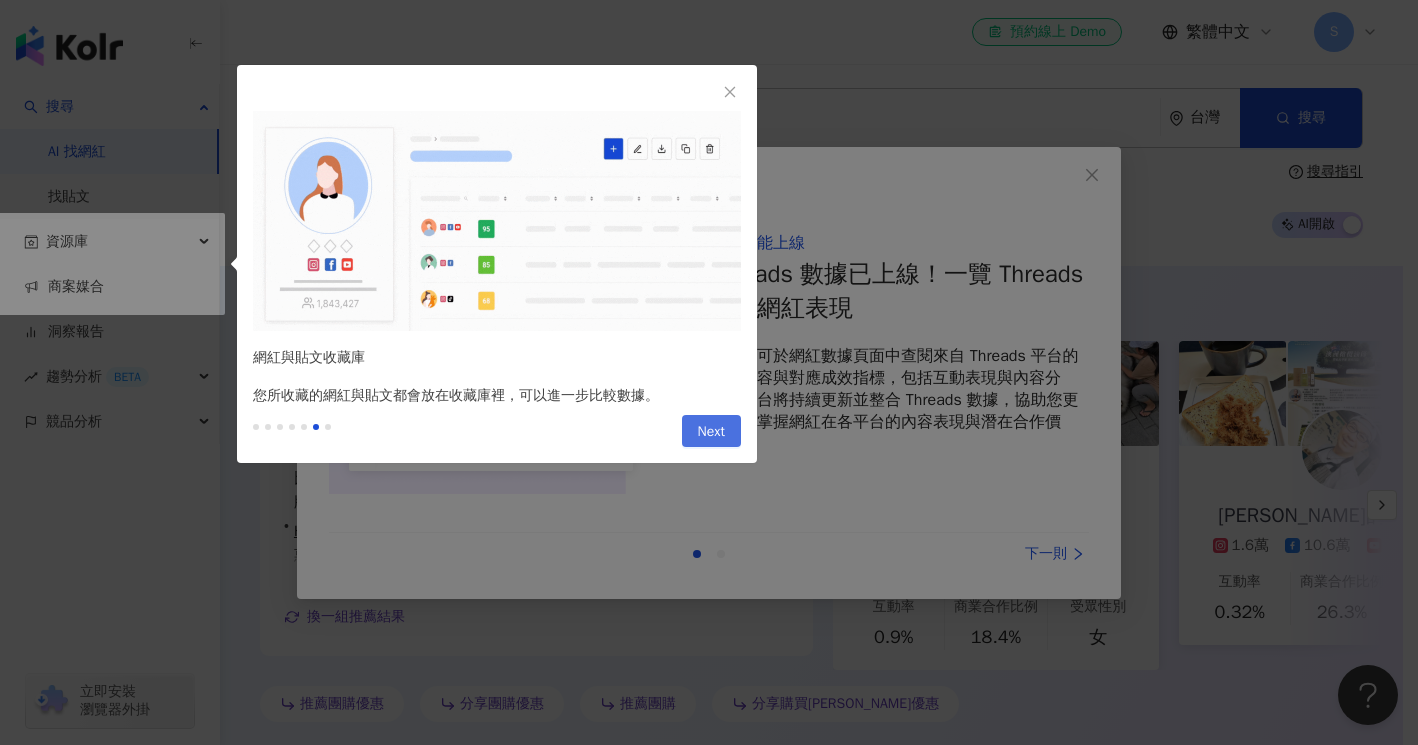 click on "Next" at bounding box center (711, 432) 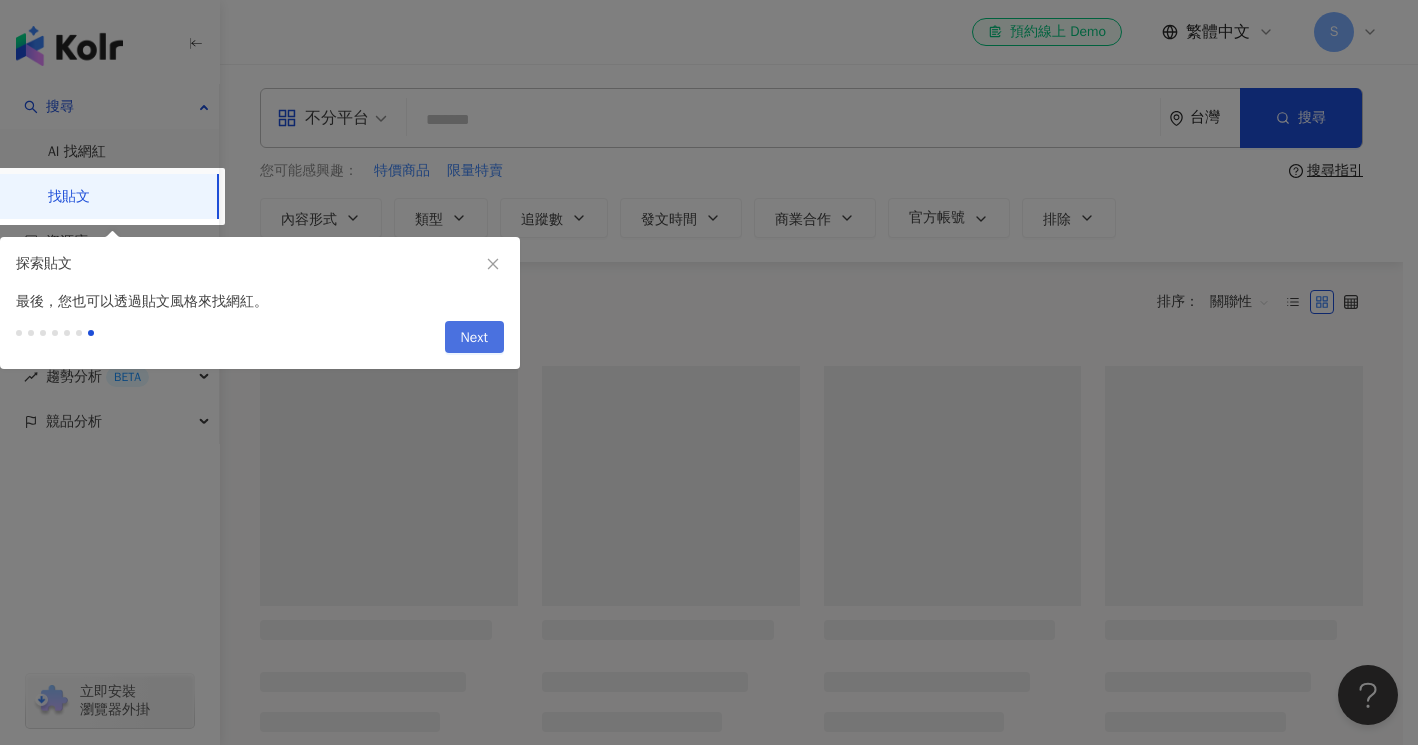 click on "Next" at bounding box center [474, 338] 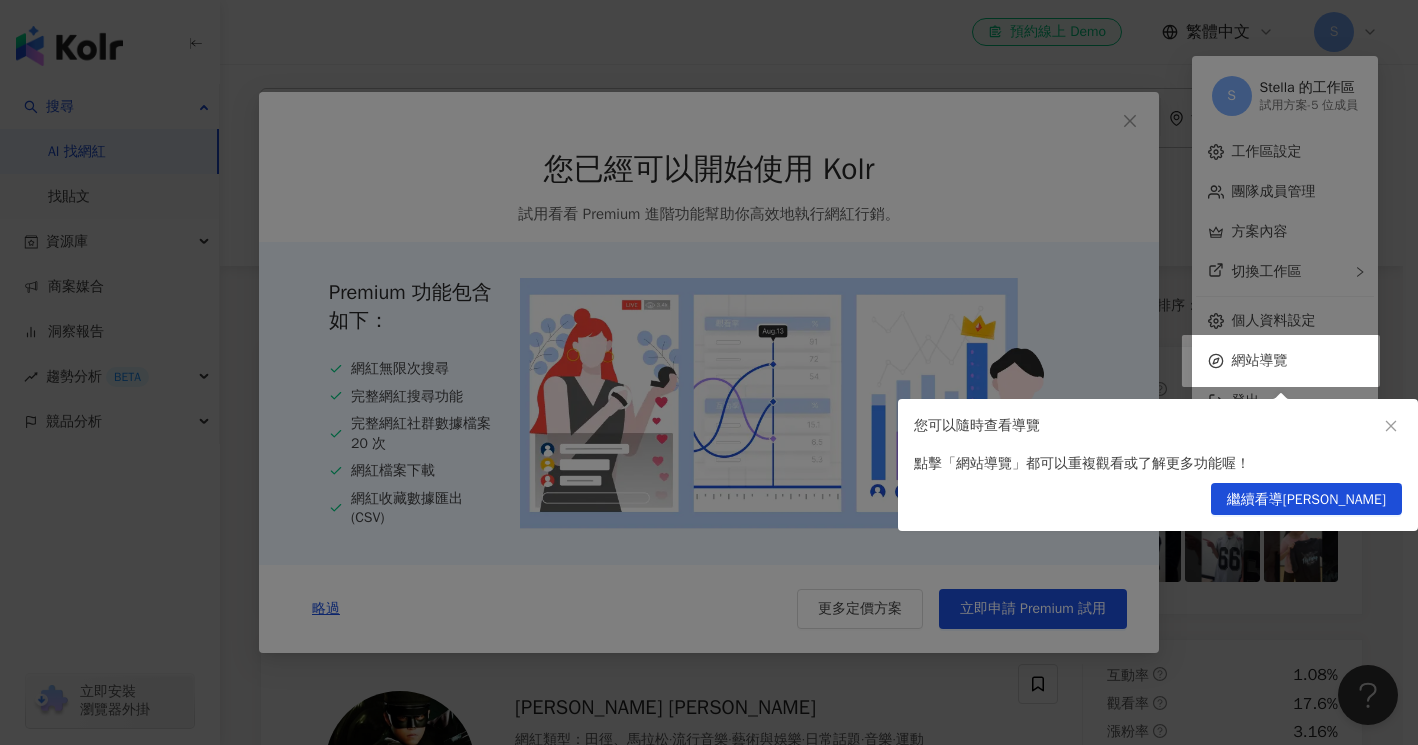 click 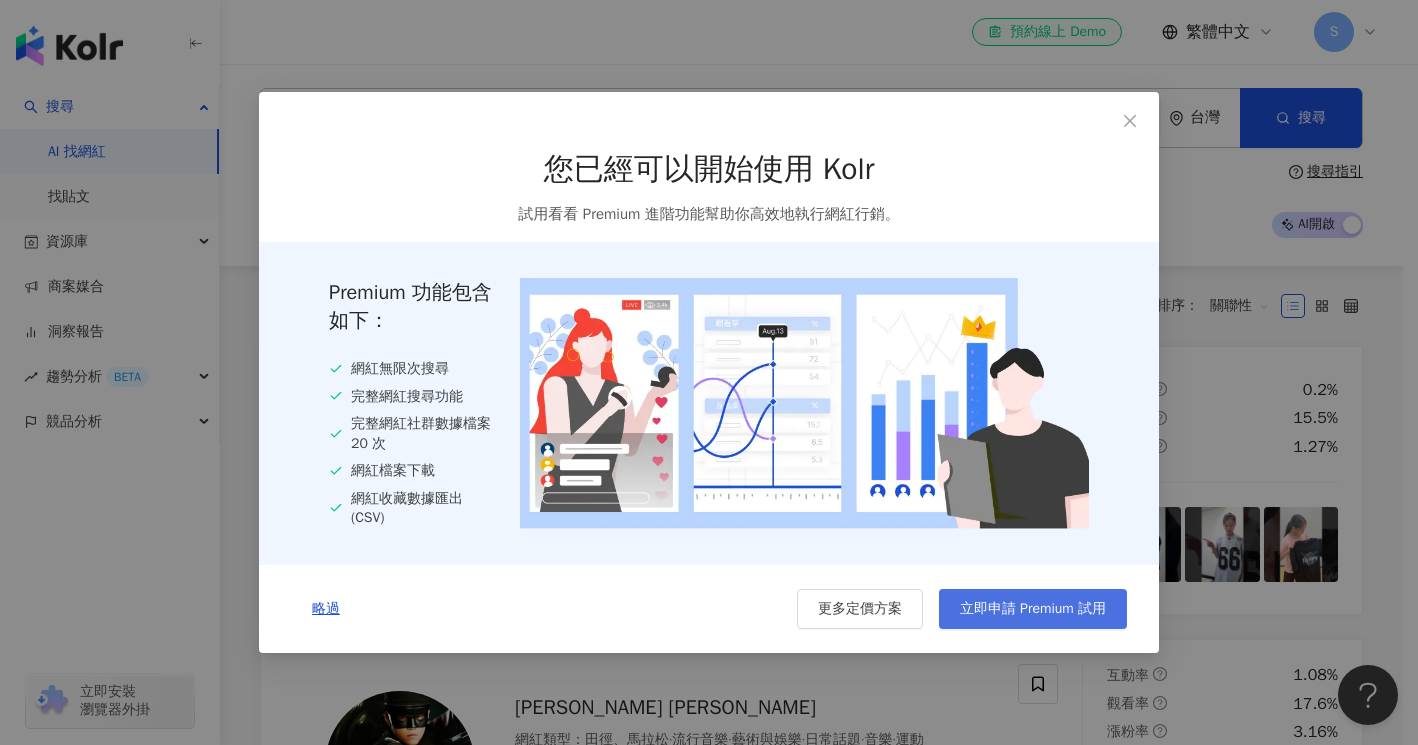 click on "立即申請 Premium 試用" at bounding box center (1033, 609) 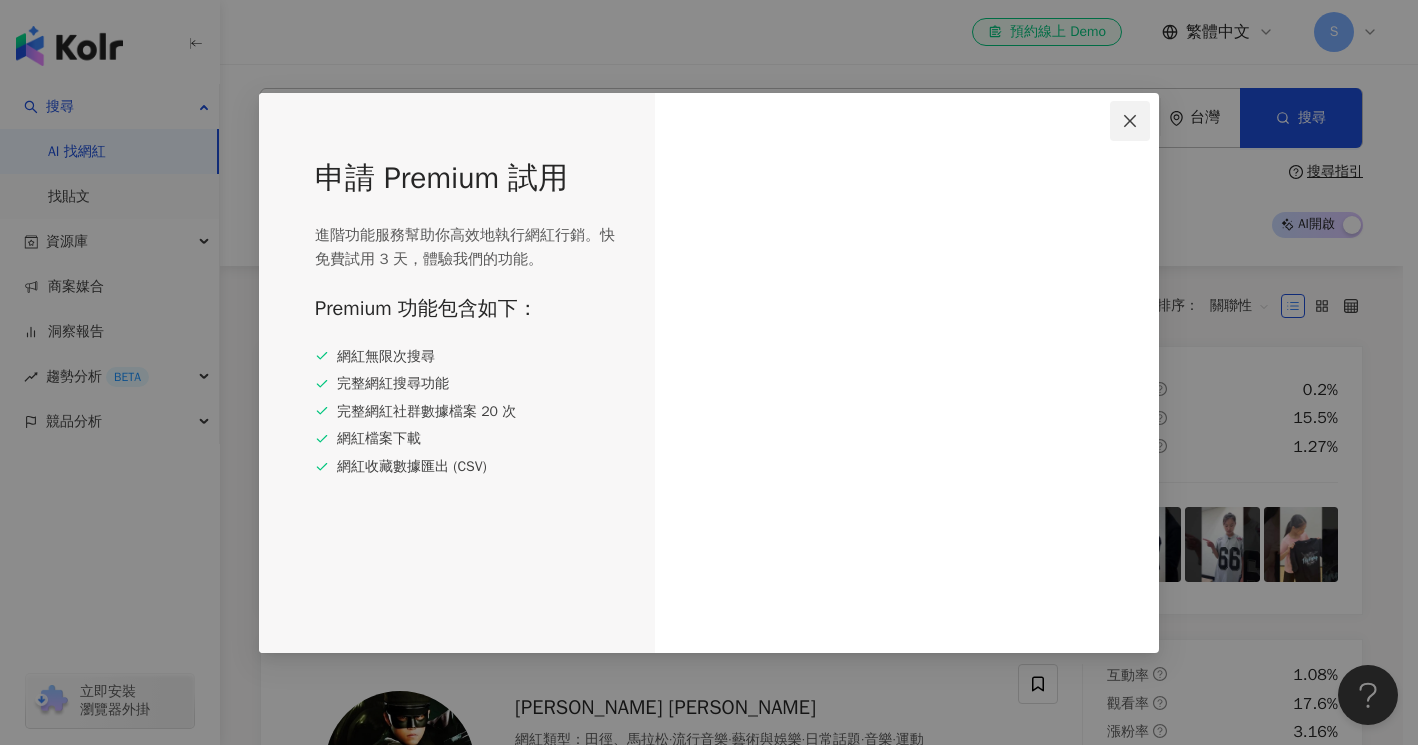 click 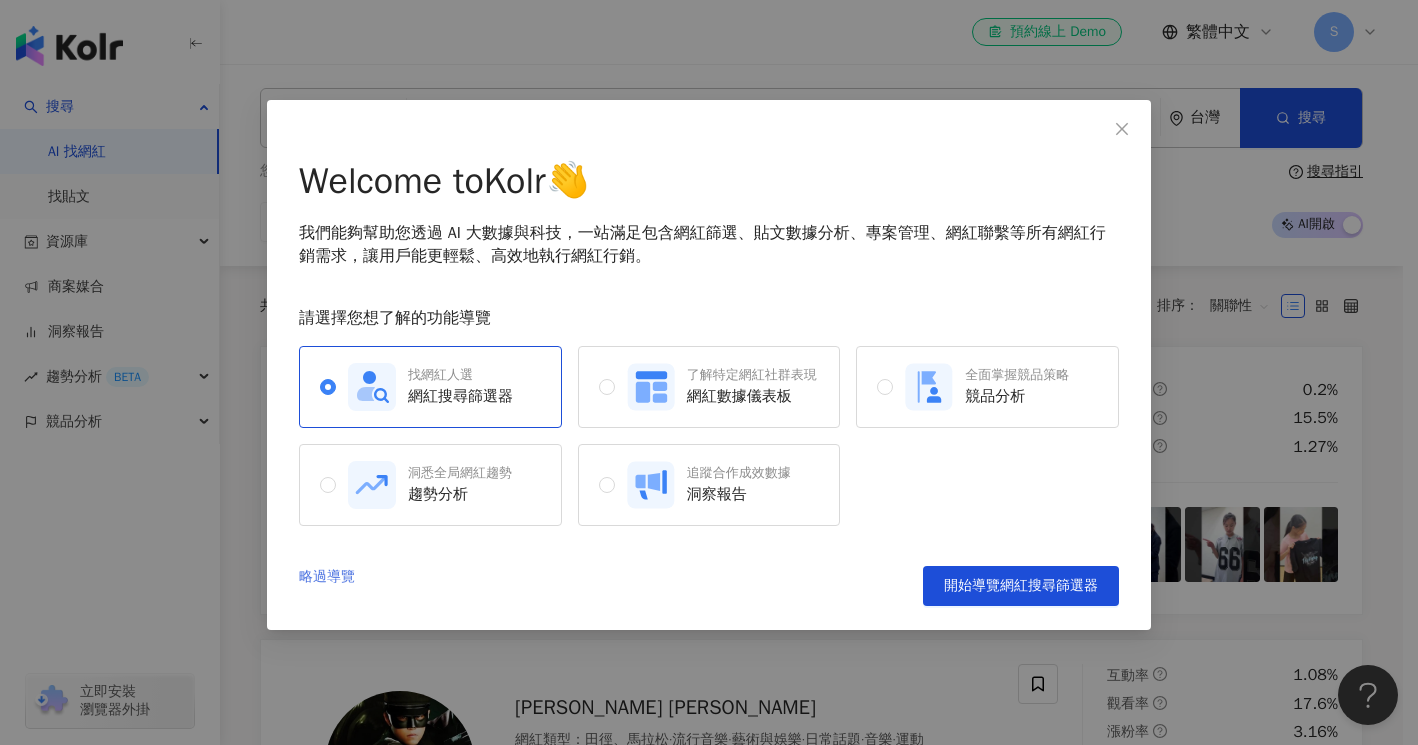 click on "略過導覽" at bounding box center [327, 586] 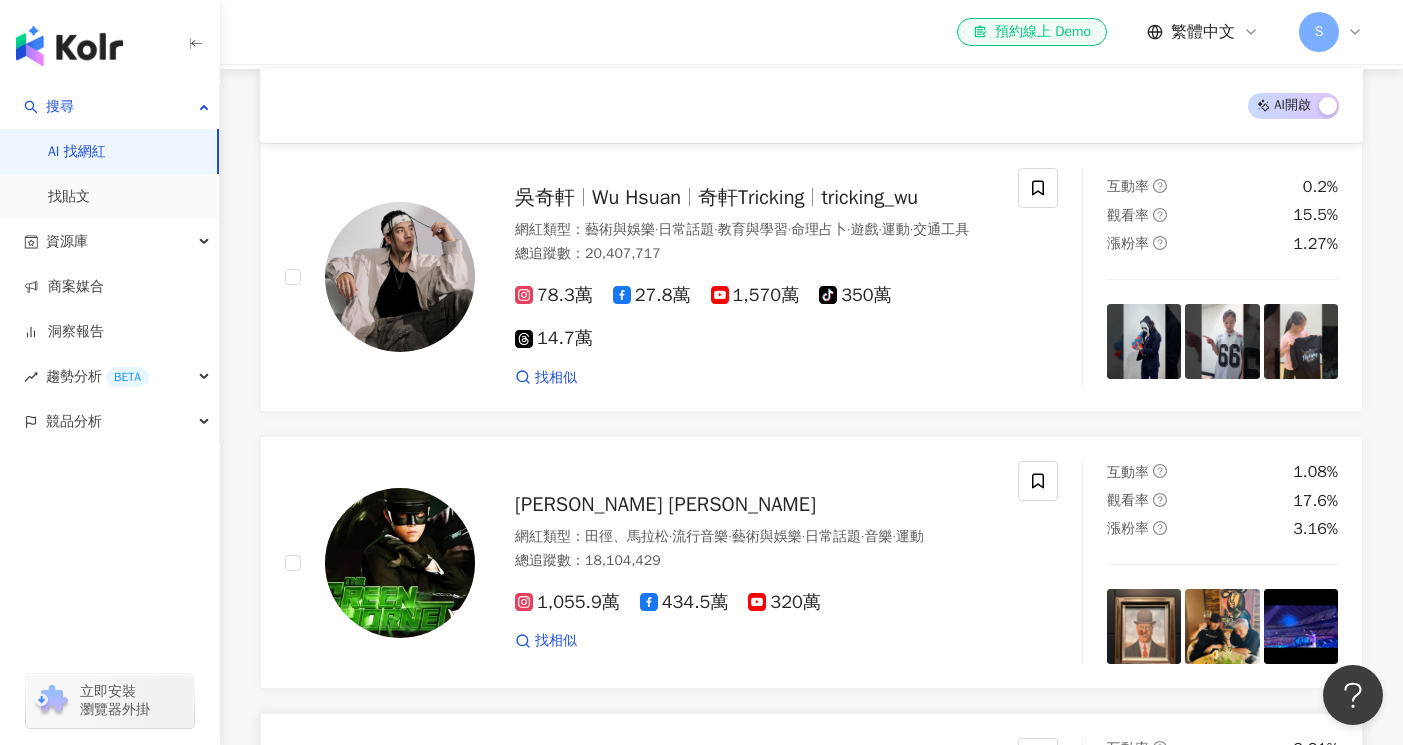 scroll, scrollTop: 0, scrollLeft: 0, axis: both 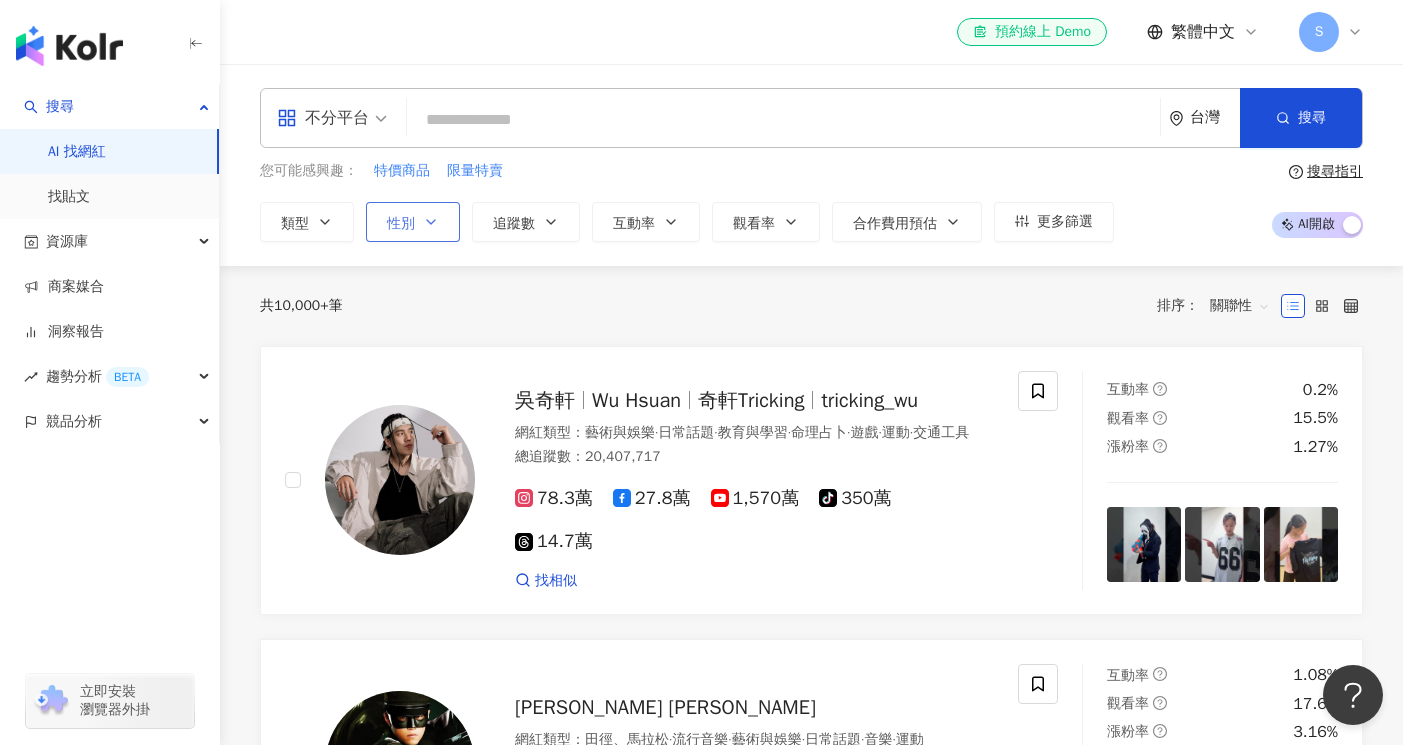 click on "性別" at bounding box center (401, 224) 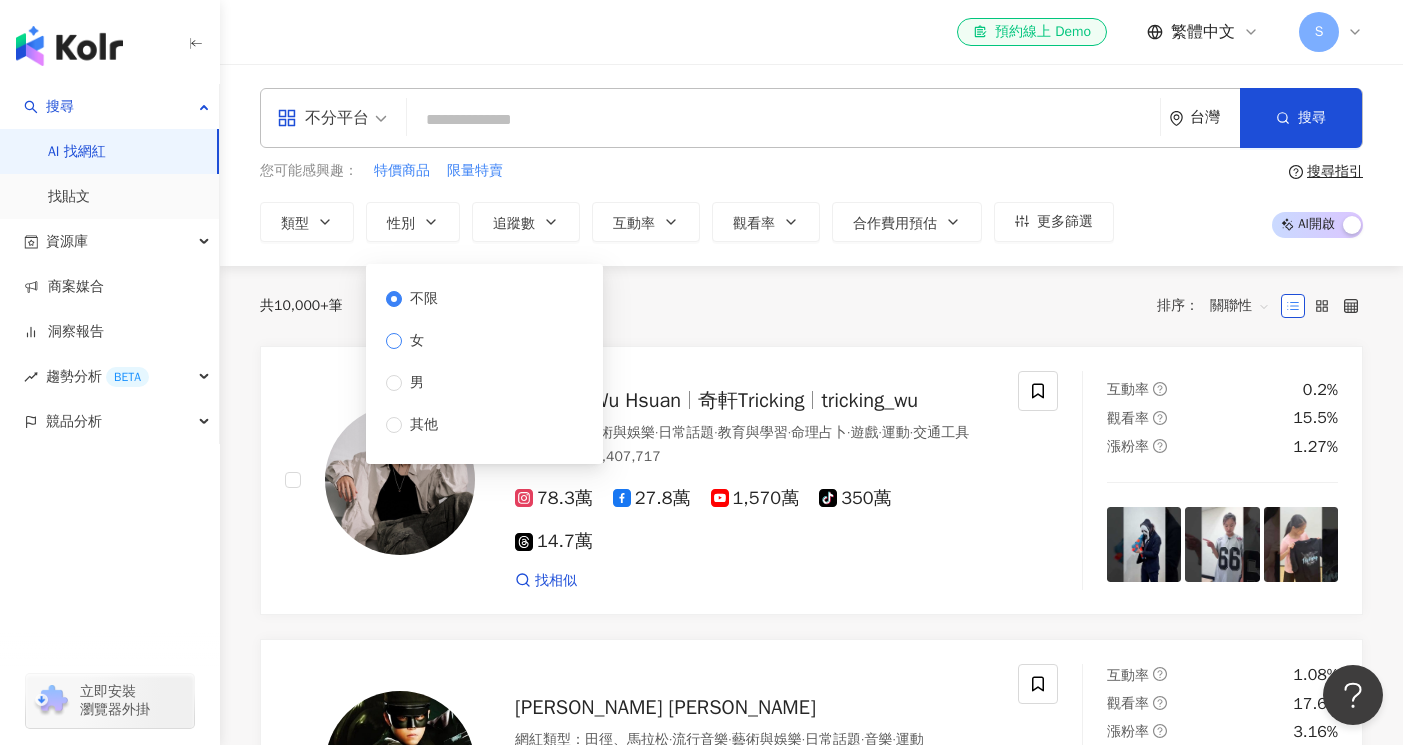 click on "女" at bounding box center [417, 341] 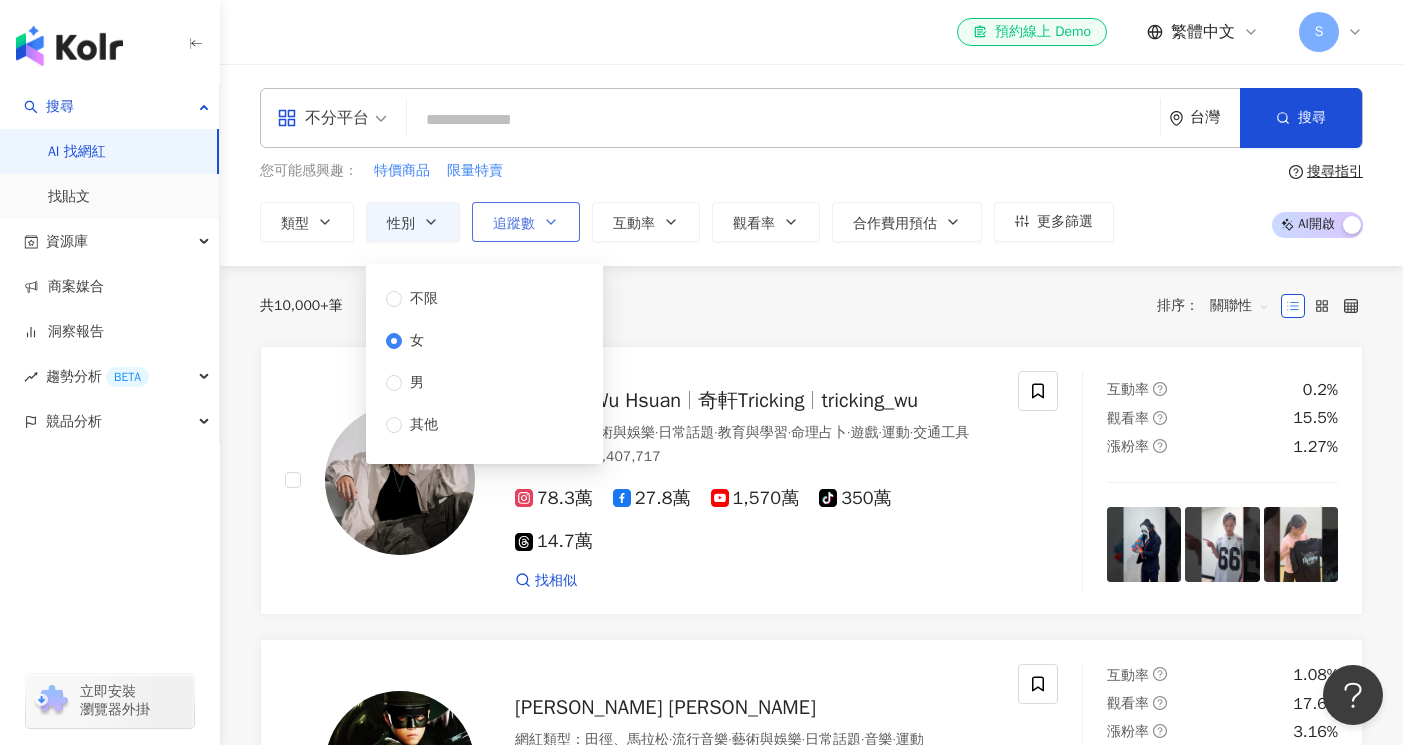 click on "追蹤數" at bounding box center (526, 222) 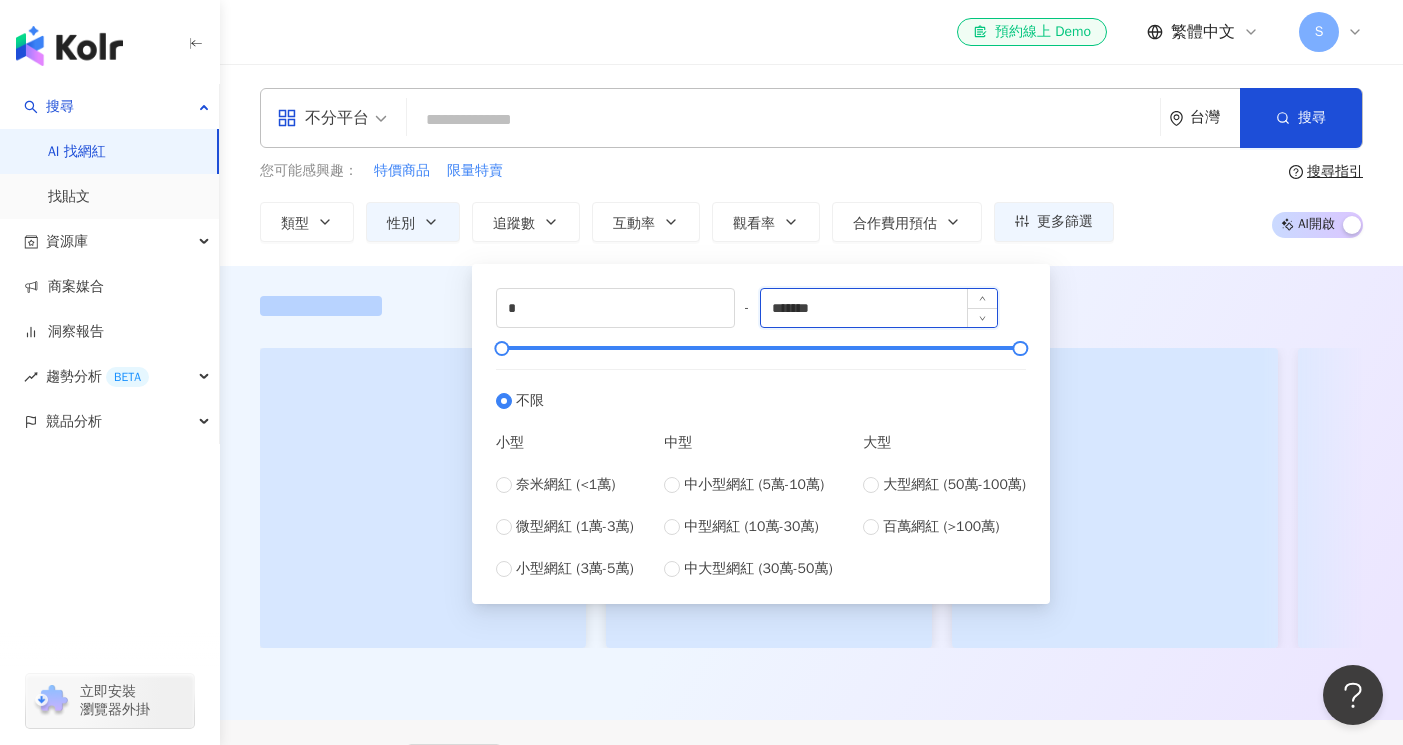 click on "*******" at bounding box center (879, 308) 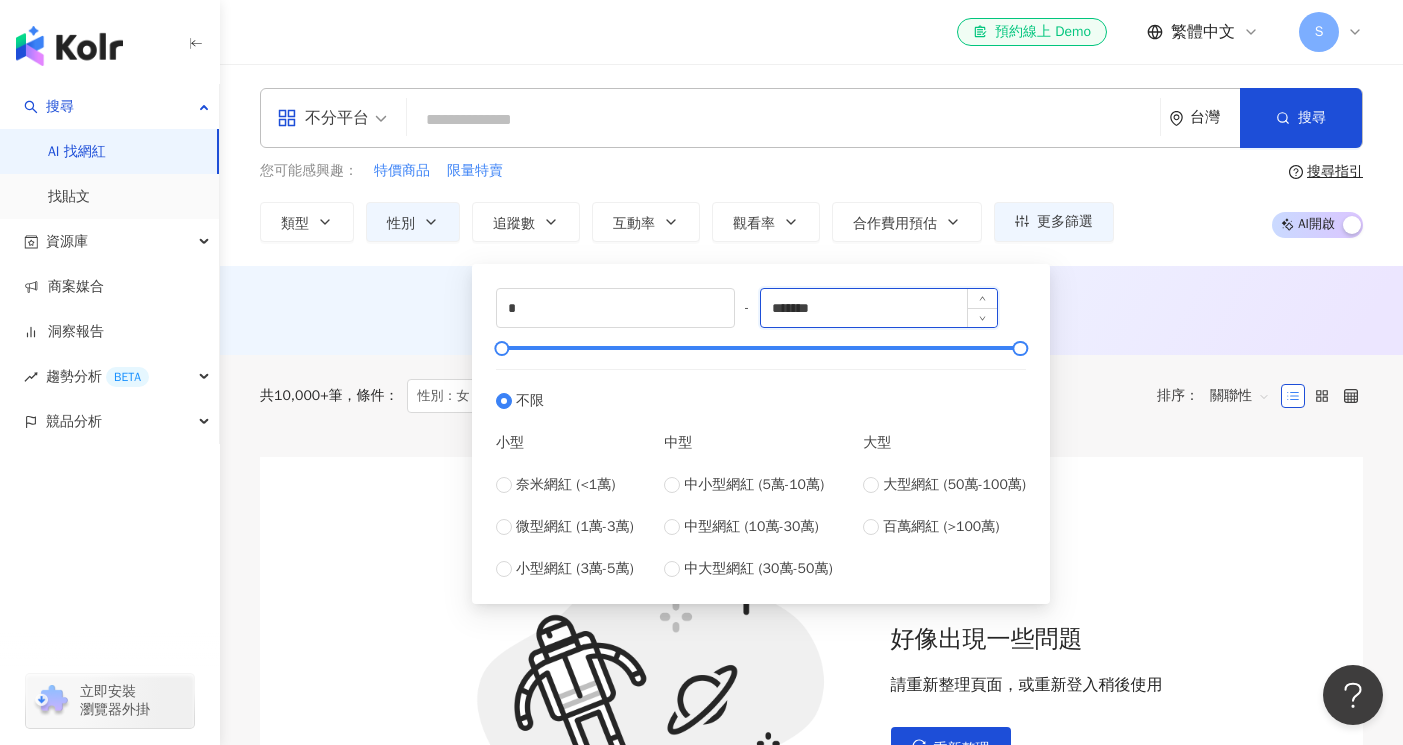 click on "*******" at bounding box center [879, 308] 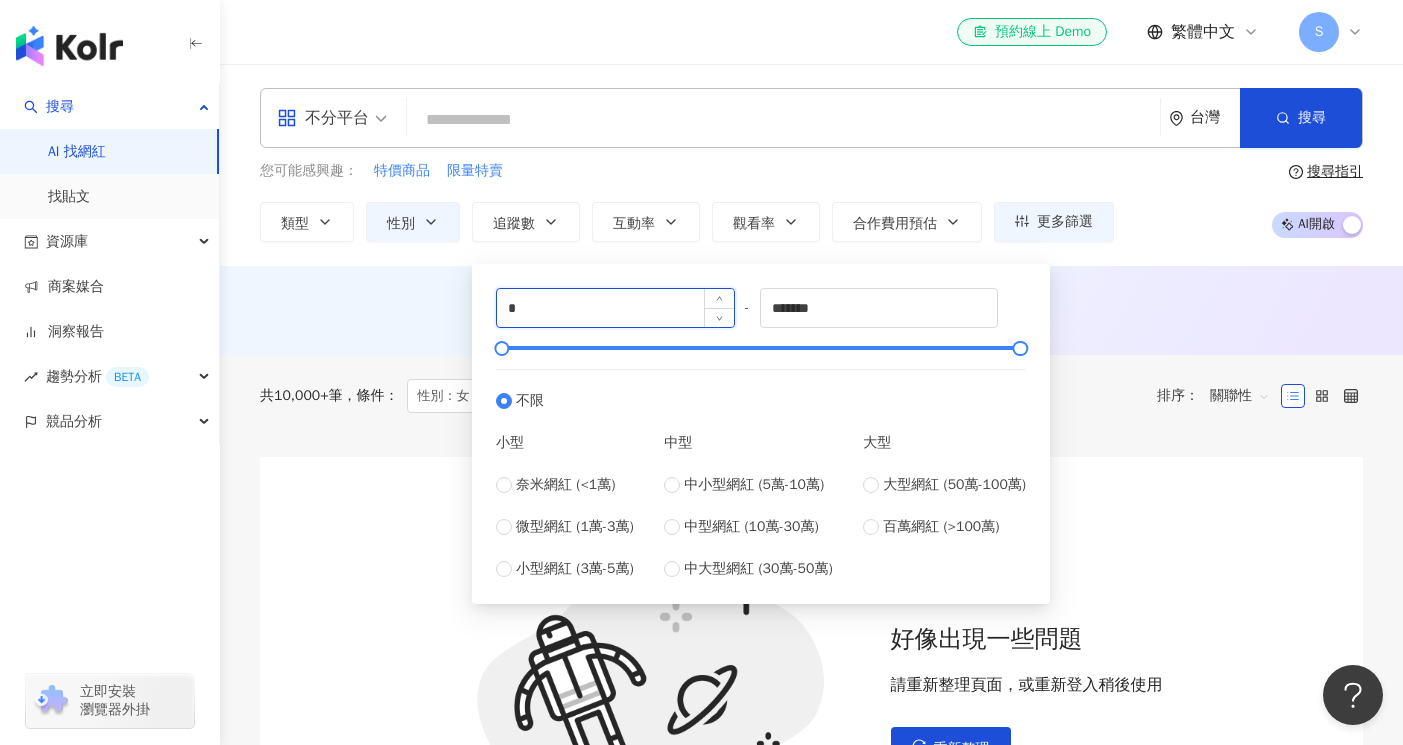 click on "*" at bounding box center [615, 308] 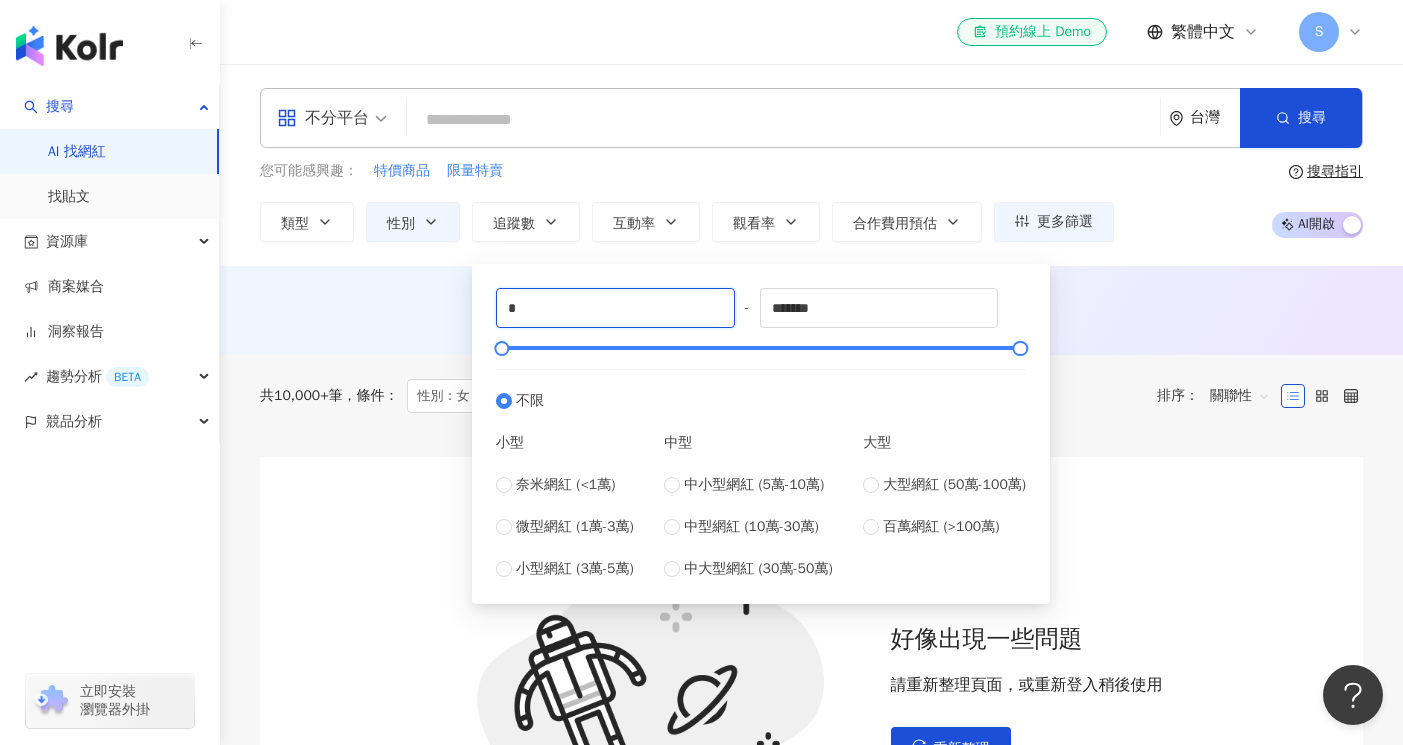 drag, startPoint x: 613, startPoint y: 305, endPoint x: 492, endPoint y: 313, distance: 121.264175 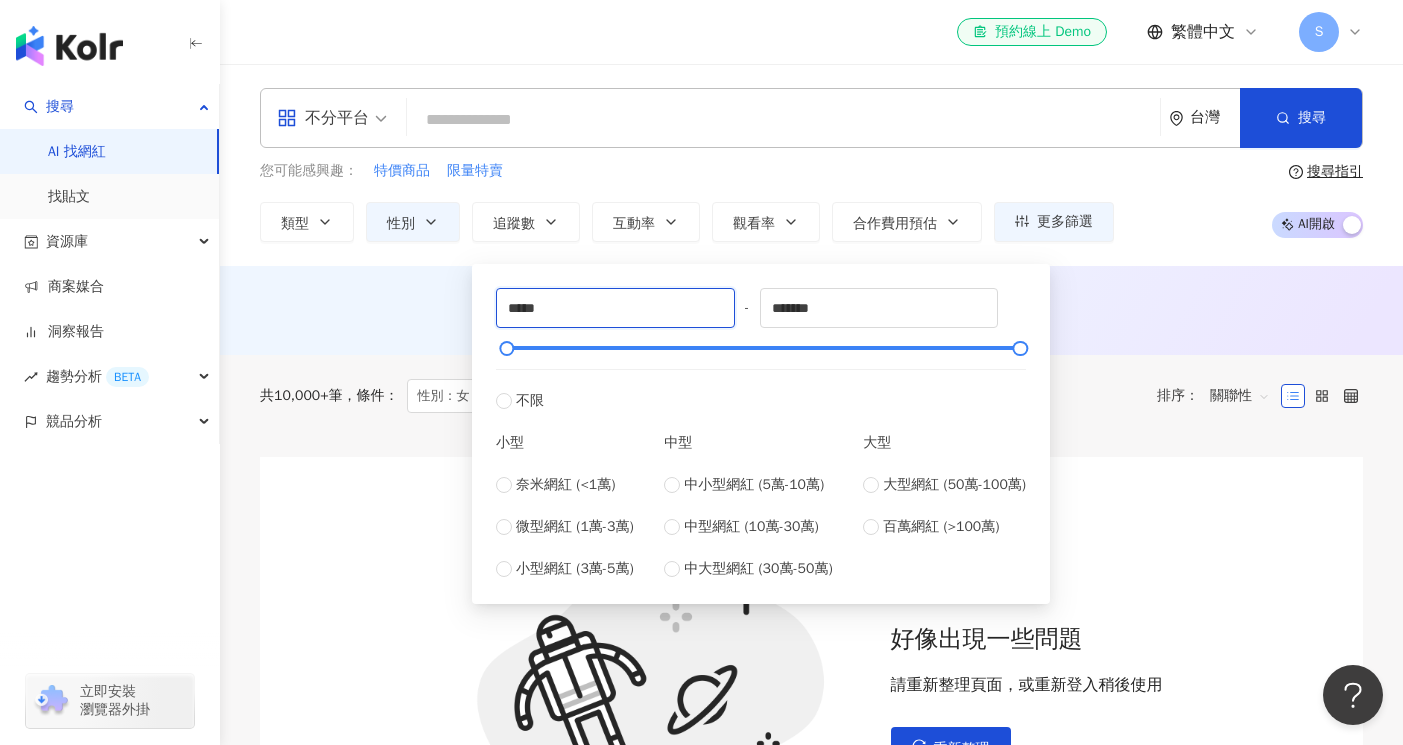 type on "*****" 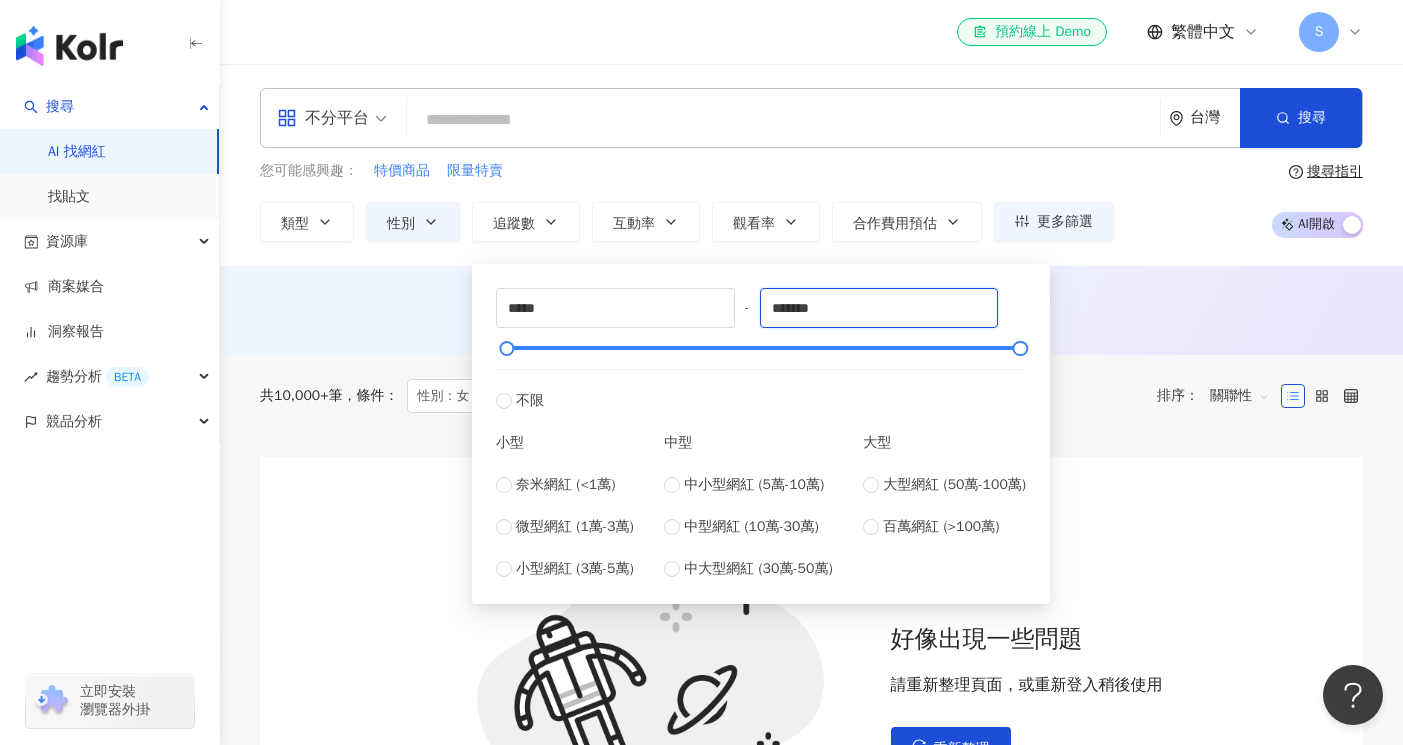 click on "*****  -  ******* 不限 小型 奈米網紅 (<1萬) 微型網紅 (1萬-3萬) 小型網紅 (3萬-5萬) 中型 中小型網紅 (5萬-10萬) 中型網紅 (10萬-30萬) 中大型網紅 (30萬-50萬) 大型 大型網紅 (50萬-100萬) 百萬網紅 (>100萬)" at bounding box center [761, 434] 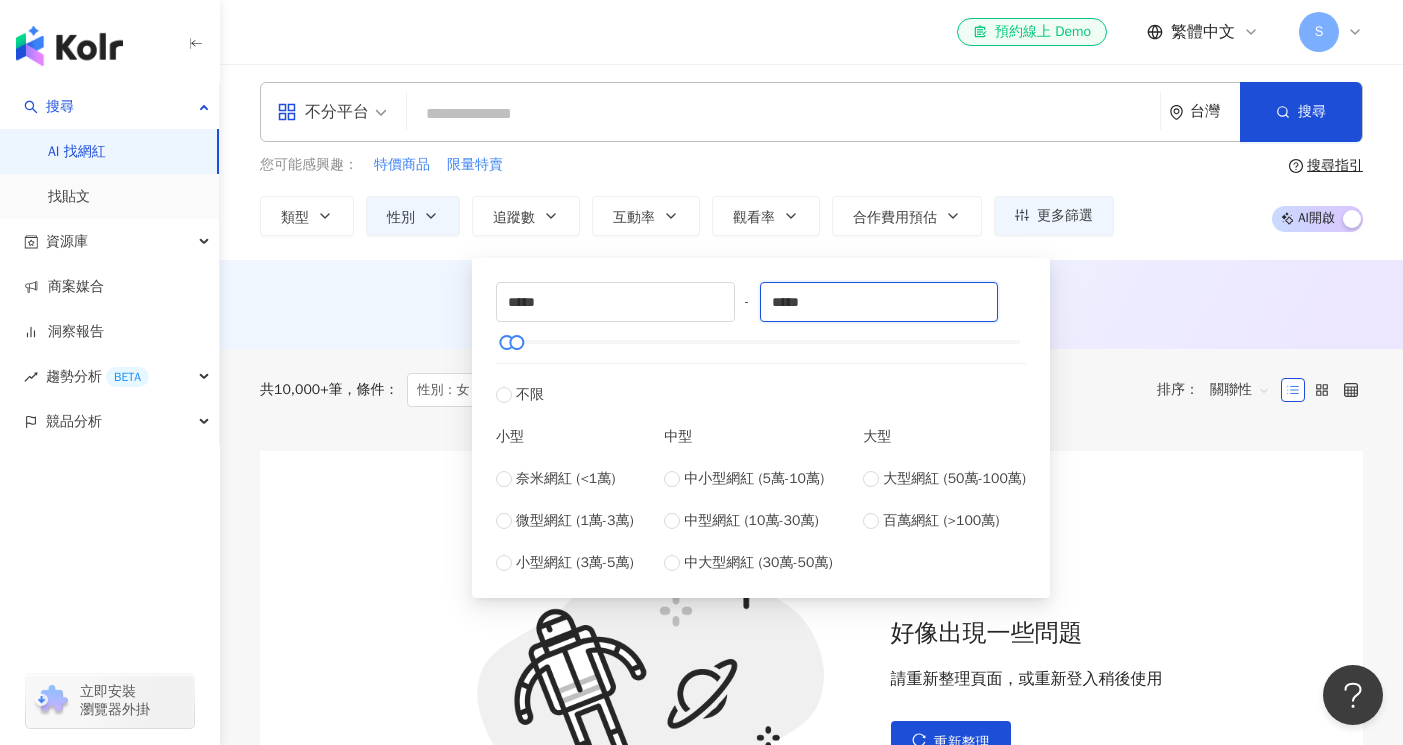 scroll, scrollTop: 8, scrollLeft: 0, axis: vertical 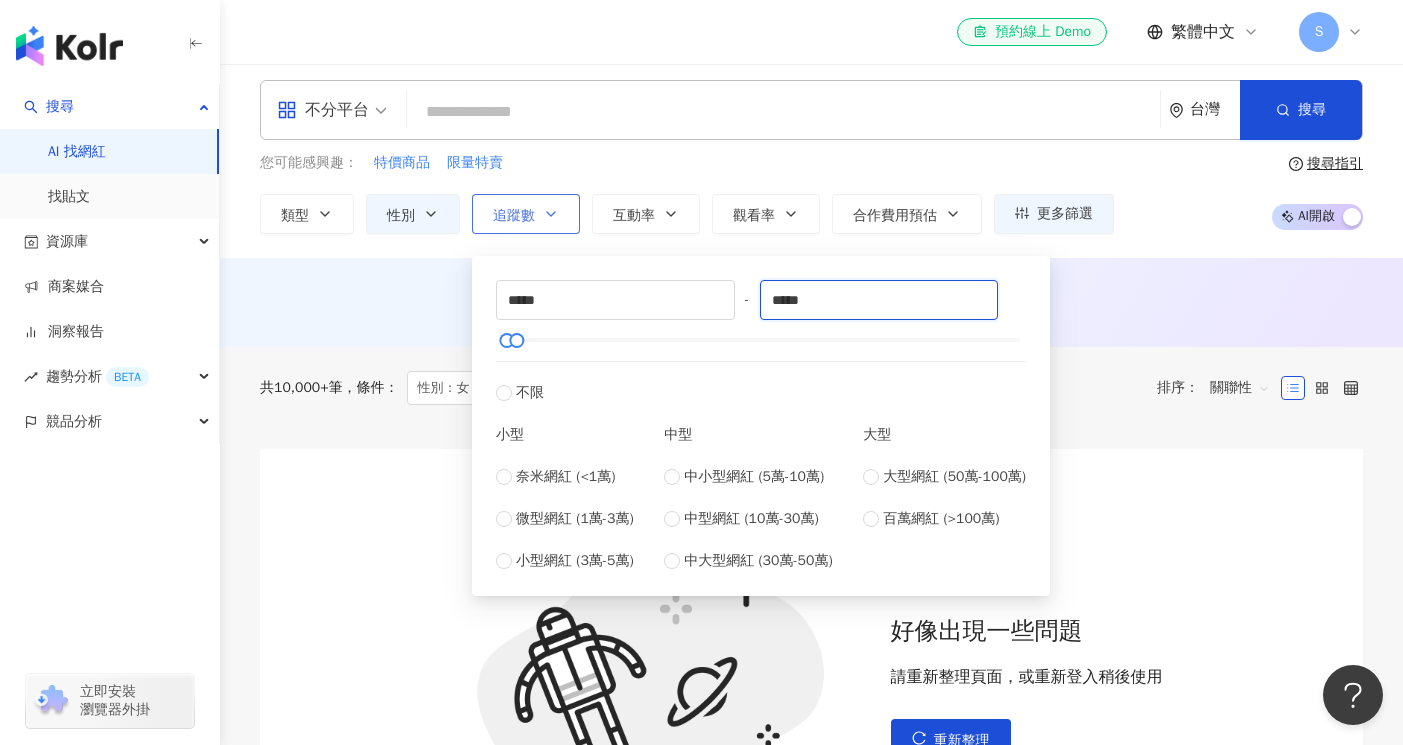type on "*****" 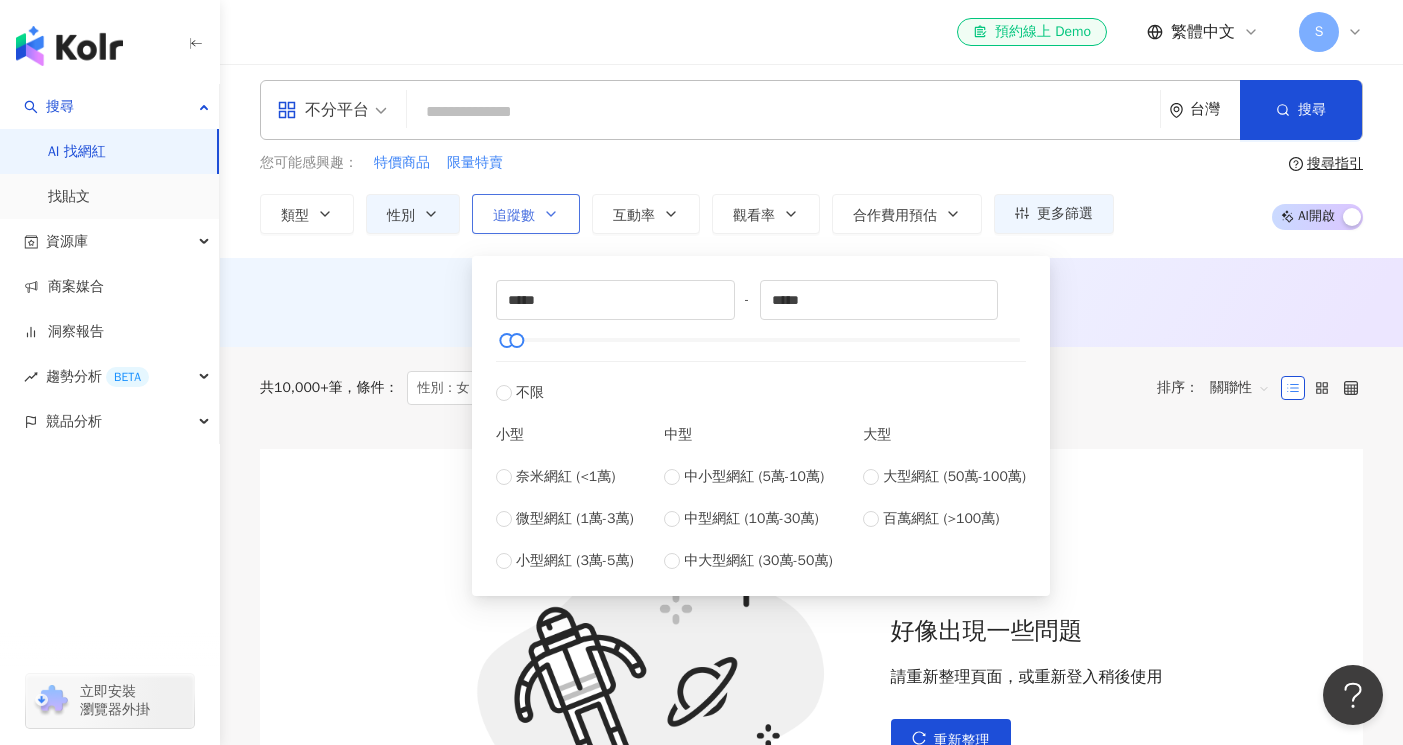 click on "追蹤數" at bounding box center [526, 214] 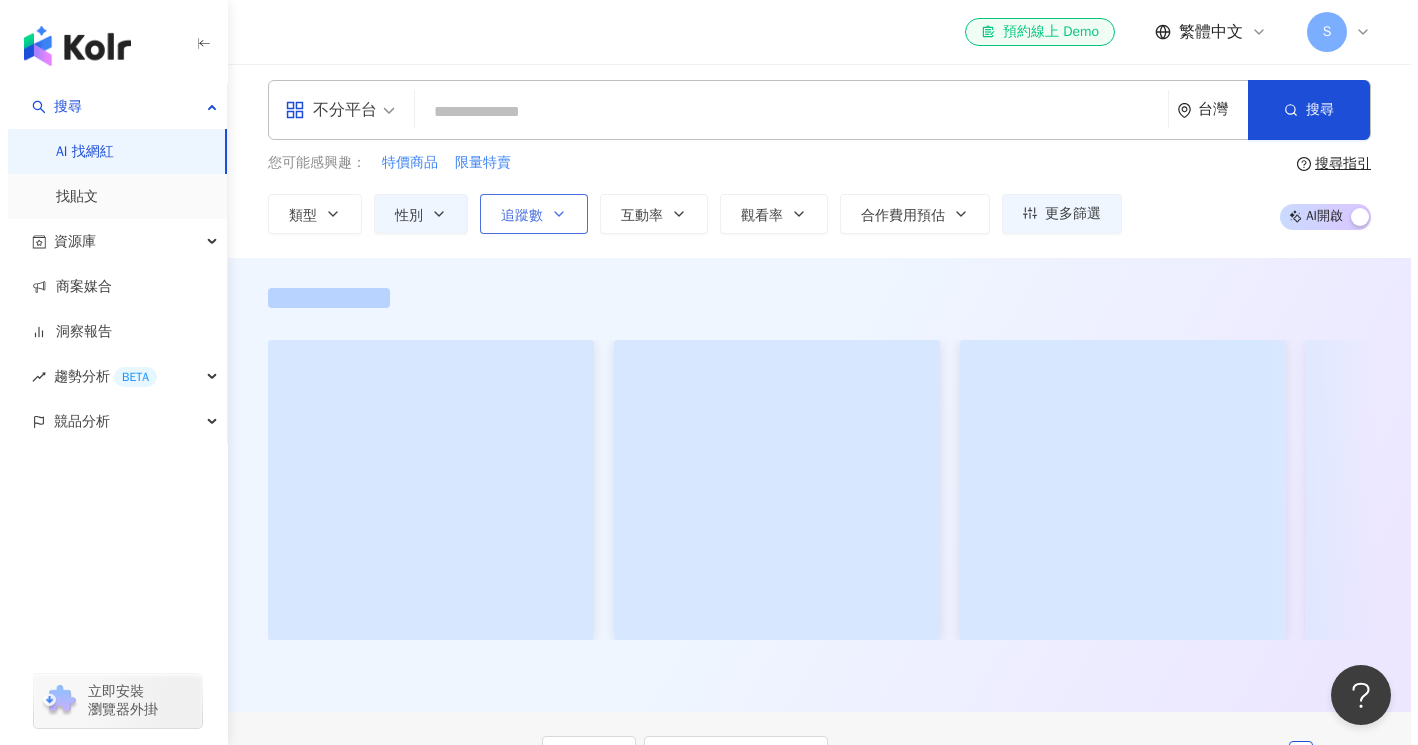scroll, scrollTop: 0, scrollLeft: 0, axis: both 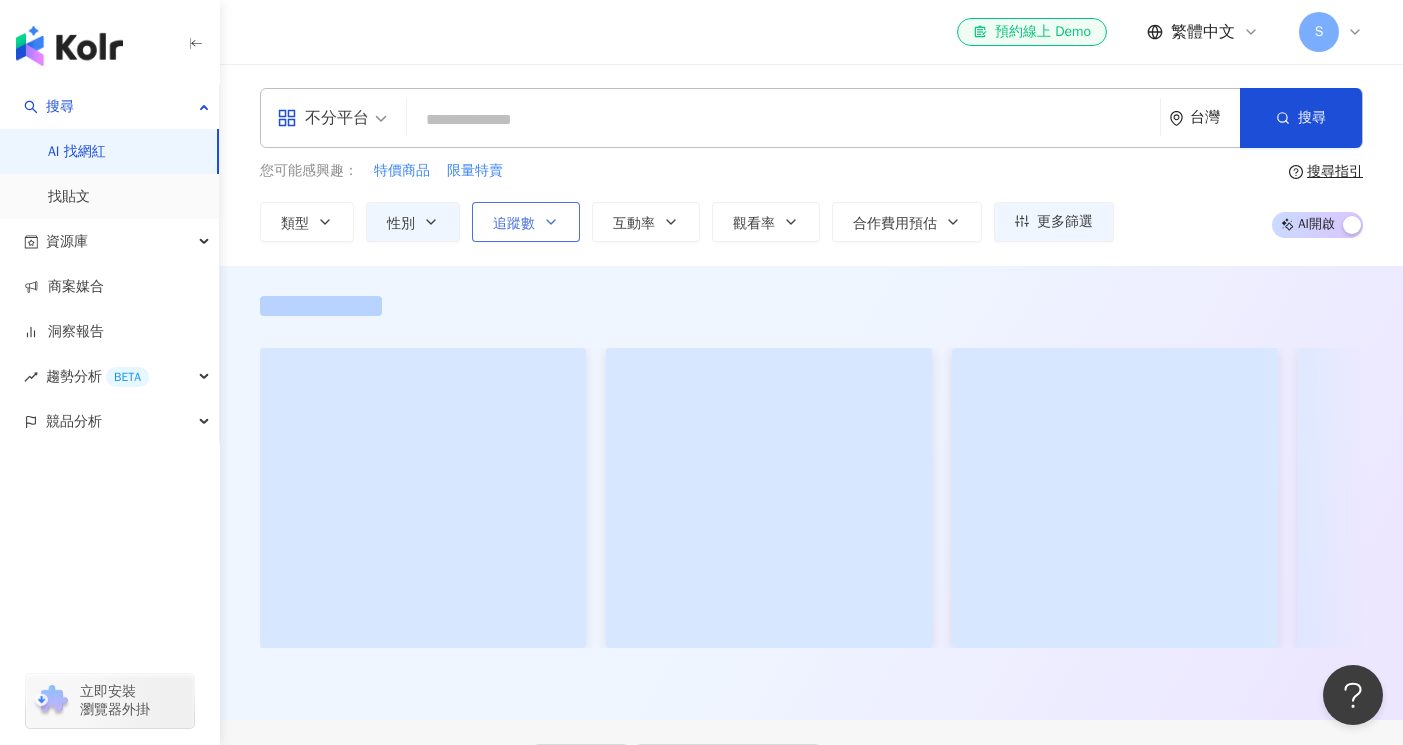 click on "追蹤數" at bounding box center [526, 222] 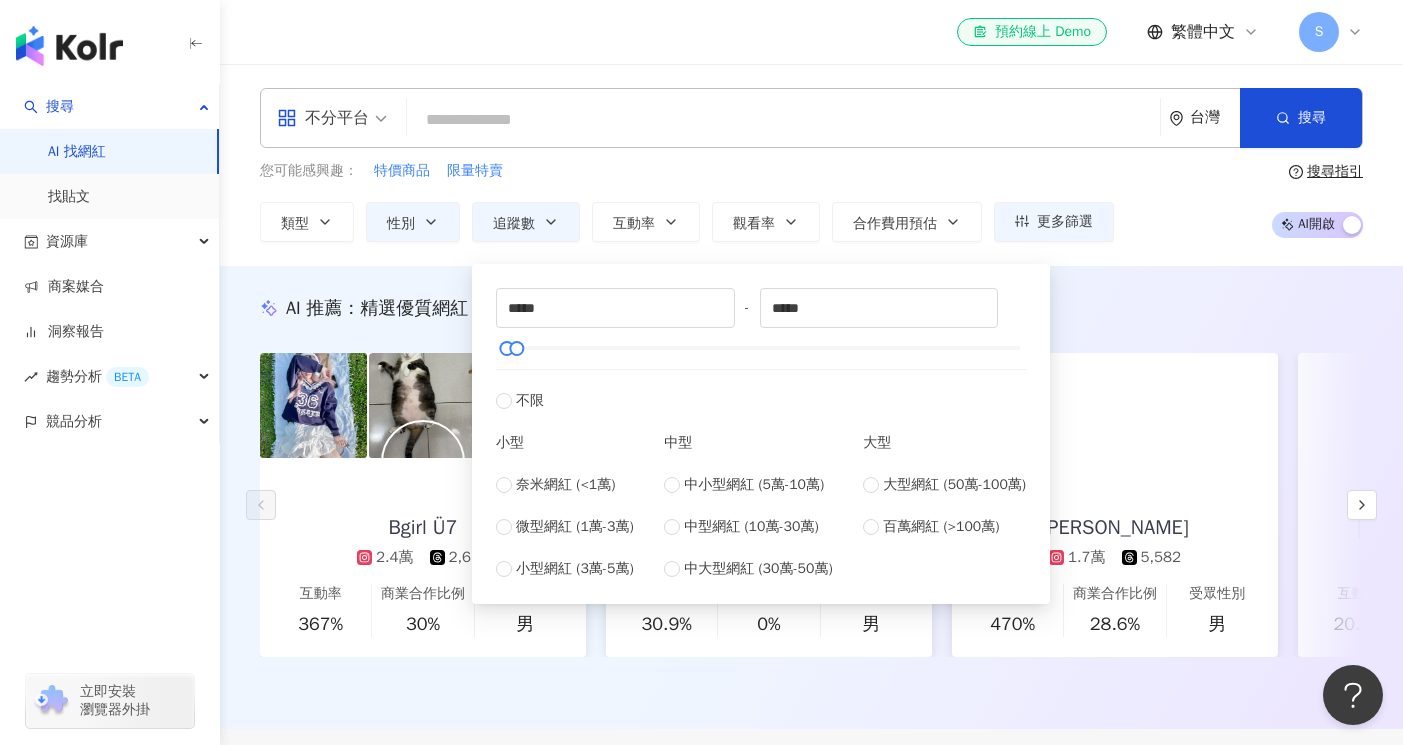 click on "*****  -  ***** 不限 小型 奈米網紅 (<1萬) 微型網紅 (1萬-3萬) 小型網紅 (3萬-5萬) 中型 中小型網紅 (5萬-10萬) 中型網紅 (10萬-30萬) 中大型網紅 (30萬-50萬) 大型 大型網紅 (50萬-100萬) 百萬網紅 (>100萬)" at bounding box center [761, 434] 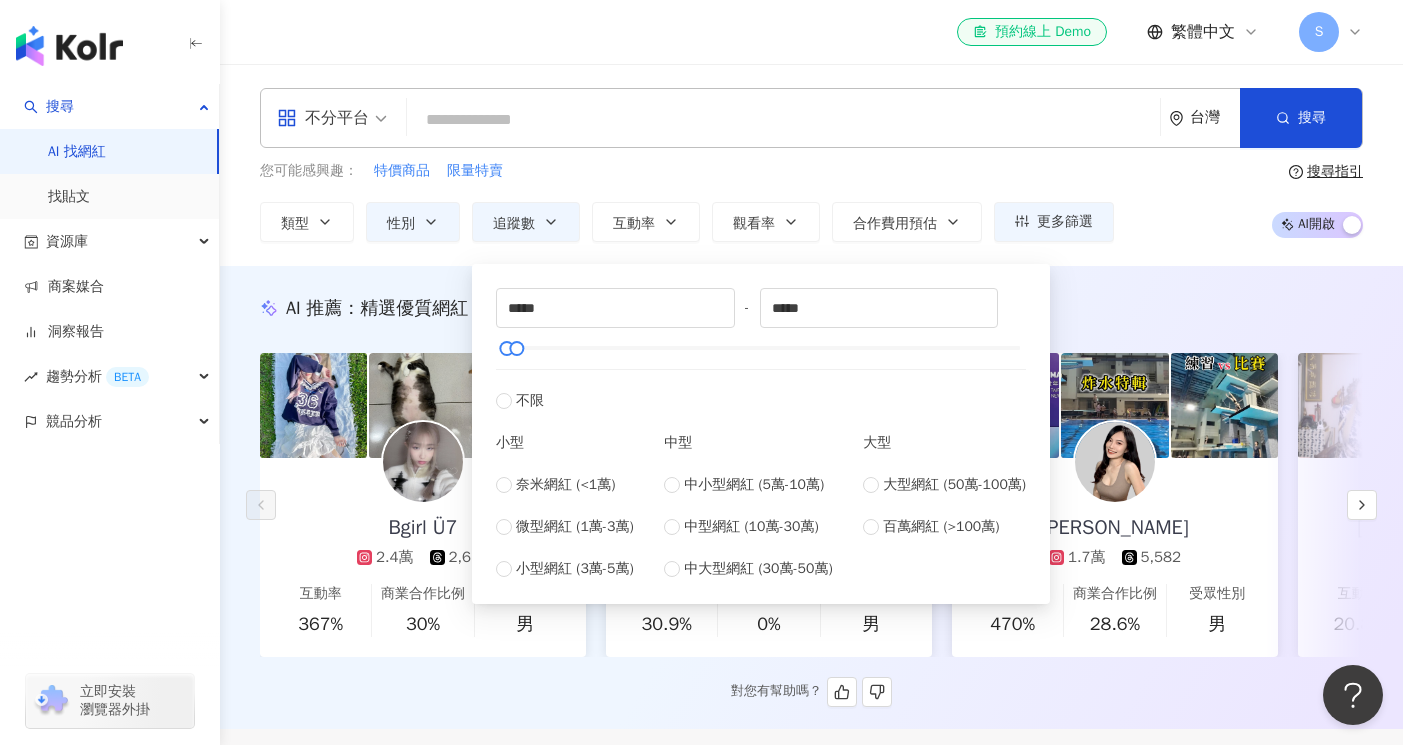 click on "AI 推薦 ： 精選優質網紅 Bgirl Ü7 2.4萬 2,613 互動率 367% 商業合作比例 30% 受眾性別 男 小又 Yo Lin 2.5萬 2,765 互動率 30.9% 商業合作比例 0% 受眾性別 男 林玉心 Serina 1.7萬 5,582 互動率 470% 商業合作比例 28.6% 受眾性別 男 哈娜小姐姐 2,700 2.4萬 互動率 20.8% 商業合作比例 75% 受眾性別 無資料 ☾?????♒︎久尾? ¦ 雪❅ 1.6萬 4,362 互動率 461% 商業合作比例 0% 受眾性別 男 菁菁直播 1.6萬 互動率 23.5% 商業合作比例 50% 受眾性別 女 Joanna 1.8萬 互動率 310% 商業合作比例 0% 受眾性別 女 比比 7,434 2,790 互動率 649% 商業合作比例 25% 受眾性別 女 joooaane.s 1萬 1,329 互動率 213% 商業合作比例 28.6% 受眾性別 女 李宛芸◡̈ 1.7萬 1,352 互動率 22.6% 商業合作比例 10.5% 受眾性別 女 yyeateat 1.3萬 互動率 270% 商業合作比例 50% 受眾性別 女 ⛰️南投教師Ann｜熱愛拍照穿搭x女力事業 1.2萬 1,936 互動率 22.2% 10% 女" at bounding box center (811, 501) 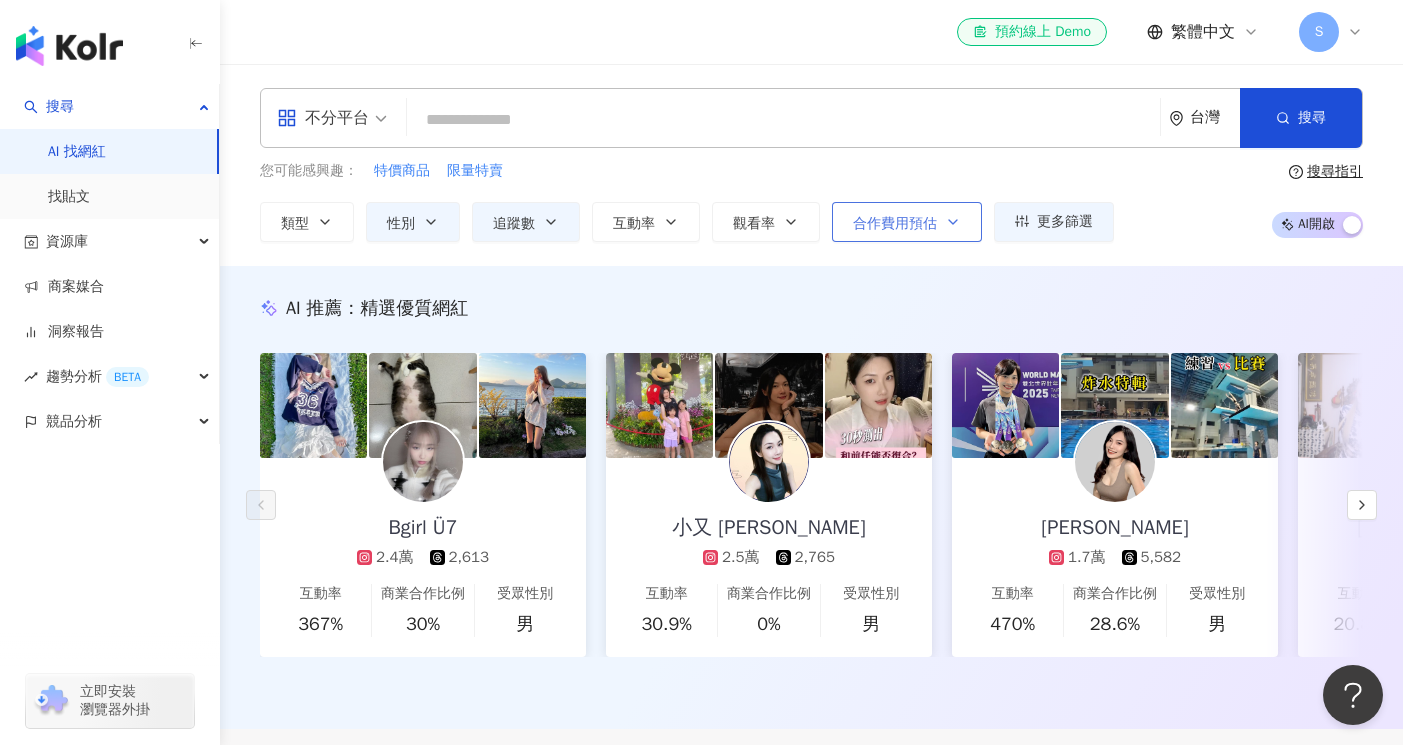 click on "合作費用預估" at bounding box center (895, 224) 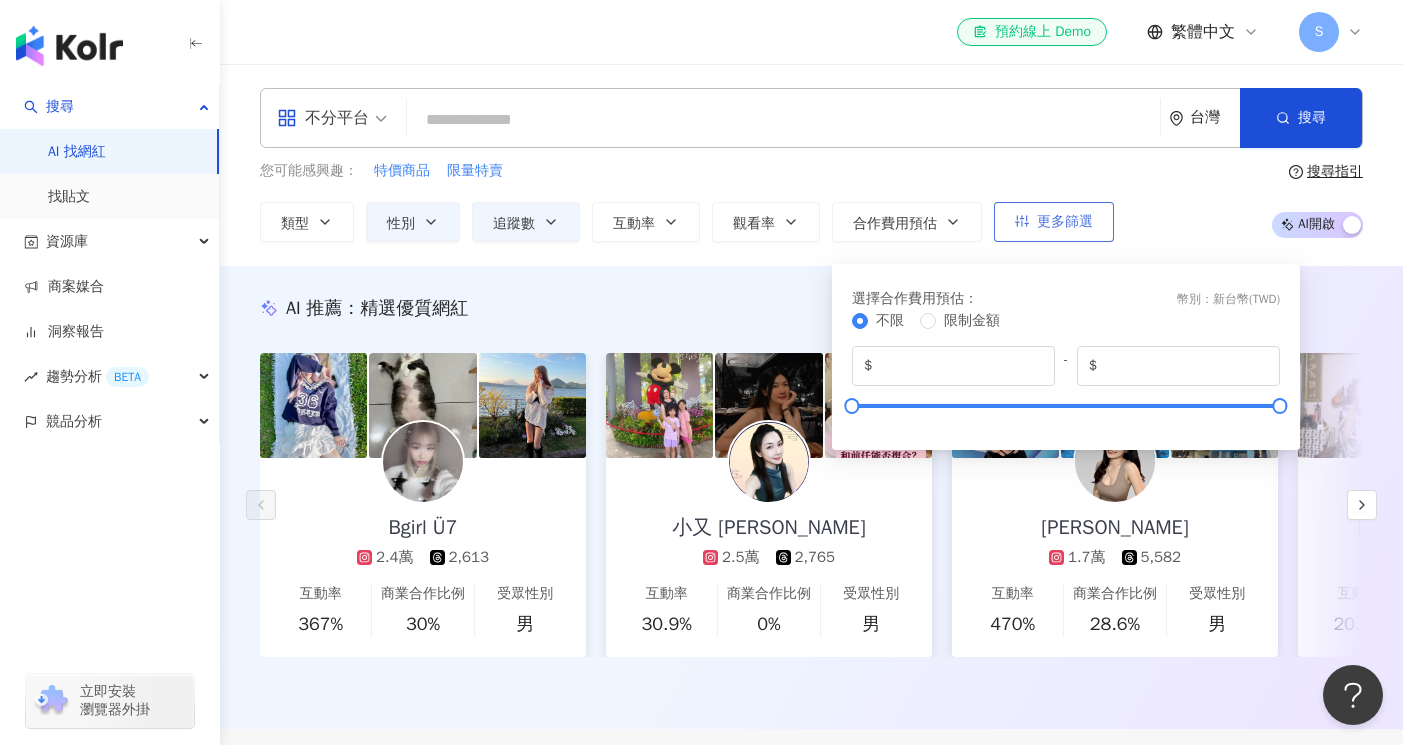 click on "更多篩選" at bounding box center (1054, 222) 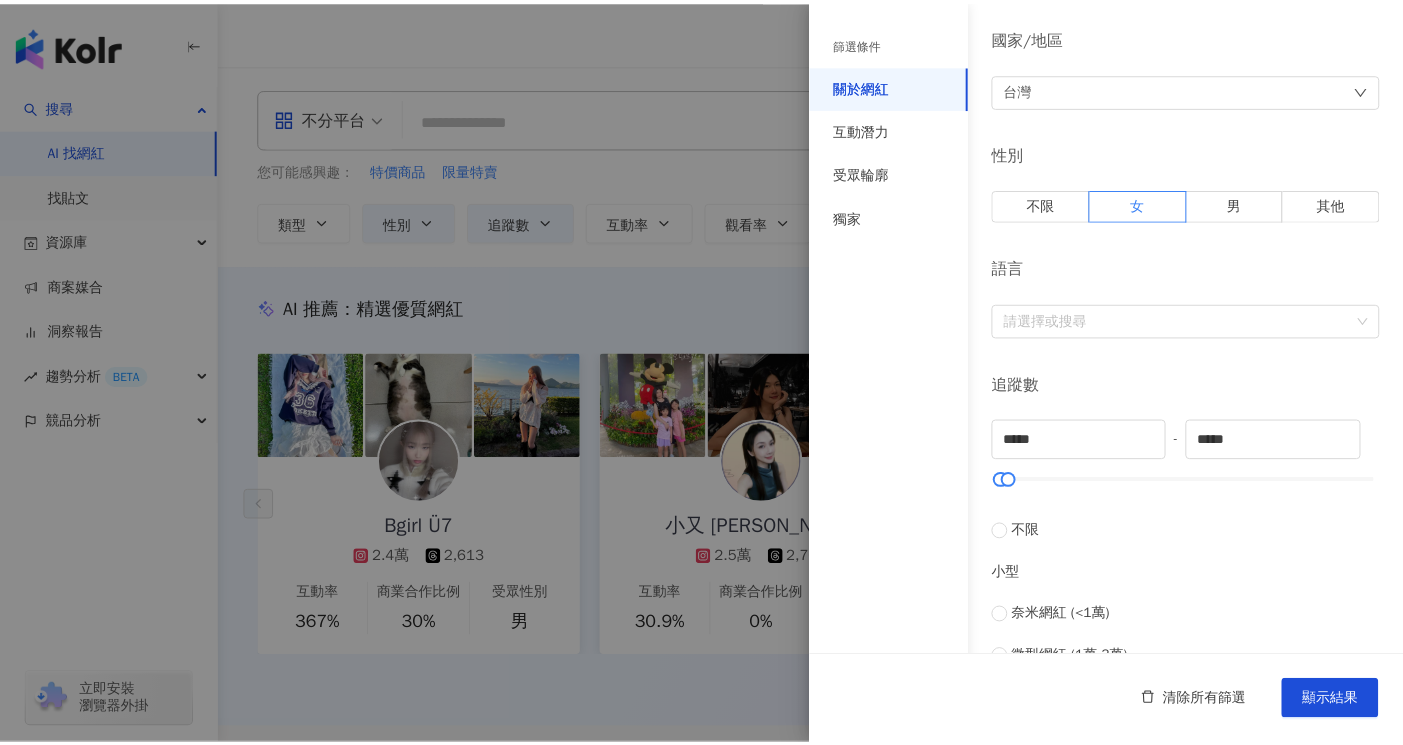 scroll, scrollTop: 216, scrollLeft: 0, axis: vertical 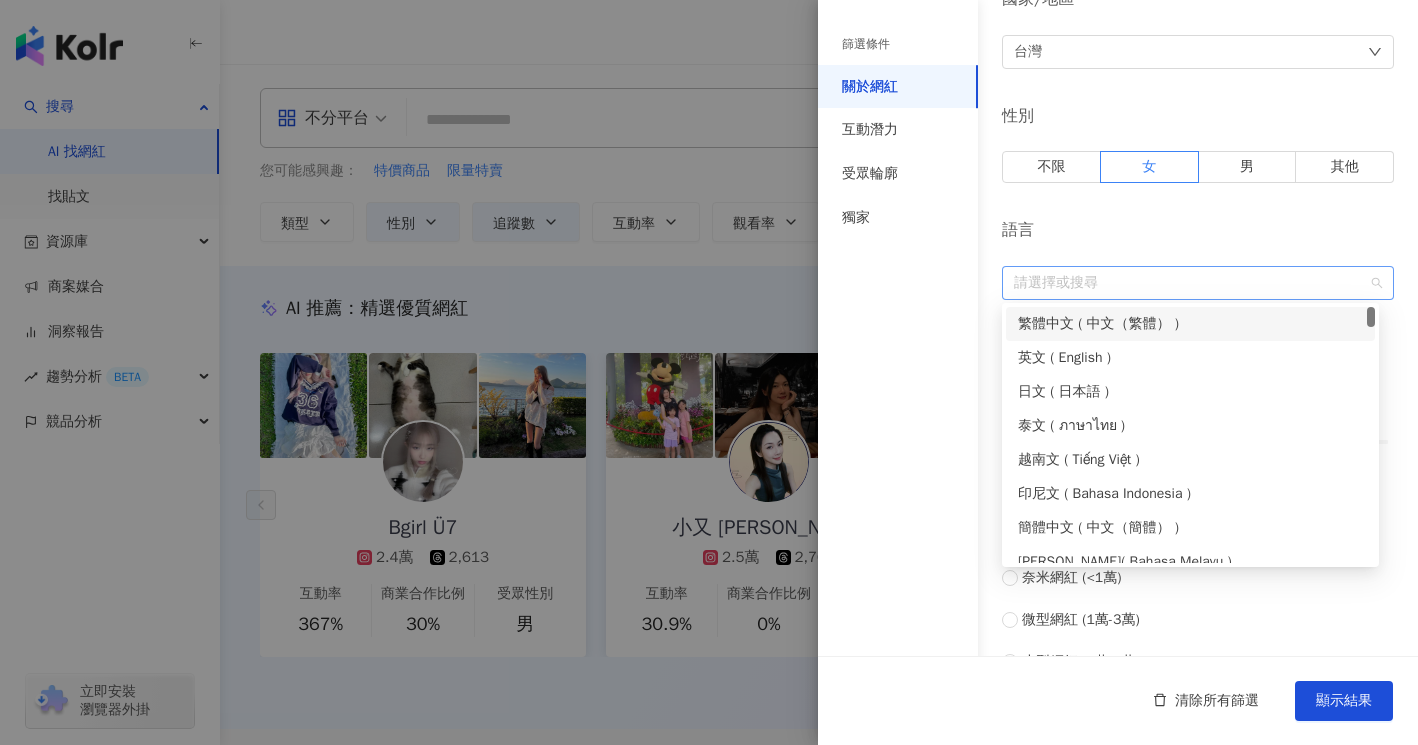 click at bounding box center (1187, 282) 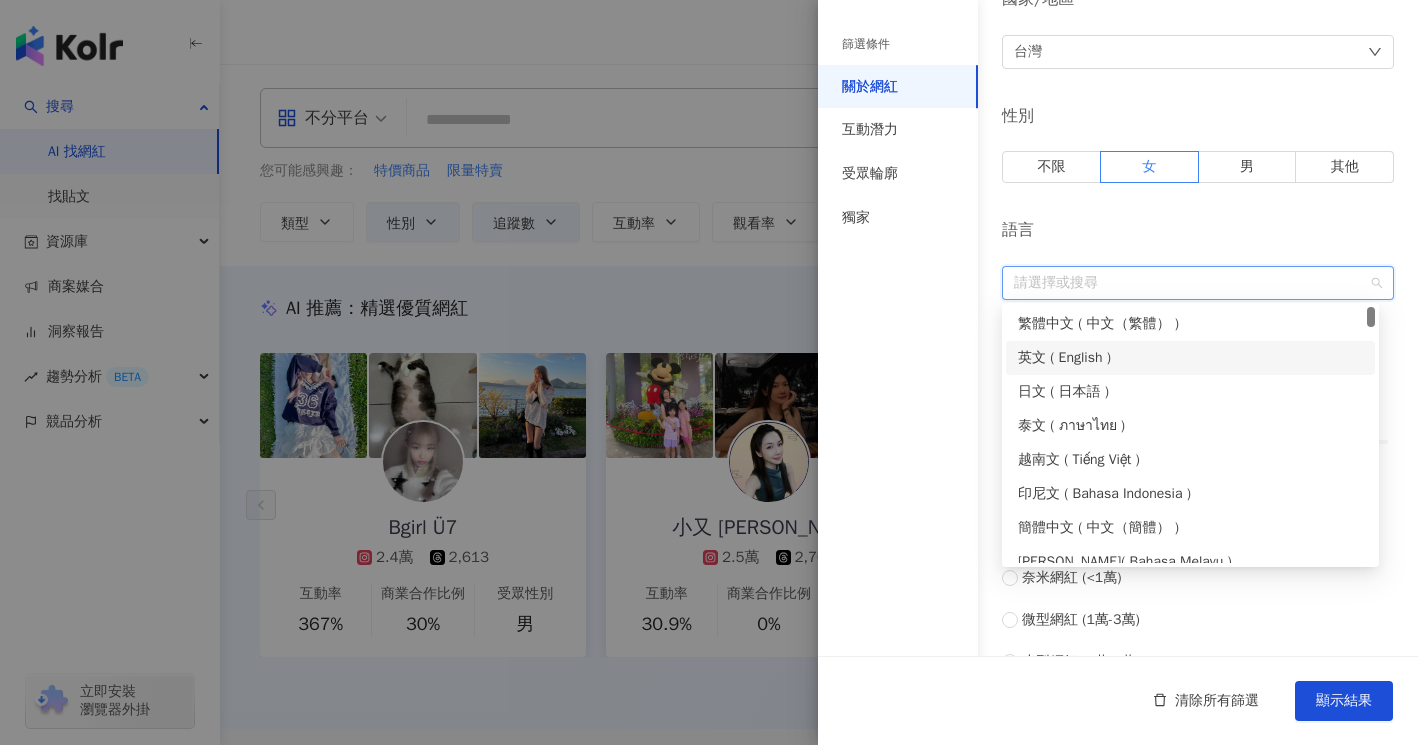 click on "英文 ( English )" at bounding box center [1190, 358] 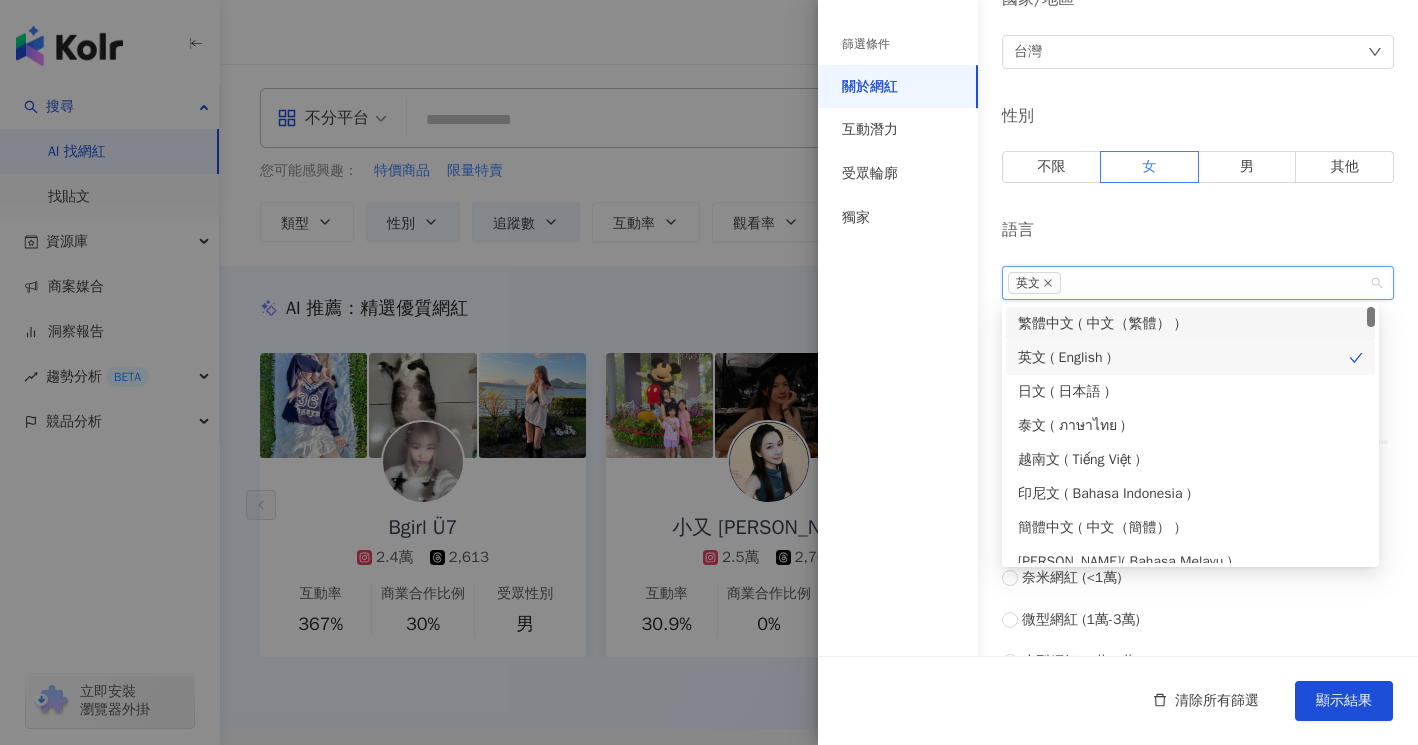 click on "繁體中文 ( 中文（繁體） )" at bounding box center (1190, 324) 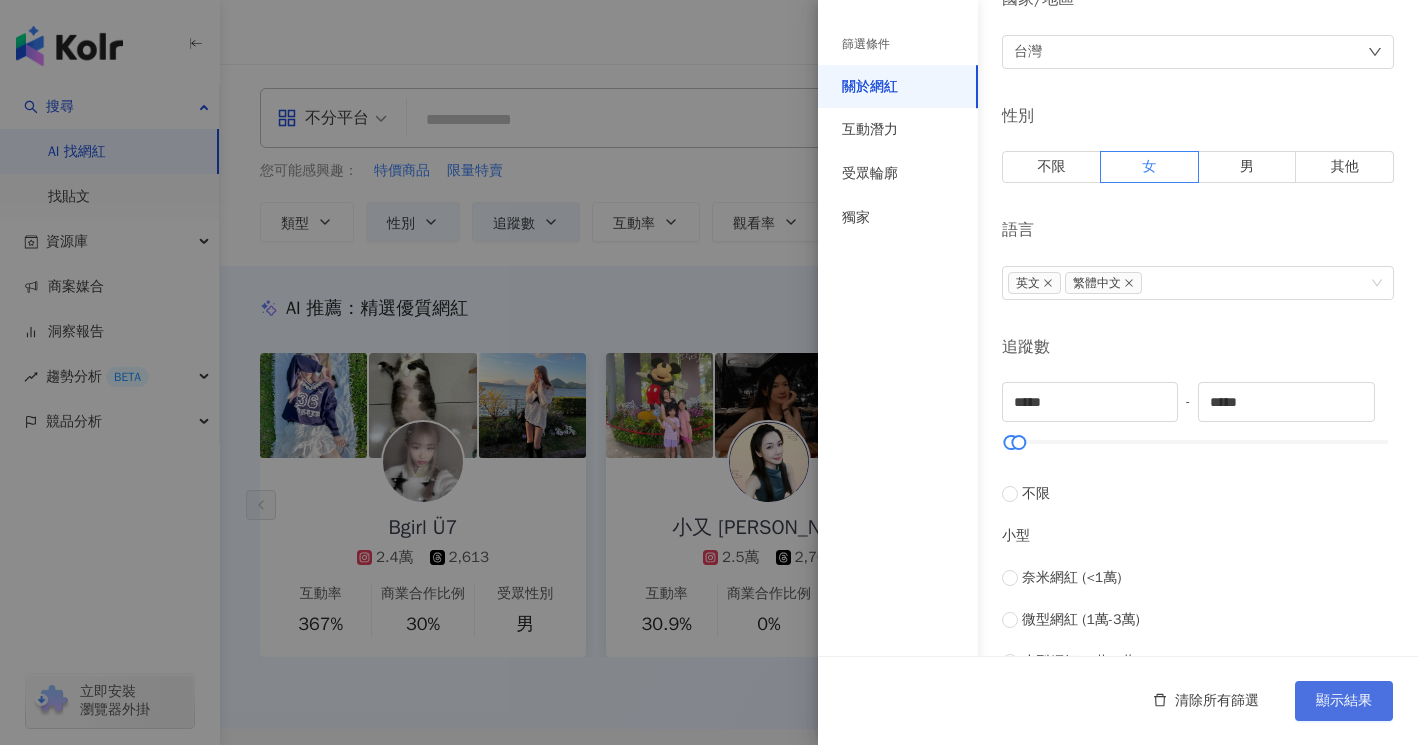 click on "顯示結果" at bounding box center [1344, 701] 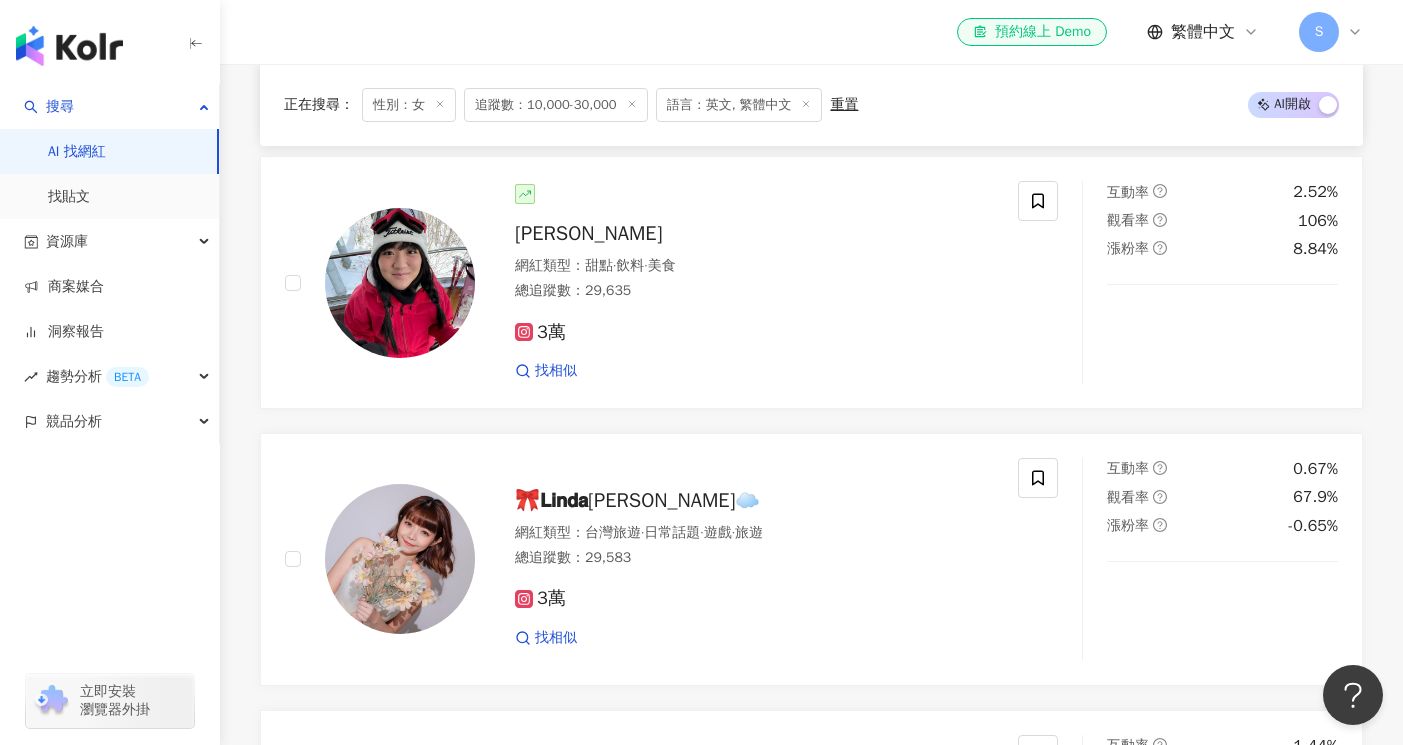 scroll, scrollTop: 1223, scrollLeft: 0, axis: vertical 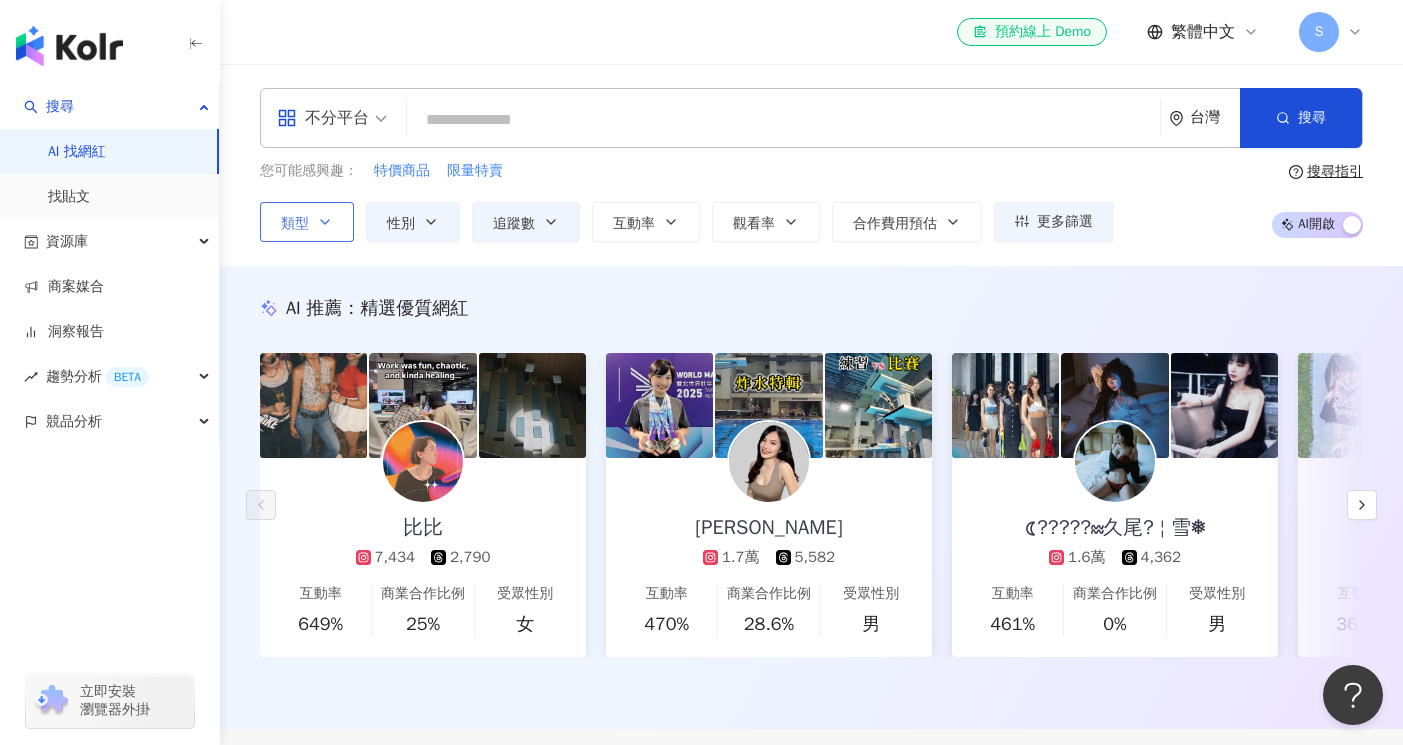 click 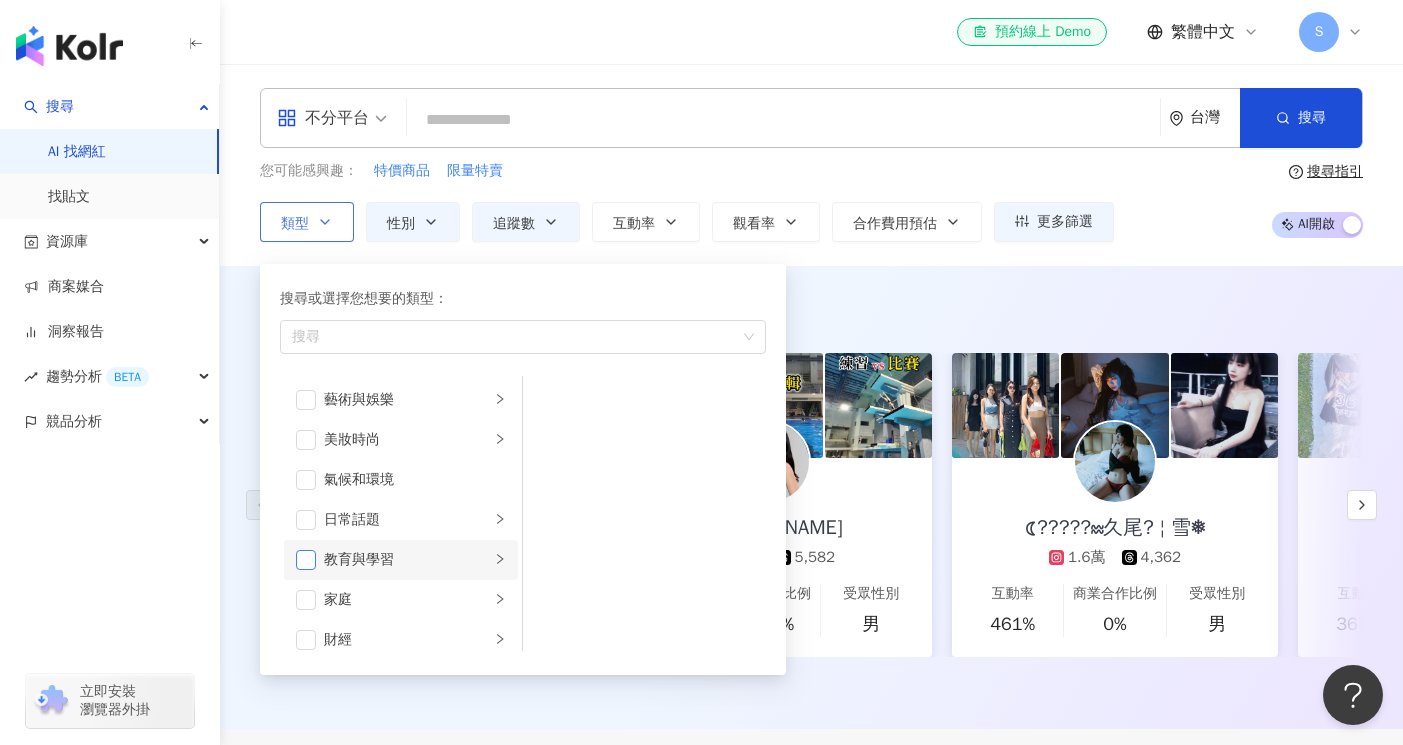 click at bounding box center [306, 560] 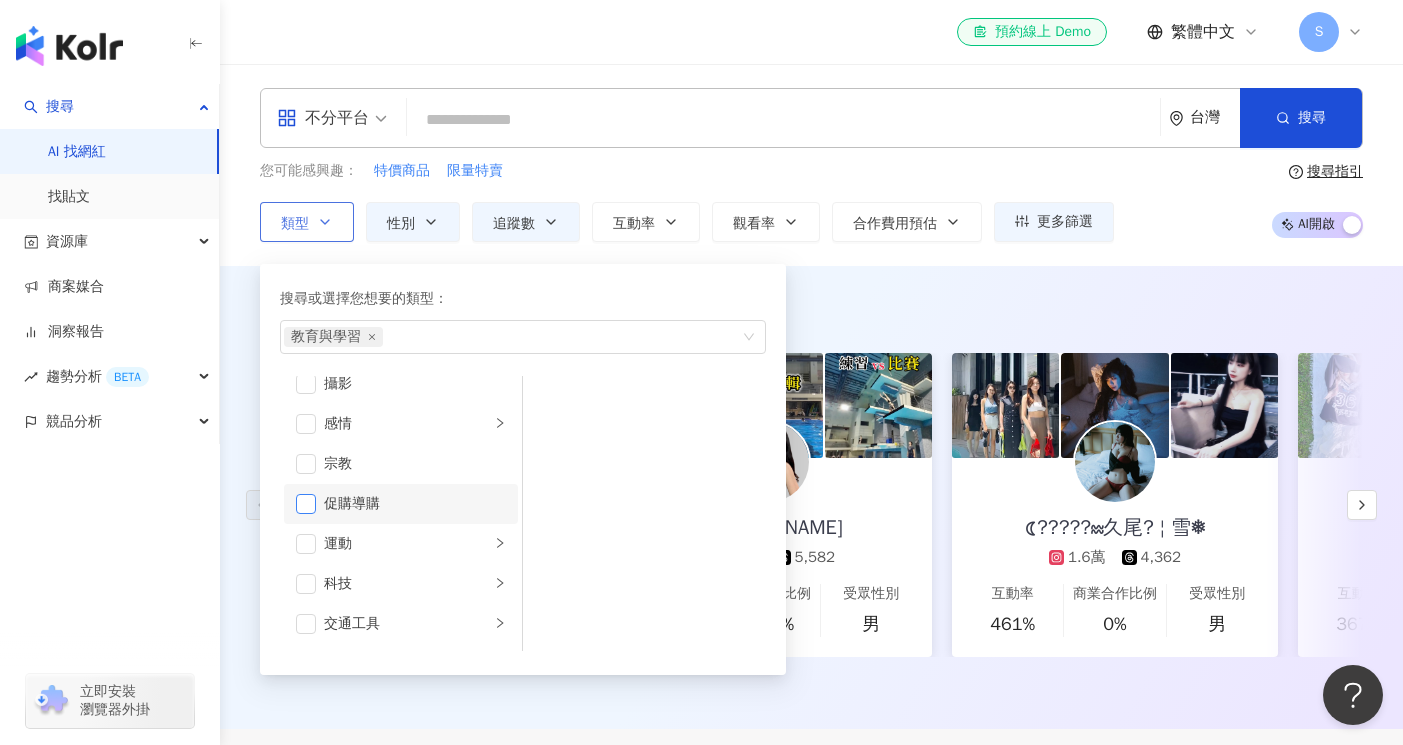 scroll, scrollTop: 693, scrollLeft: 0, axis: vertical 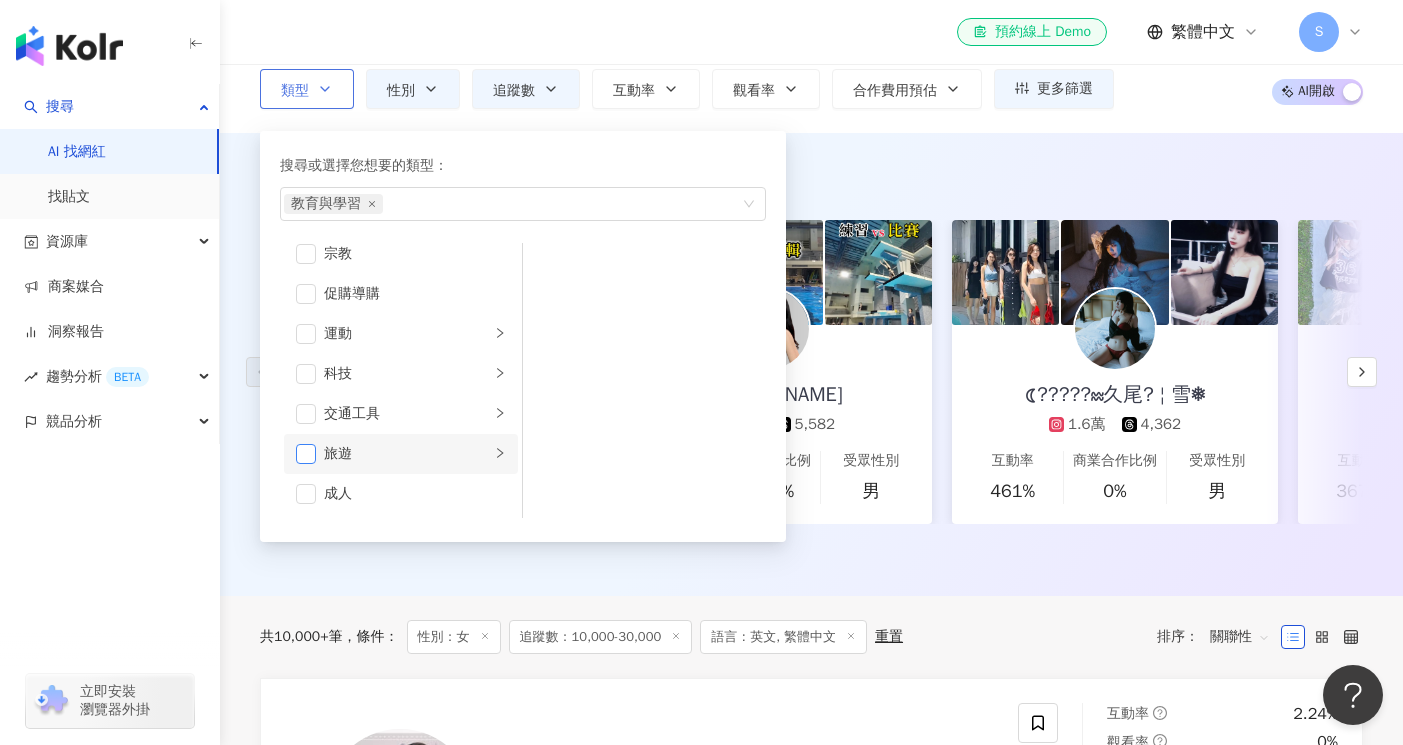 click at bounding box center [306, 454] 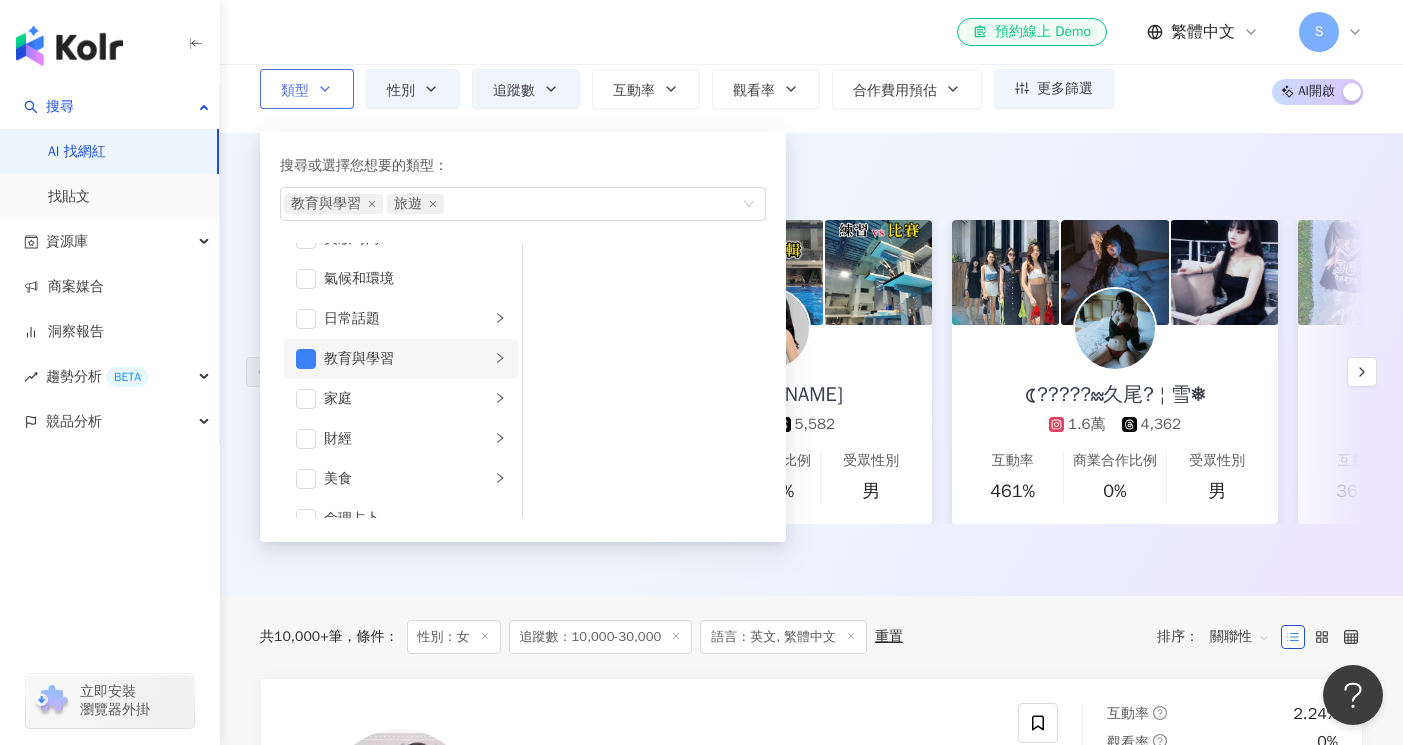 scroll, scrollTop: 0, scrollLeft: 0, axis: both 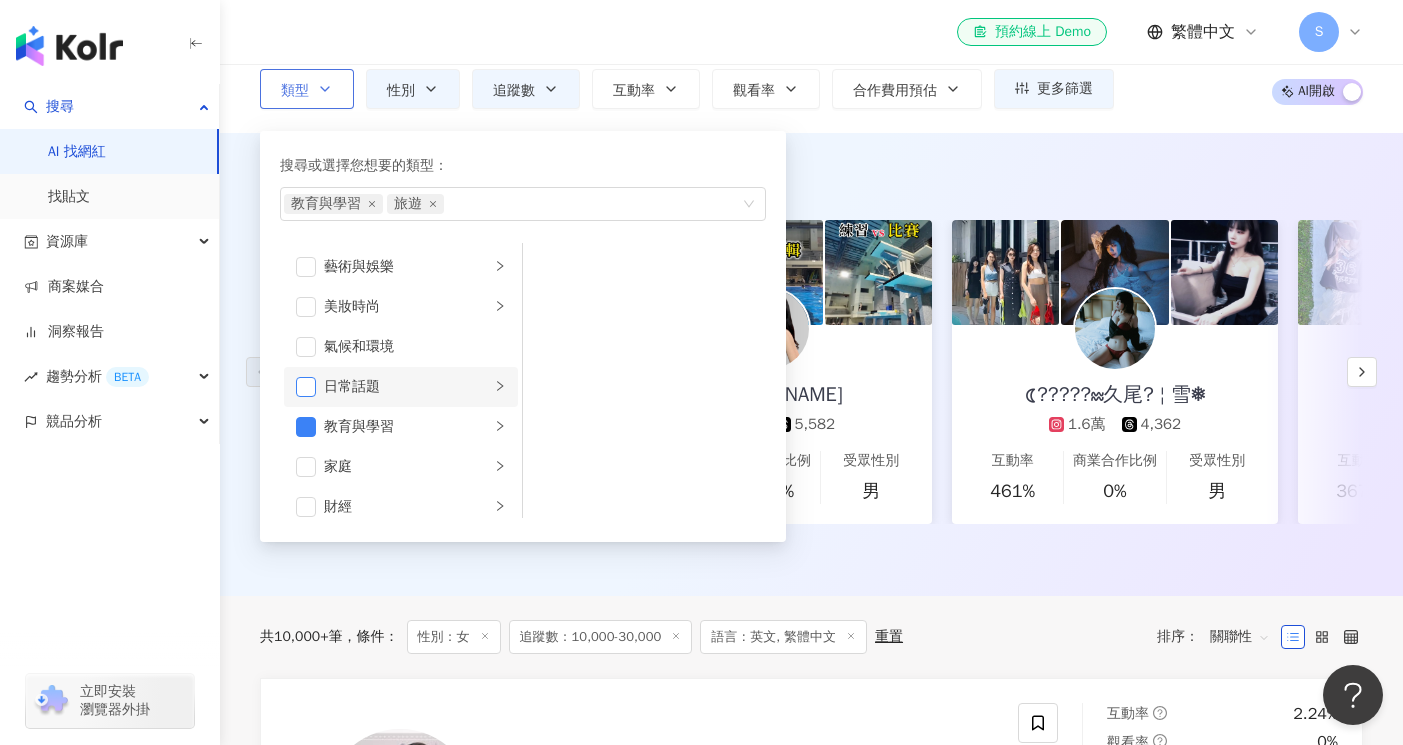 click at bounding box center (306, 387) 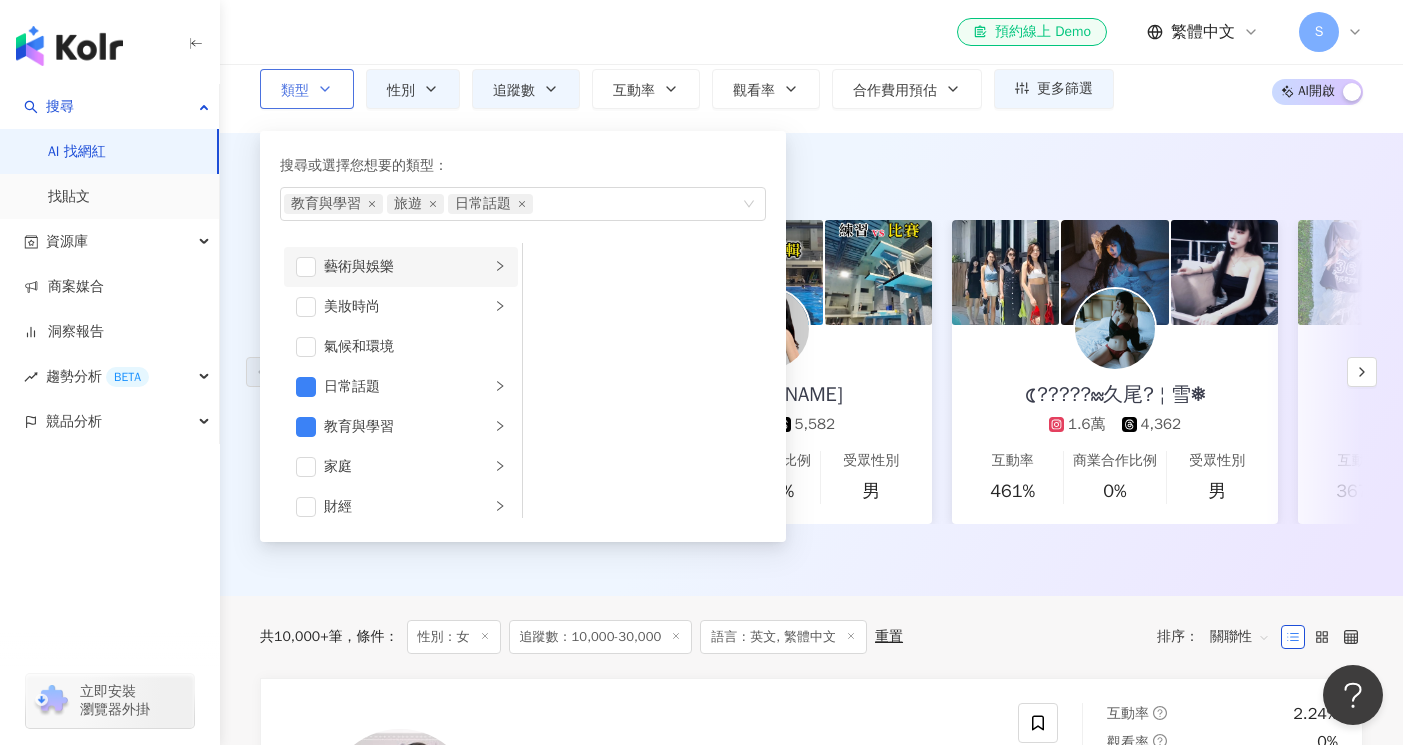 click on "藝術與娛樂" at bounding box center (401, 267) 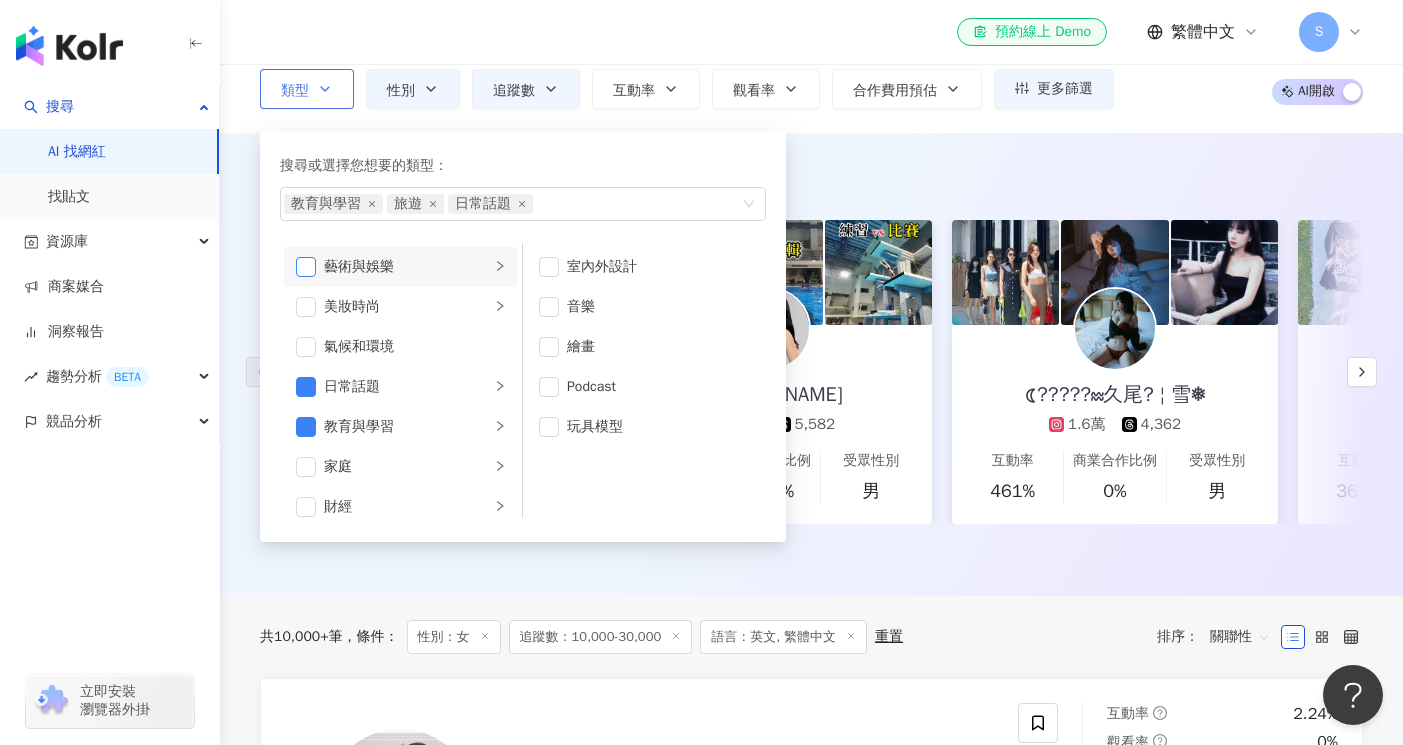 click at bounding box center [306, 267] 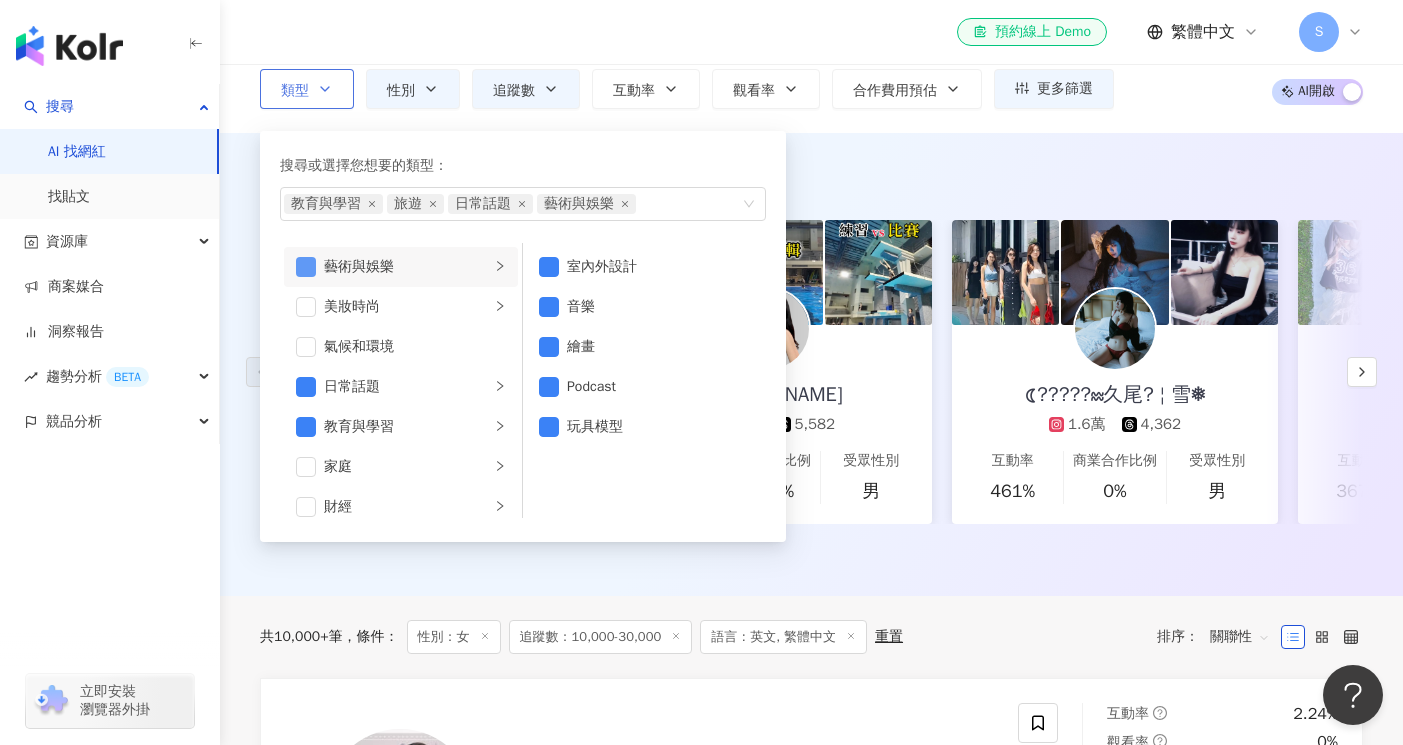 click at bounding box center (306, 267) 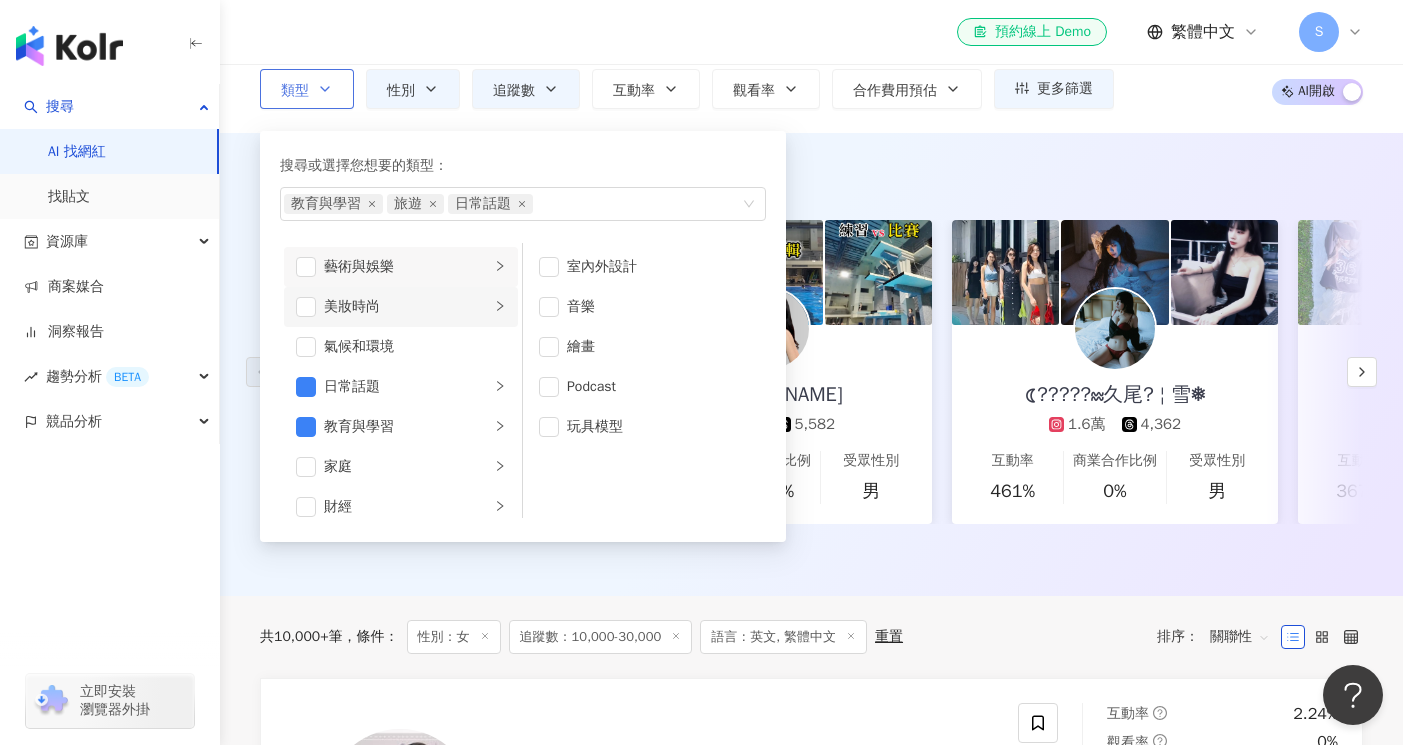 click on "美妝時尚" at bounding box center [401, 307] 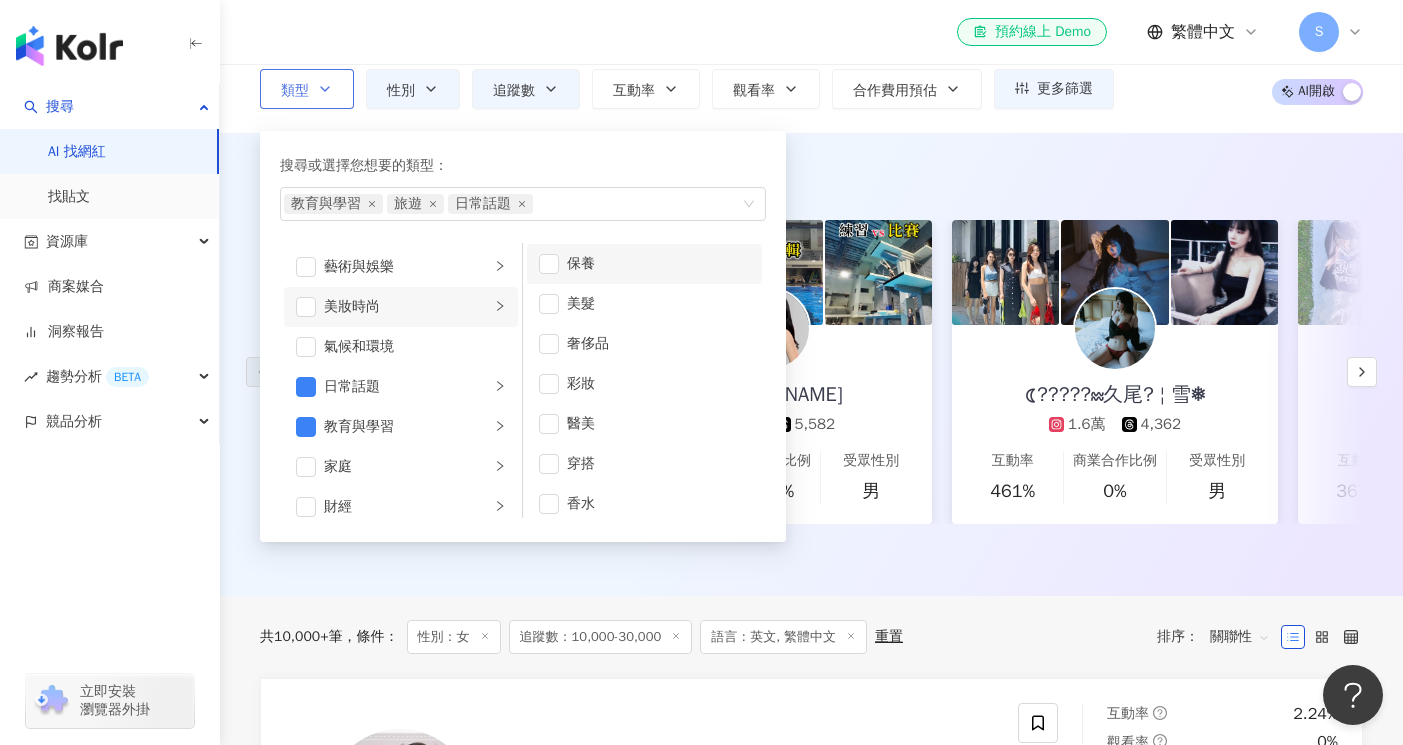scroll, scrollTop: 0, scrollLeft: 0, axis: both 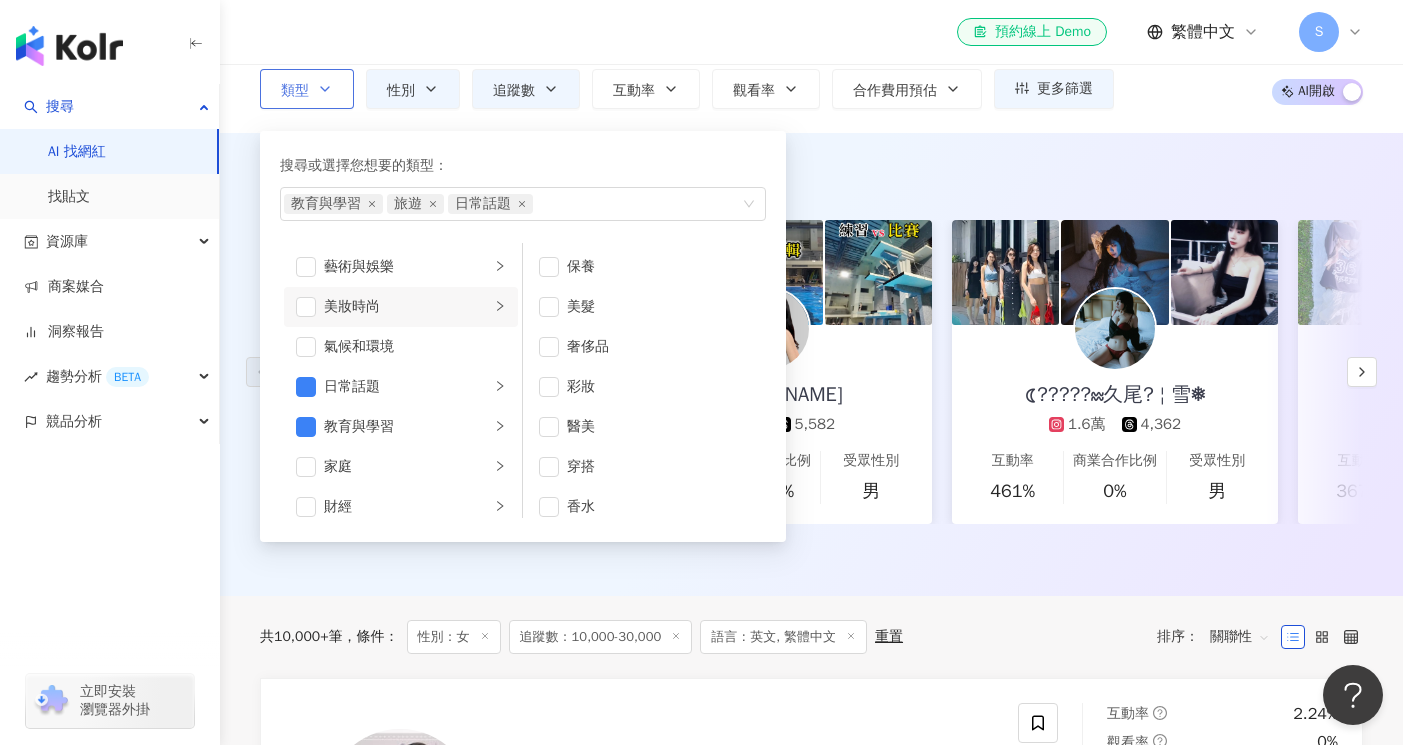 click on "搜尋或選擇您想要的類型：" at bounding box center [523, 166] 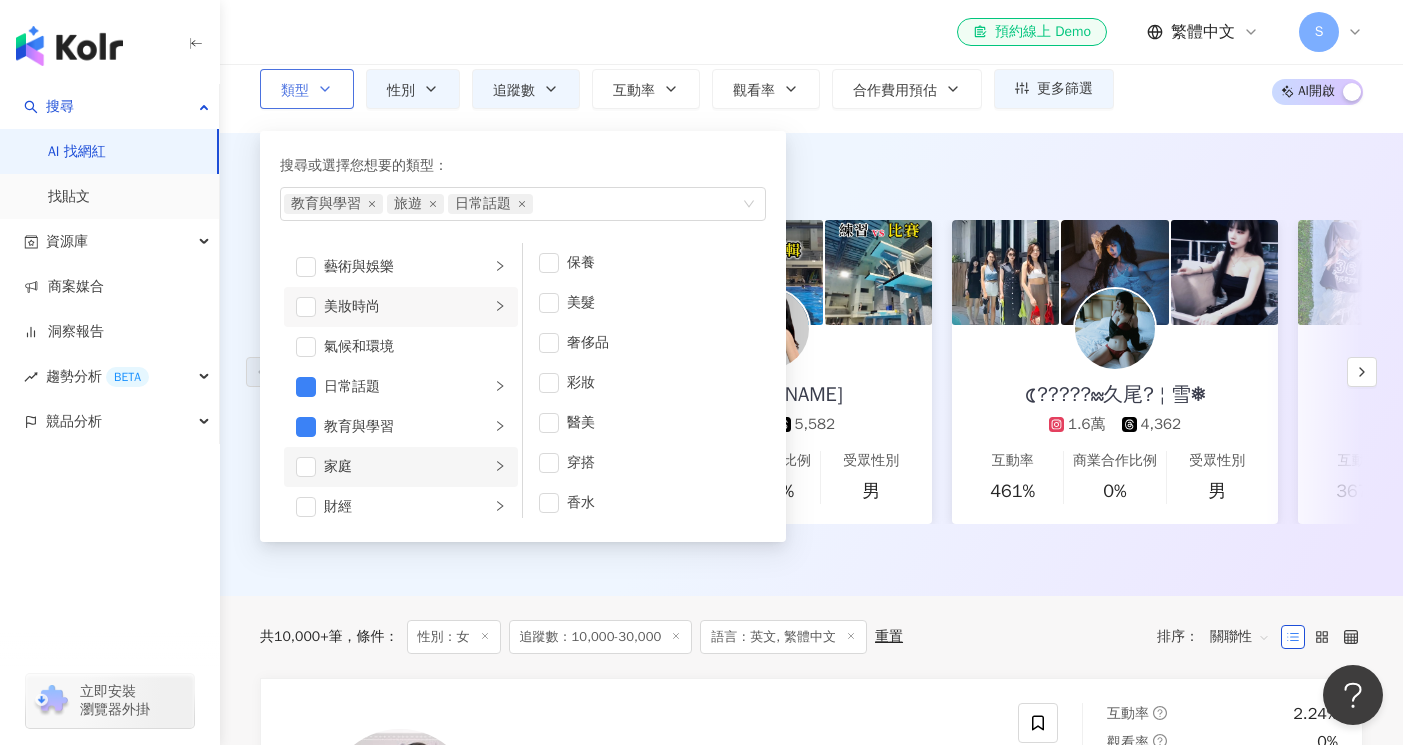scroll, scrollTop: 0, scrollLeft: 0, axis: both 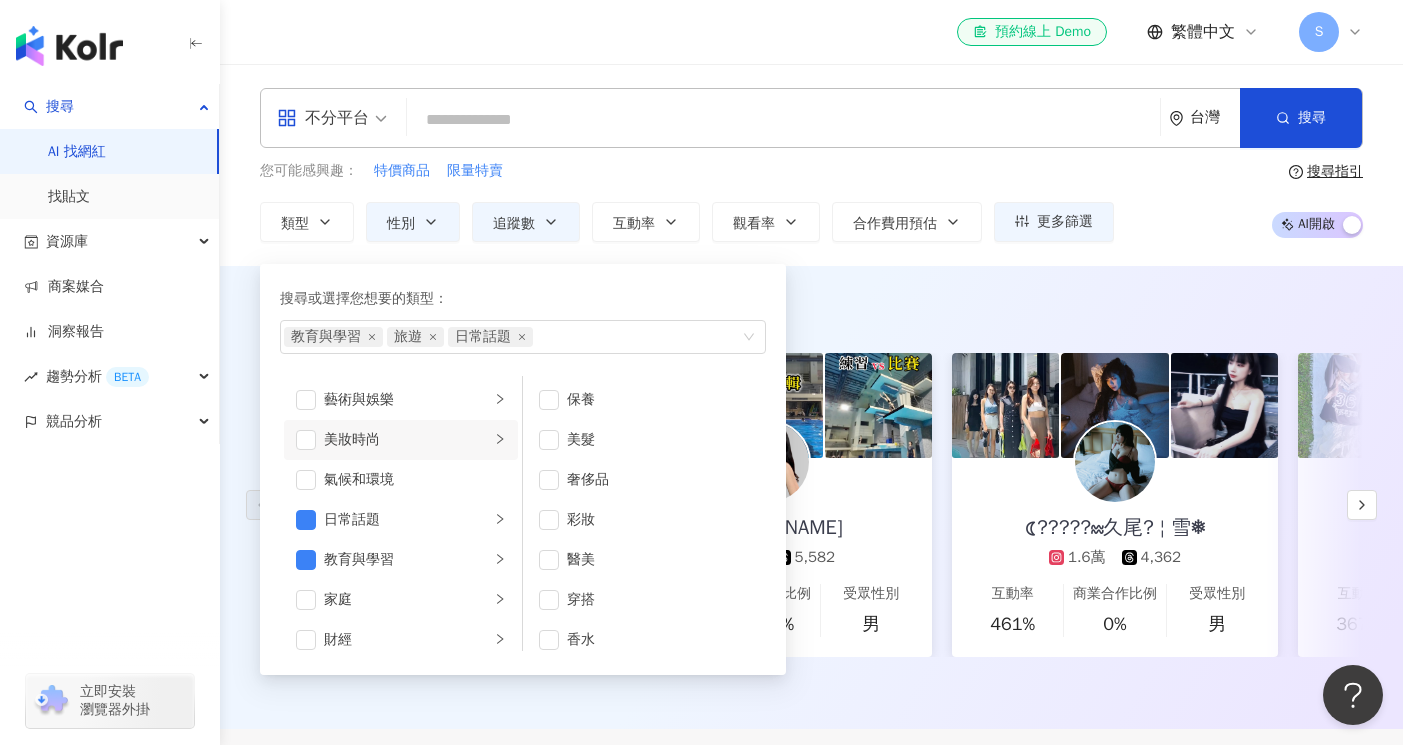 click on "AI 推薦 ： 精選優質網紅 比比 7,434 2,790 互動率 649% 商業合作比例 25% 受眾性別 女 林玉心 Serina 1.7萬 5,582 互動率 470% 商業合作比例 28.6% 受眾性別 男 ☾?????♒︎久尾? ¦ 雪❅ 1.6萬 4,362 互動率 461% 商業合作比例 0% 受眾性別 男 Bgirl Ü7 2.4萬 2,613 互動率 367% 商業合作比例 30% 受眾性別 男 Joanna 1.8萬 互動率 310% 商業合作比例 0% 受眾性別 女 yyeateat 1.3萬 互動率 270% 商業合作比例 50% 受眾性別 女 亞歷 Yali 1.2萬 2,684 互動率 257% 商業合作比例 0% 受眾性別 女 joooaane.s 1萬 1,329 互動率 213% 商業合作比例 28.6% 受眾性別 女 陳 9,925 3,298 互動率 204% 商業合作比例 0% 受眾性別 男 uu_124 5,682 4,684 互動率 203% 商業合作比例 0% 受眾性別 女 吳莎敏 8,343 7,541 互動率 193% 商業合作比例 0% 受眾性別 女 韓妞妞ᵕ̈ ᴋʀ 9,453 3,296 互動率 172% 商業合作比例 20% 受眾性別 女 對您有幫助嗎？" at bounding box center (811, 497) 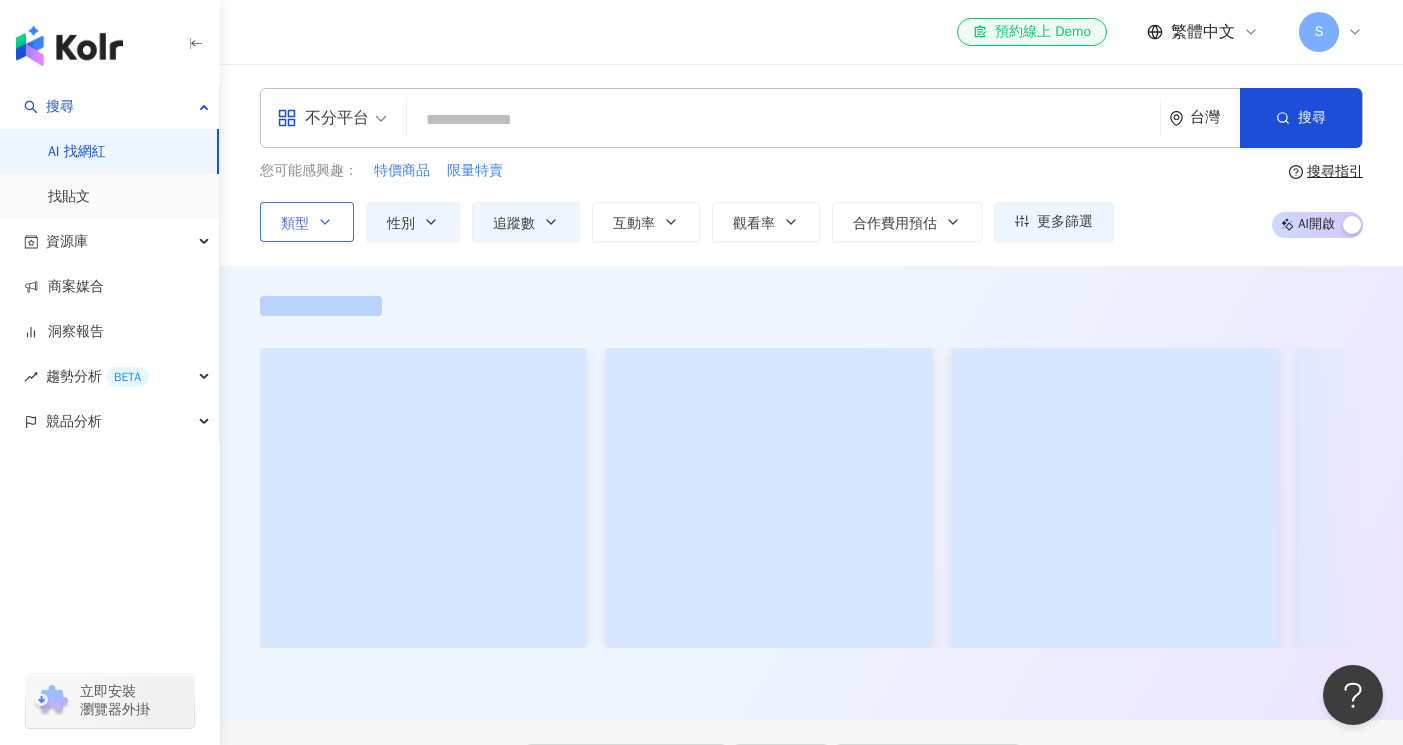 click on "類型" at bounding box center (295, 224) 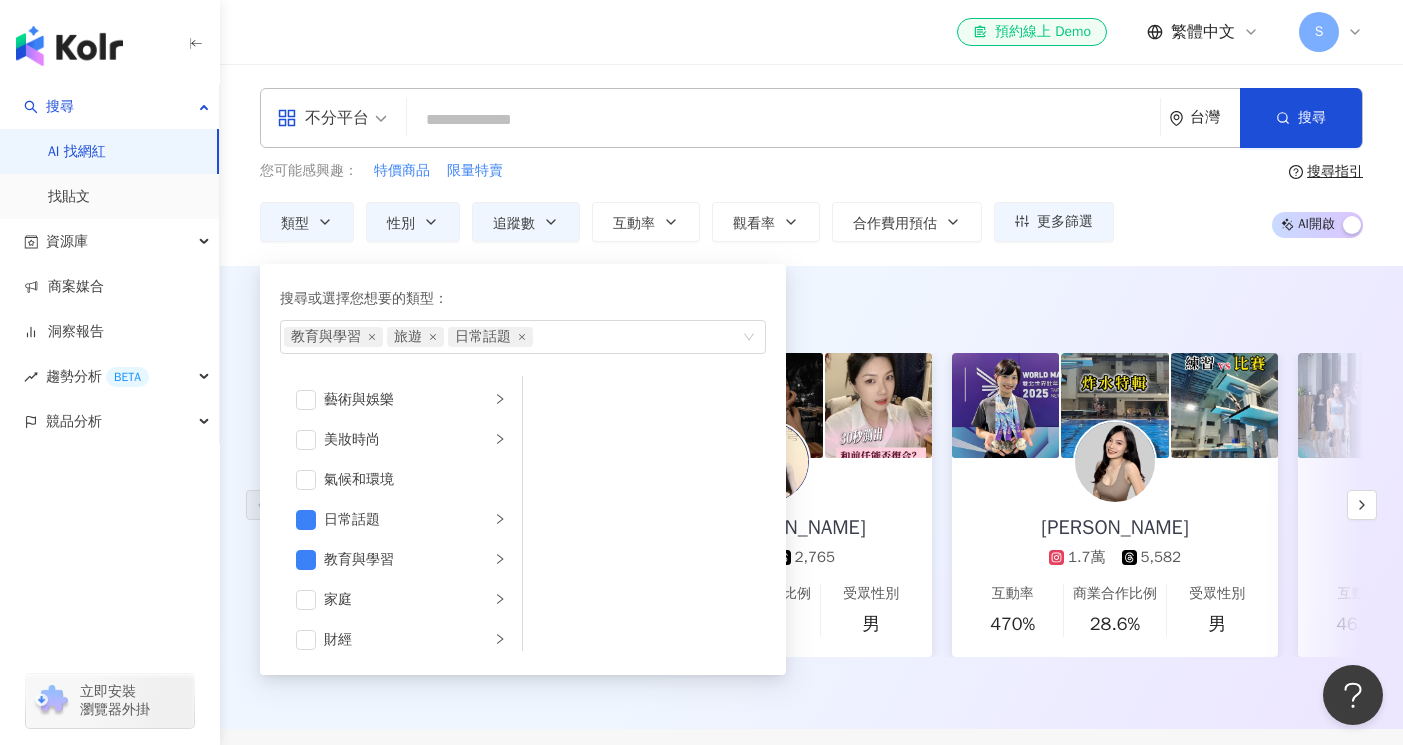 click on "不分平台 台灣 搜尋 您可能感興趣： 特價商品  限量特賣  類型 搜尋或選擇您想要的類型： 教育與學習 旅遊 日常話題   藝術與娛樂 美妝時尚 氣候和環境 日常話題 教育與學習 家庭 財經 美食 命理占卜 遊戲 法政社會 生活風格 影視娛樂 醫療與健康 寵物 攝影 感情 宗教 促購導購 運動 科技 交通工具 旅遊 成人 性別 追蹤數 互動率 觀看率 合作費用預估  更多篩選 篩選條件 關於網紅 互動潛力 受眾輪廓 獨家 關於網紅 類型  ( 請選擇您想要的類型 ) 教育與學習 旅遊 日常話題 國家/地區 台灣 性別 不限 女 男 其他 語言   英文 繁體中文   追蹤數 *****  -  ***** 不限 小型 奈米網紅 (<1萬) 微型網紅 (1萬-3萬) 小型網紅 (3萬-5萬) 中型 中小型網紅 (5萬-10萬) 中型網紅 (10萬-30萬) 中大型網紅 (30萬-50萬) 大型 大型網紅 (50萬-100萬) 百萬網紅 (>100萬) 合作費用預估 不限 限制金額 $ *  -  $ (" at bounding box center (811, 165) 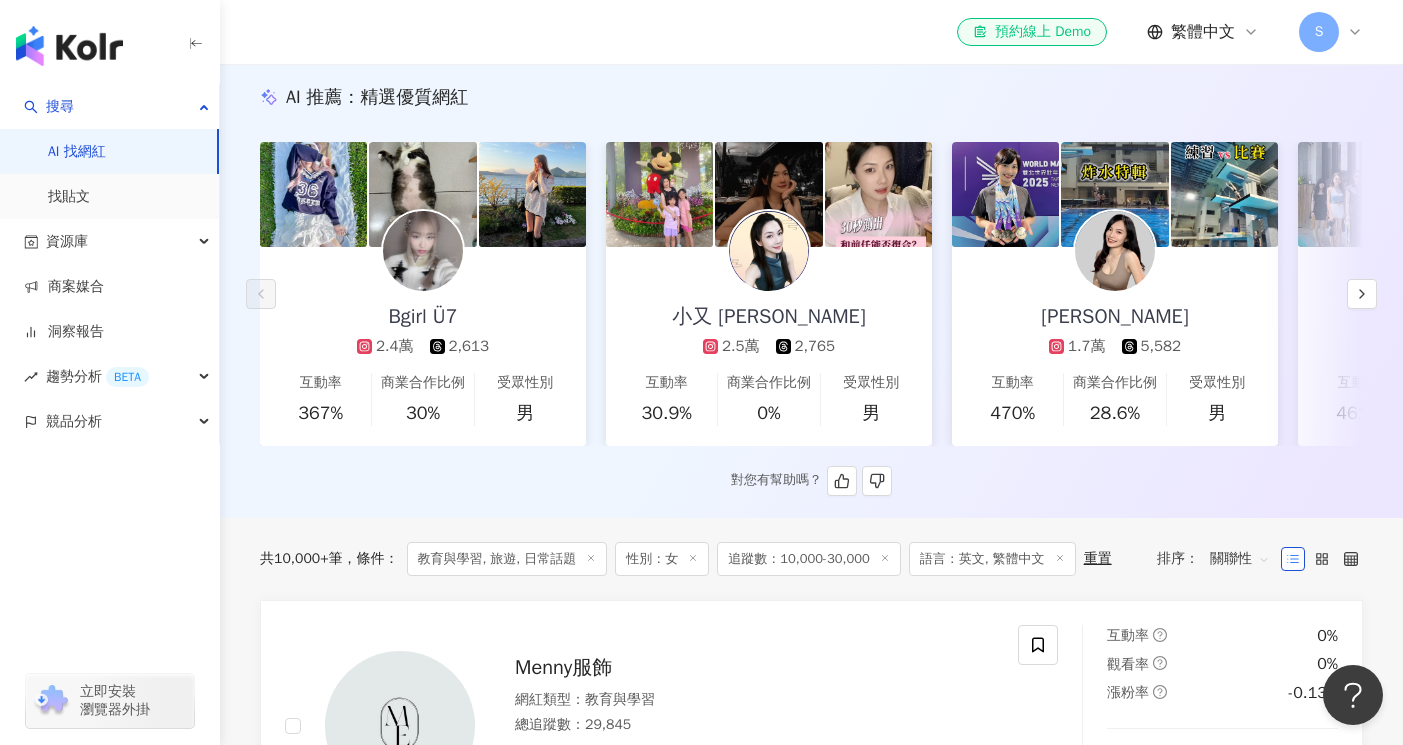 scroll, scrollTop: 123, scrollLeft: 0, axis: vertical 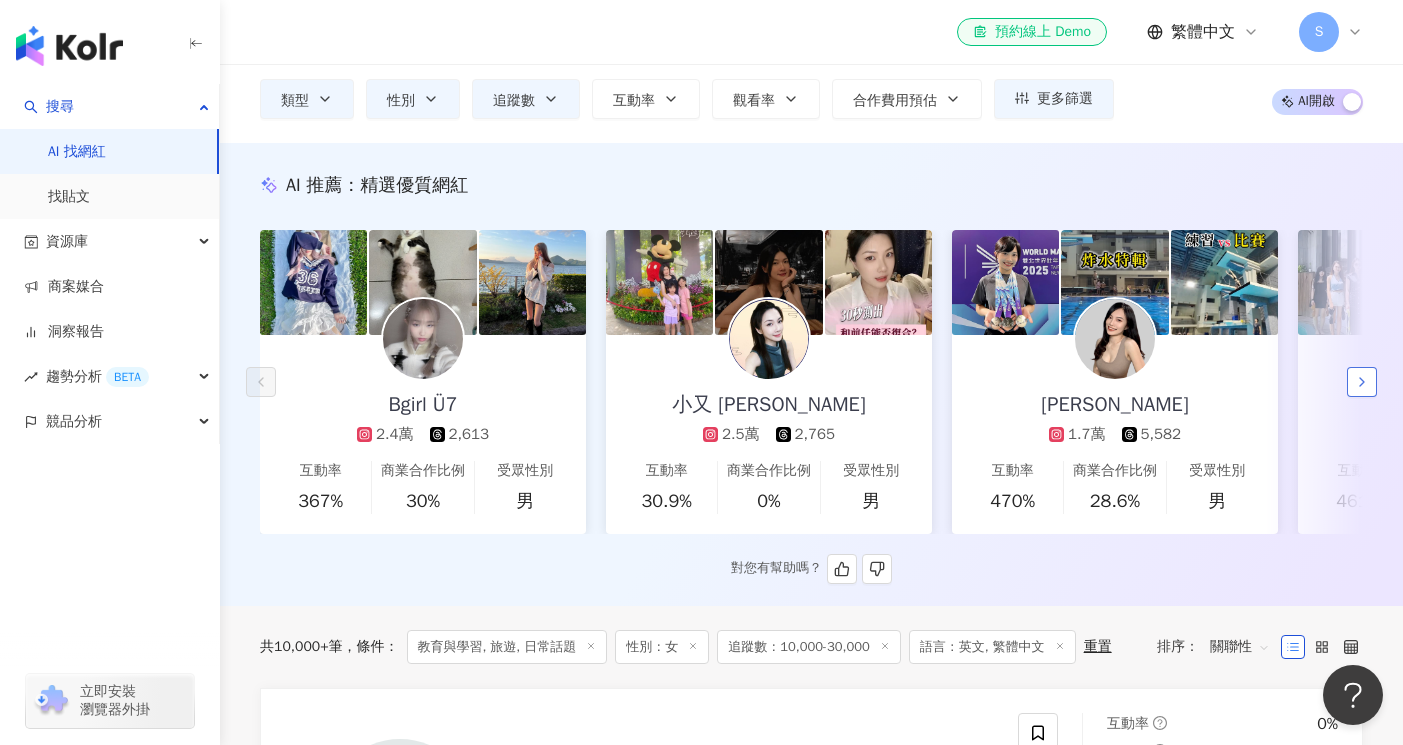 click 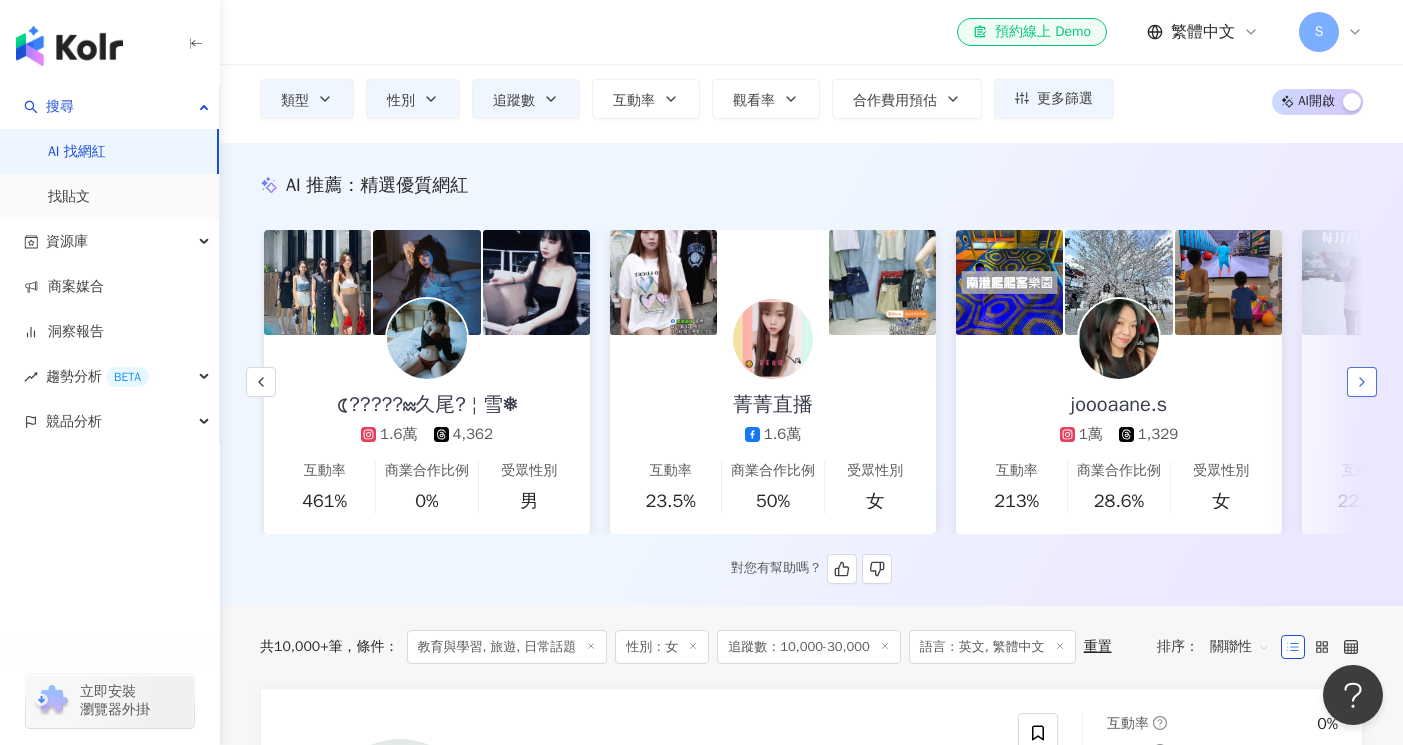 scroll, scrollTop: 0, scrollLeft: 1038, axis: horizontal 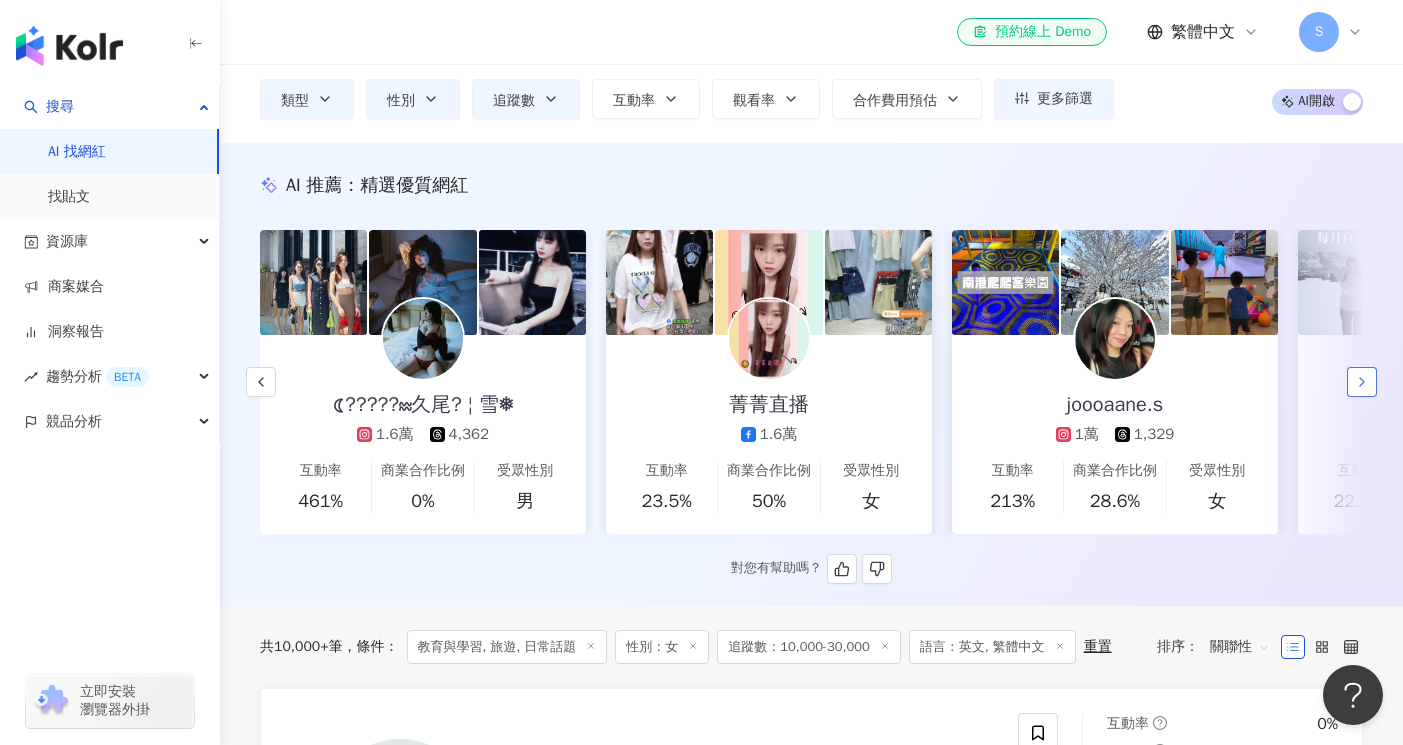 click 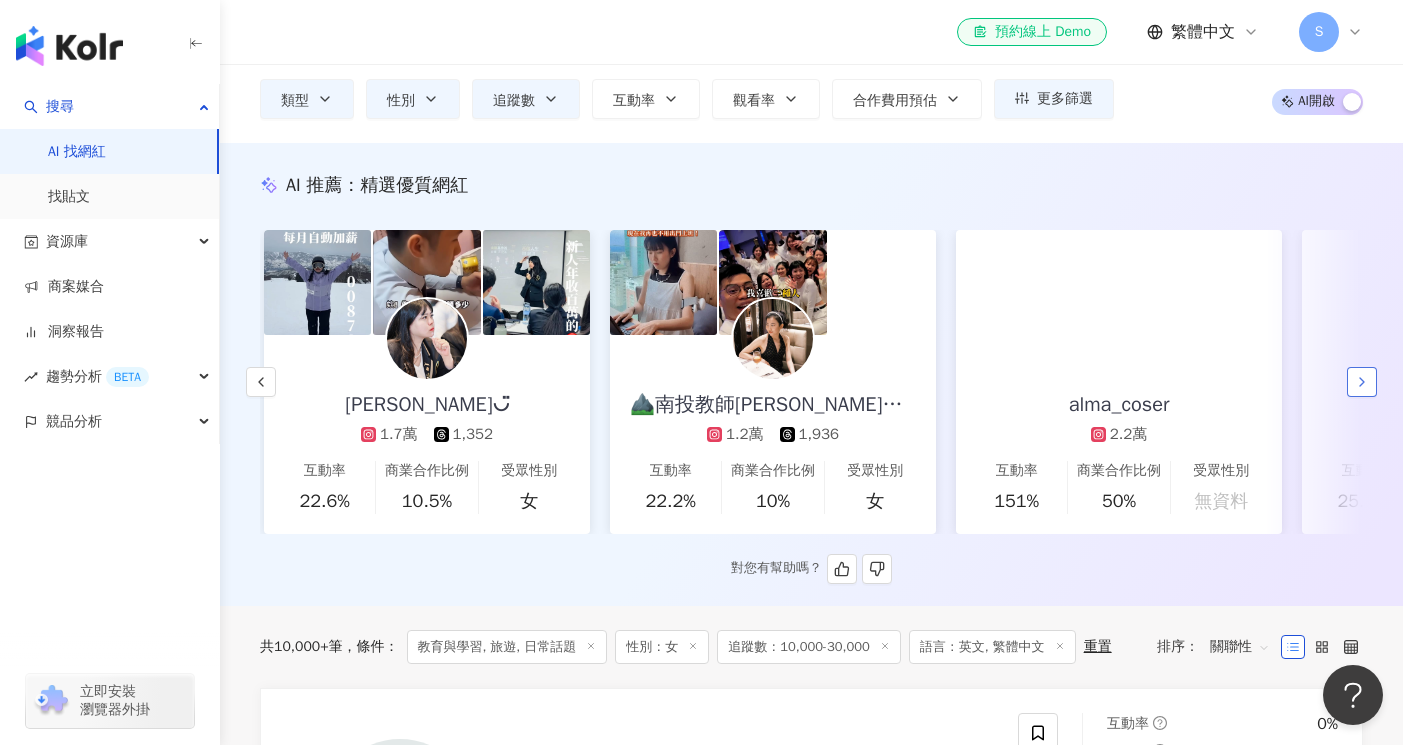 scroll, scrollTop: 0, scrollLeft: 2076, axis: horizontal 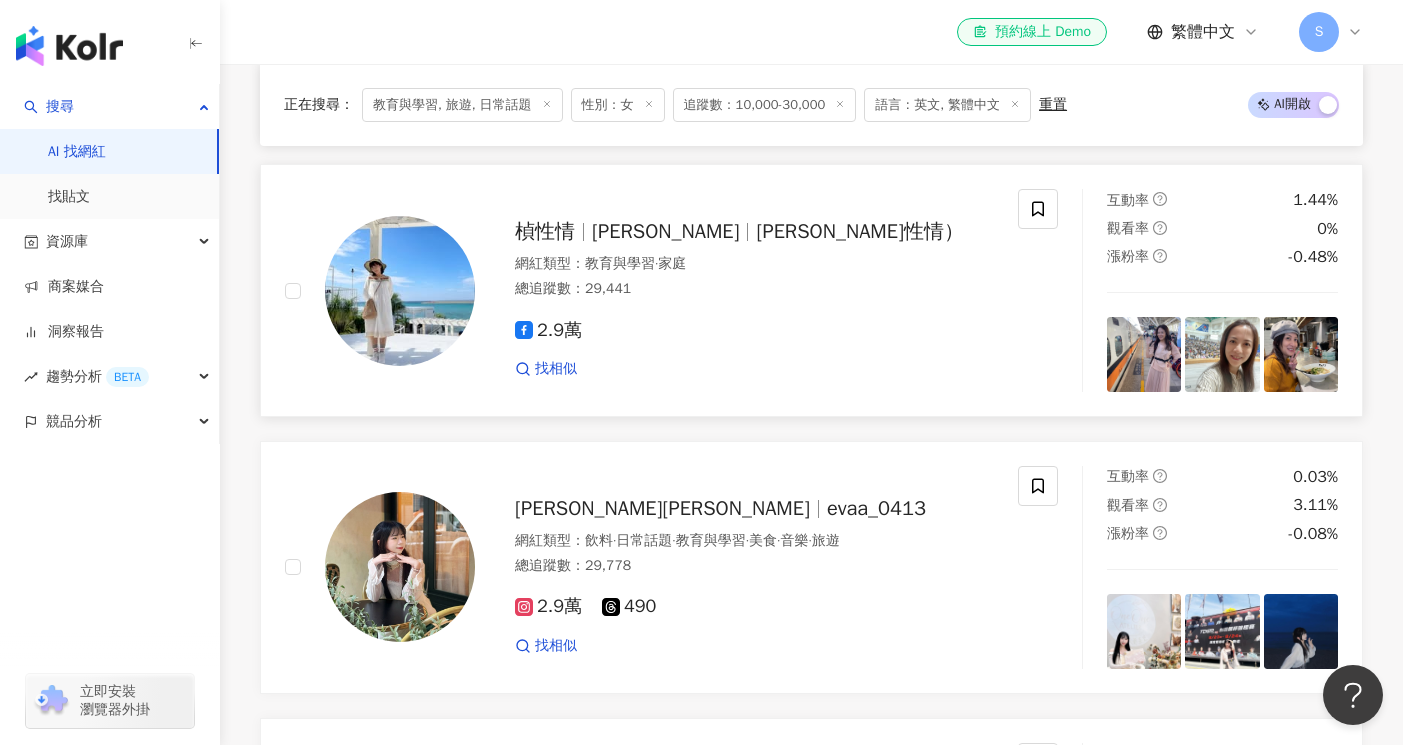 click on "2.9萬 找相似" at bounding box center (754, 341) 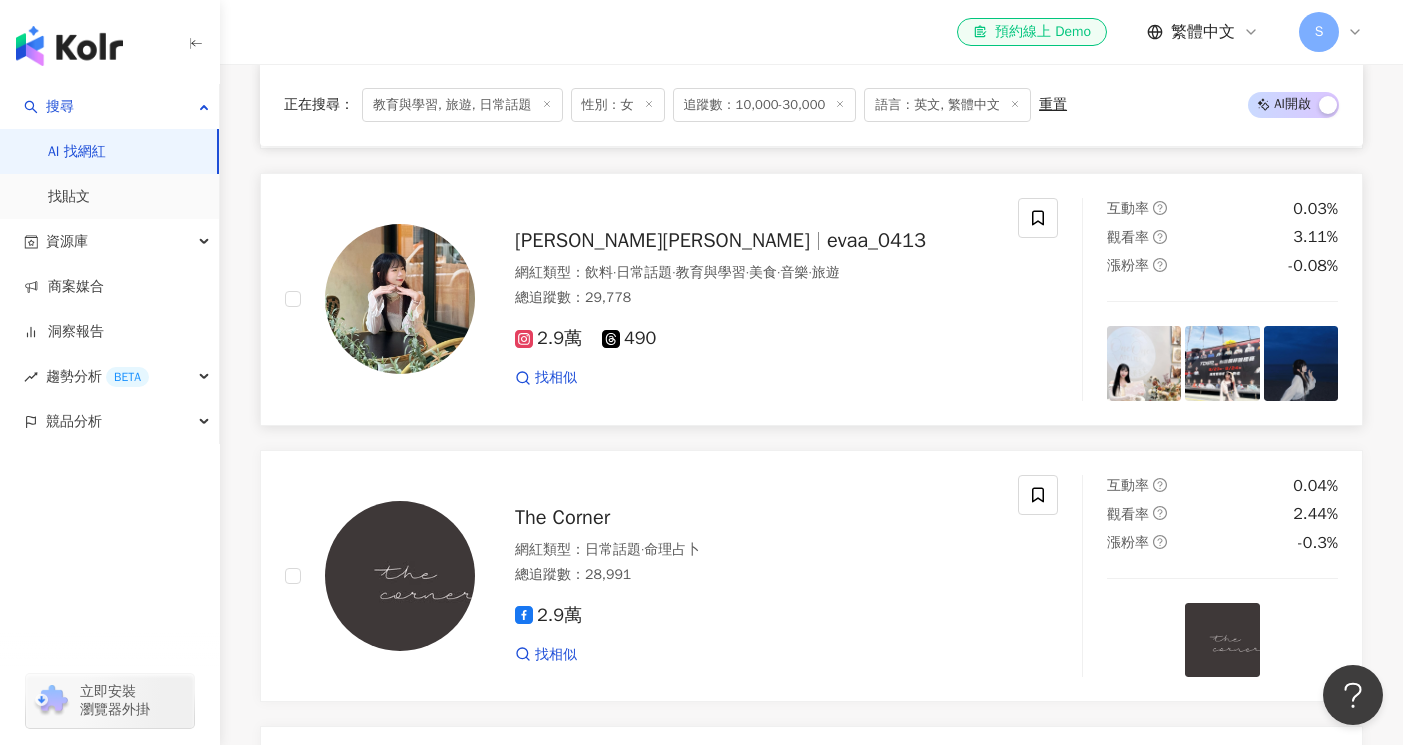 scroll, scrollTop: 1468, scrollLeft: 0, axis: vertical 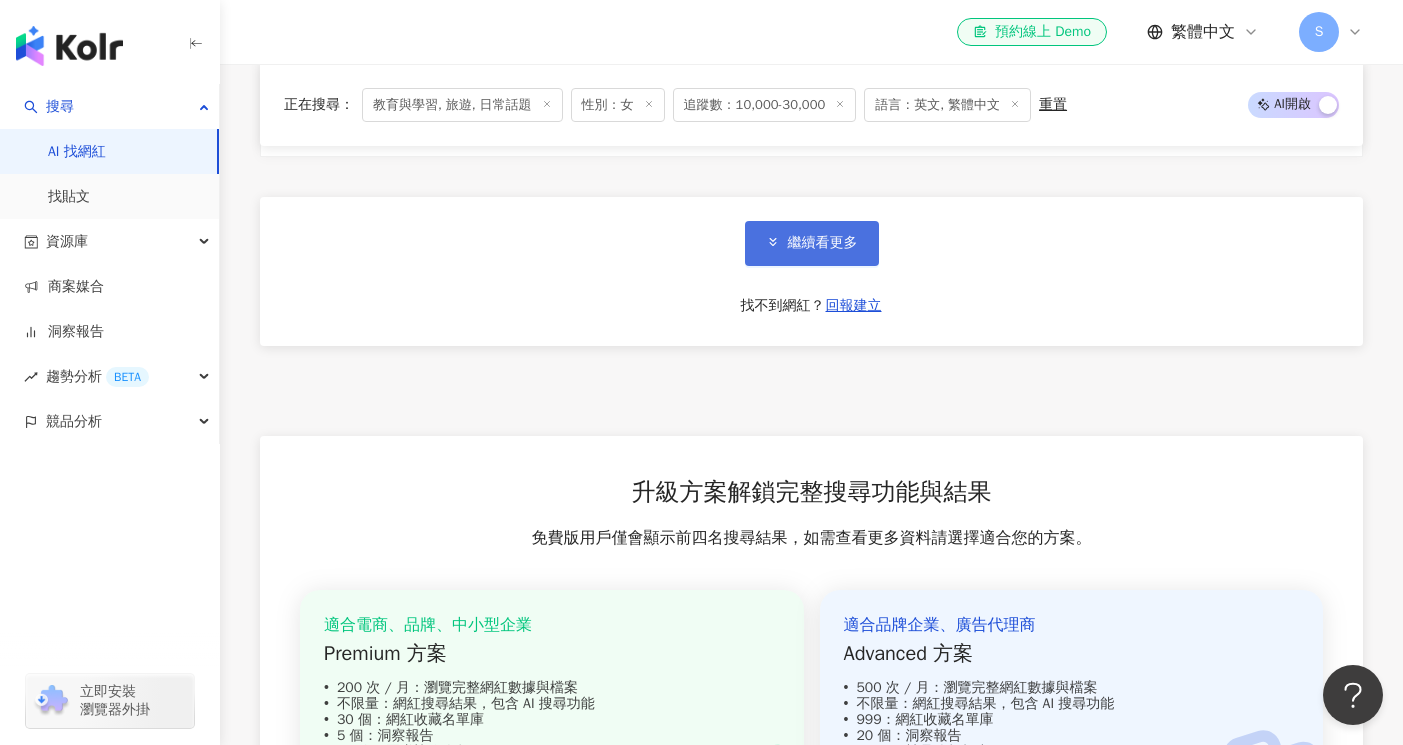click on "繼續看更多" at bounding box center [812, 243] 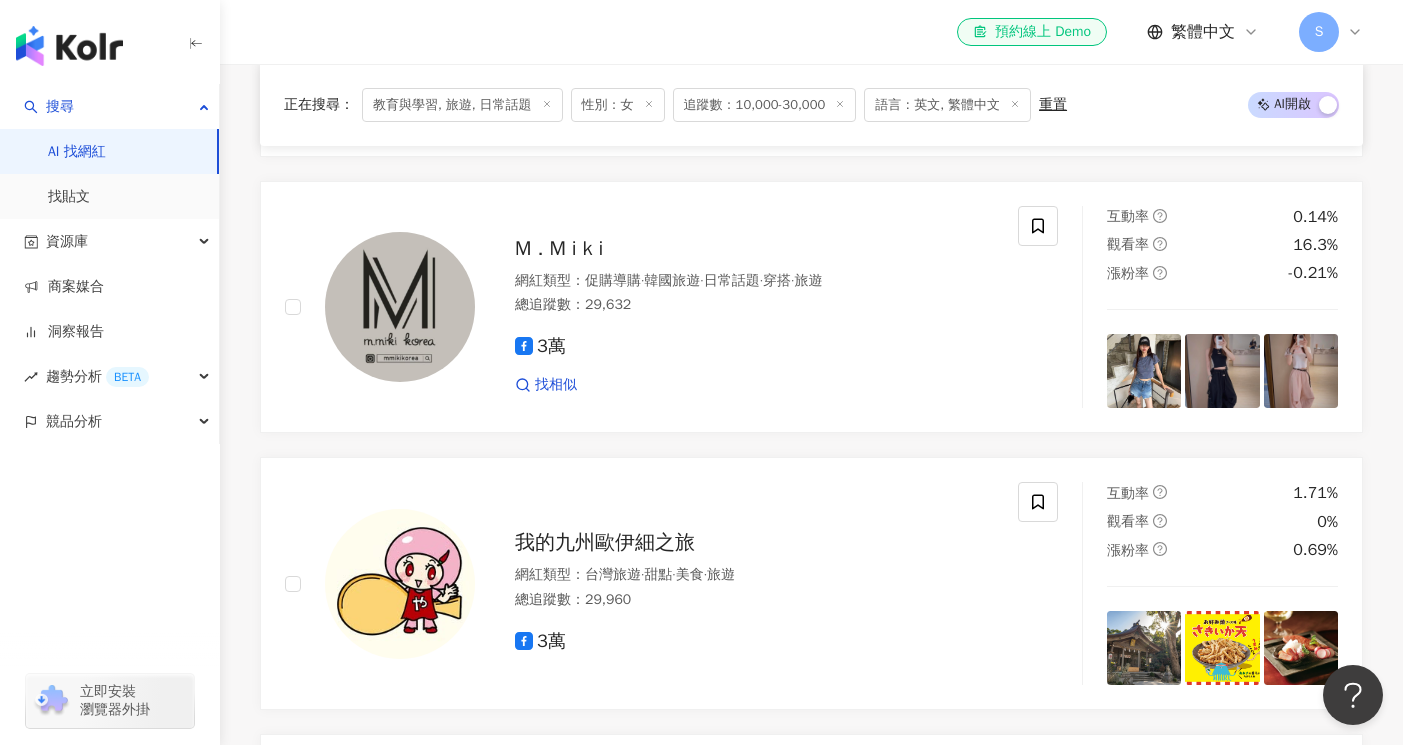 click on "教育與學習, 旅遊, 日常話題" at bounding box center (462, 105) 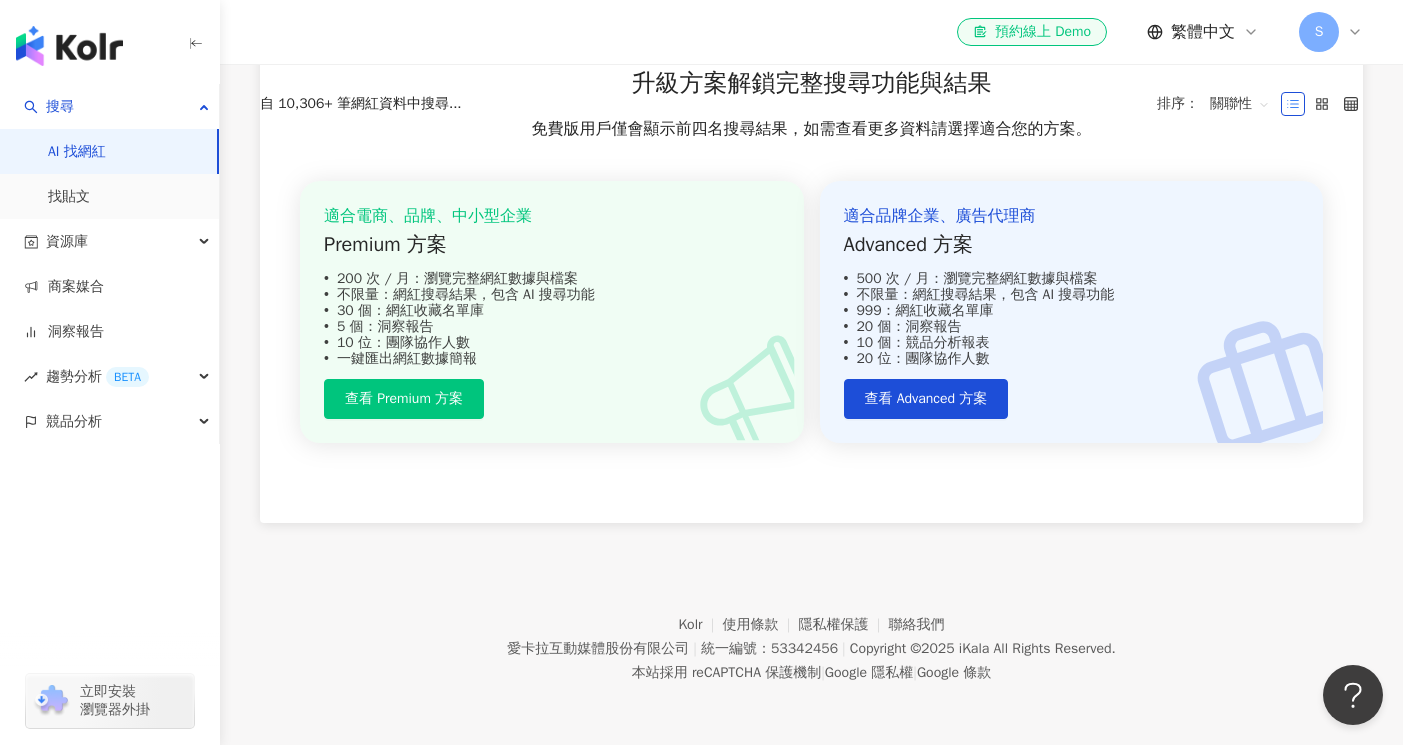 scroll, scrollTop: 0, scrollLeft: 0, axis: both 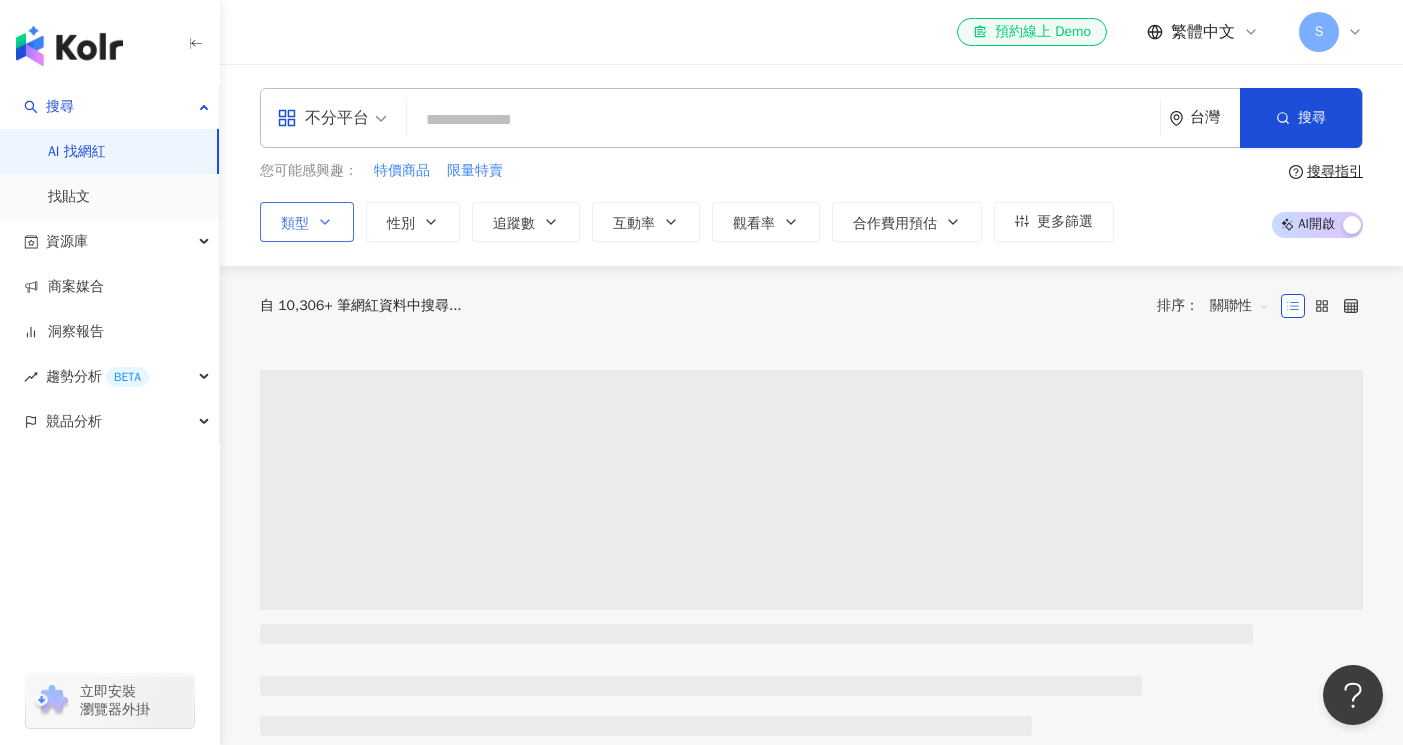 click 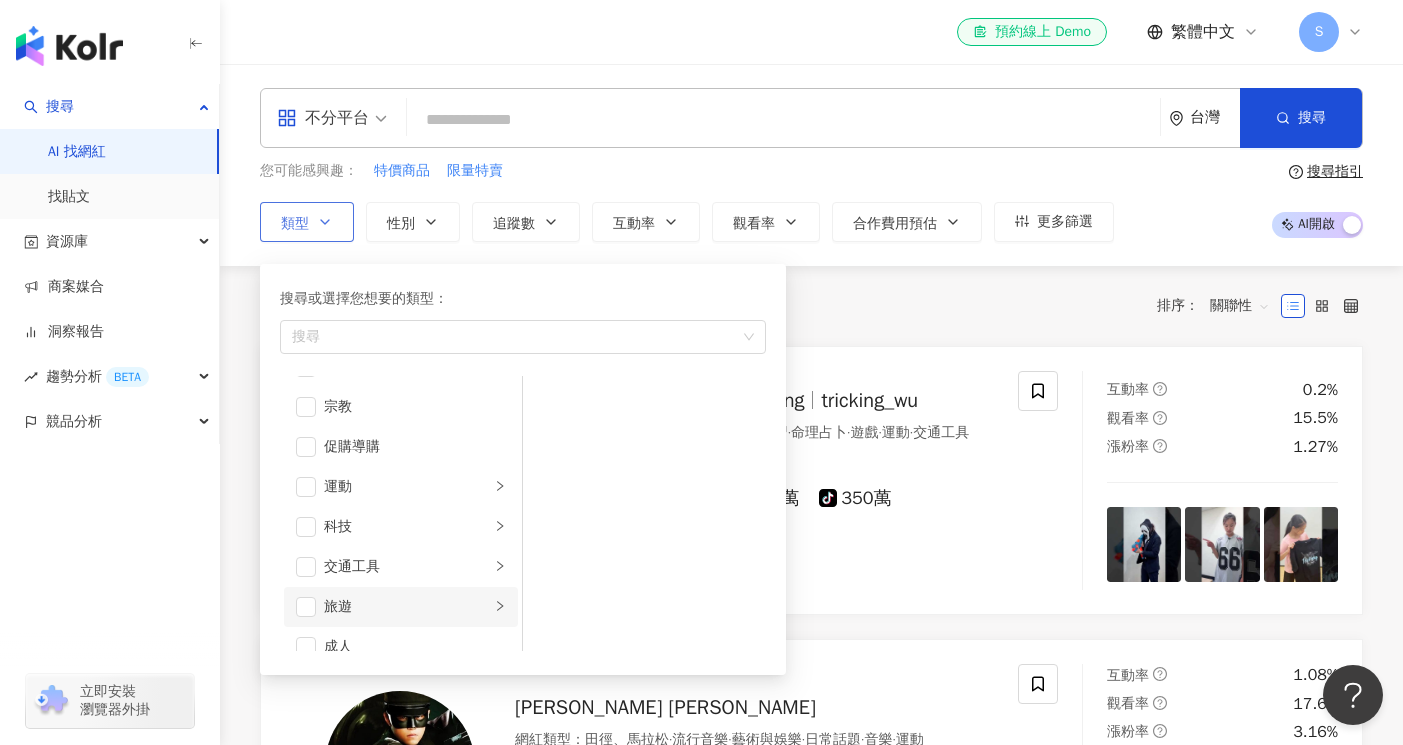 scroll, scrollTop: 693, scrollLeft: 0, axis: vertical 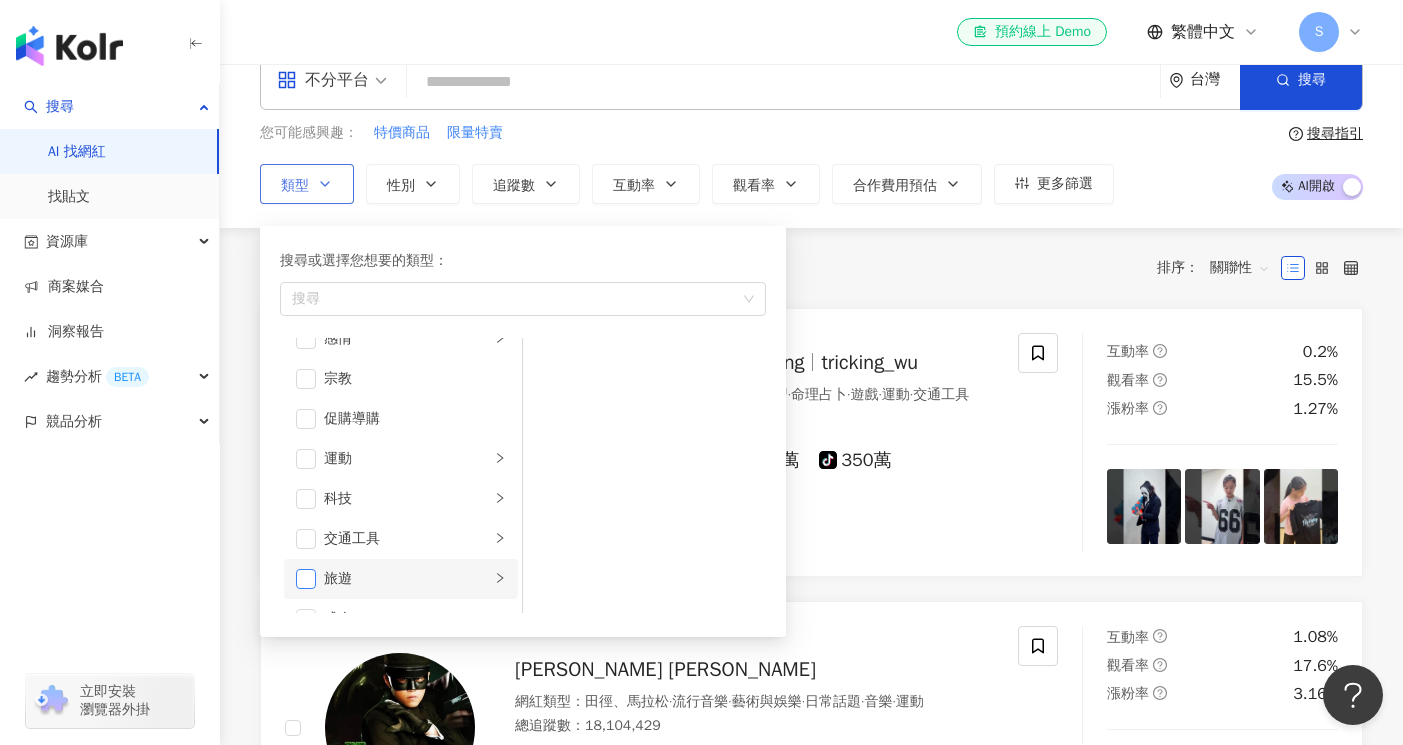 click at bounding box center (306, 579) 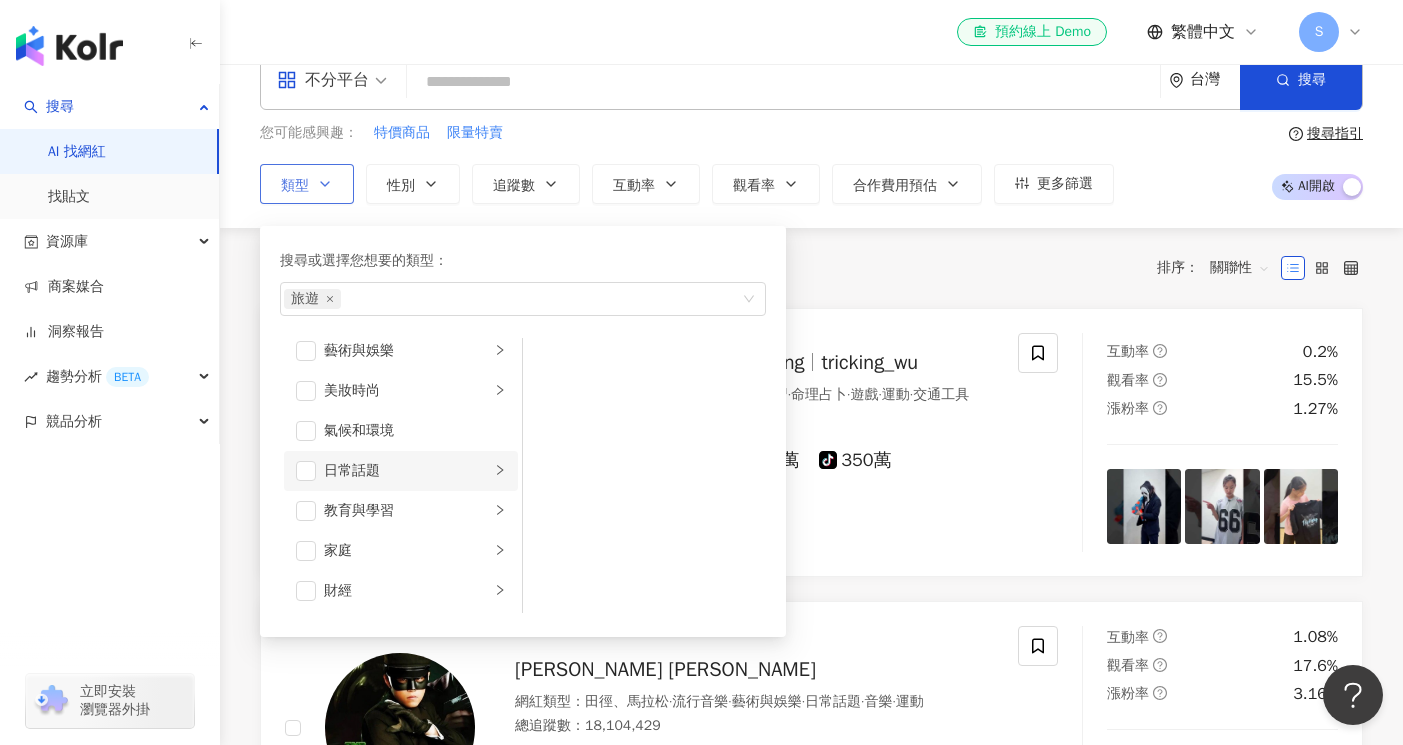 scroll, scrollTop: 0, scrollLeft: 0, axis: both 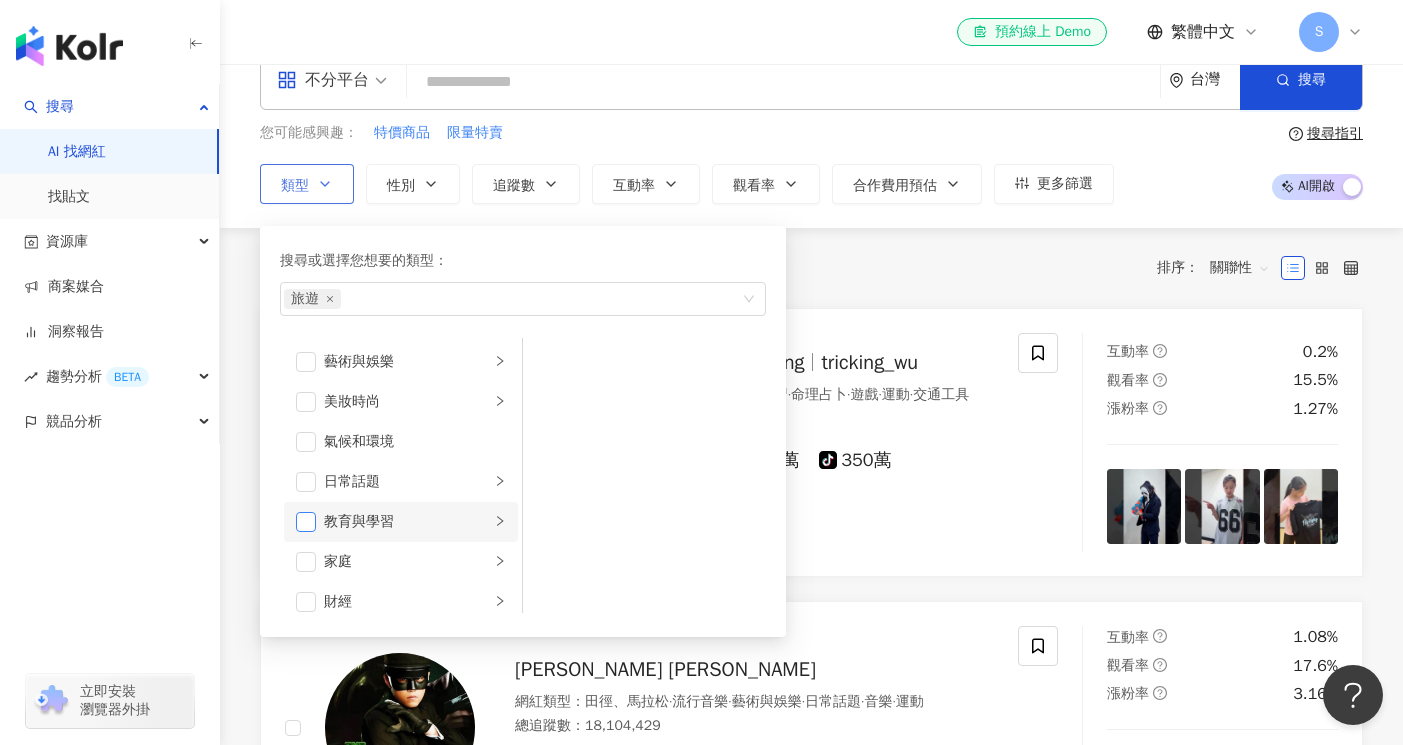 click at bounding box center (306, 522) 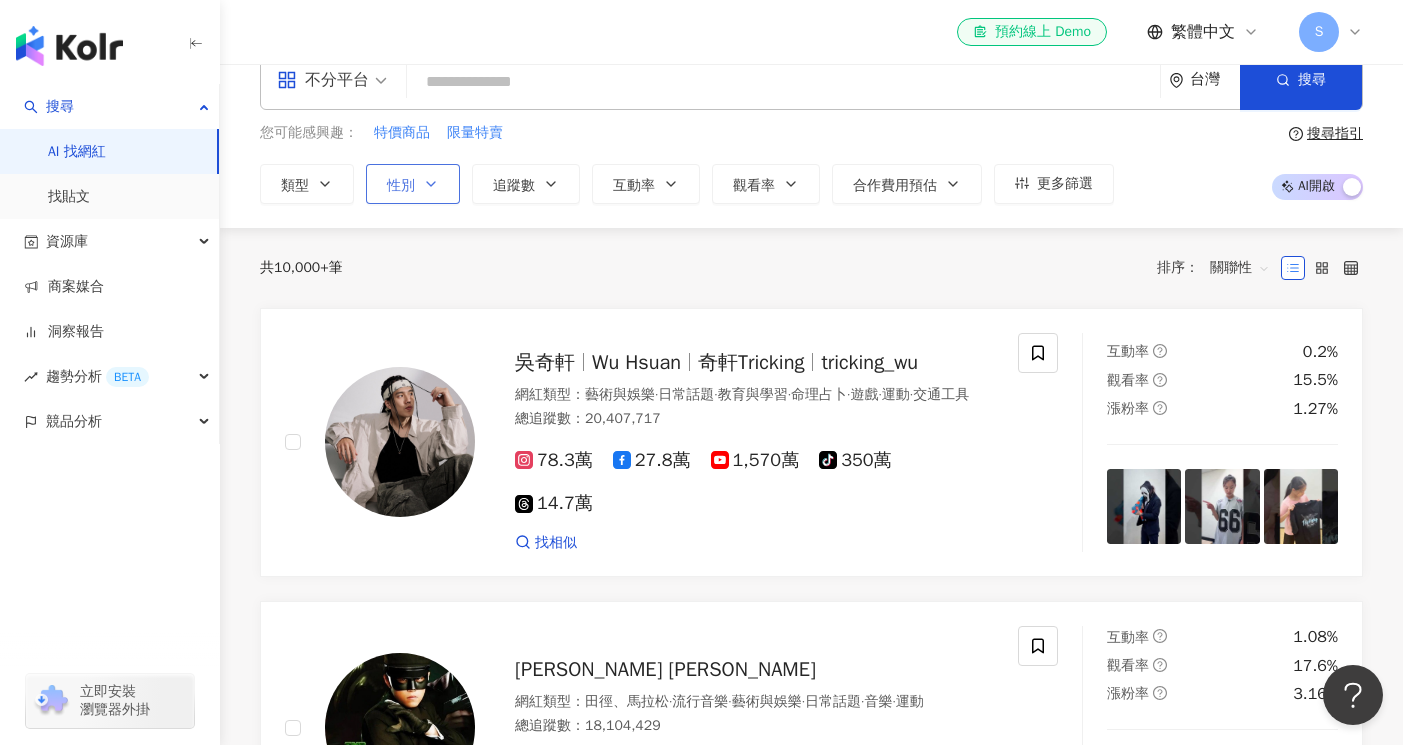 click on "性別" at bounding box center [413, 184] 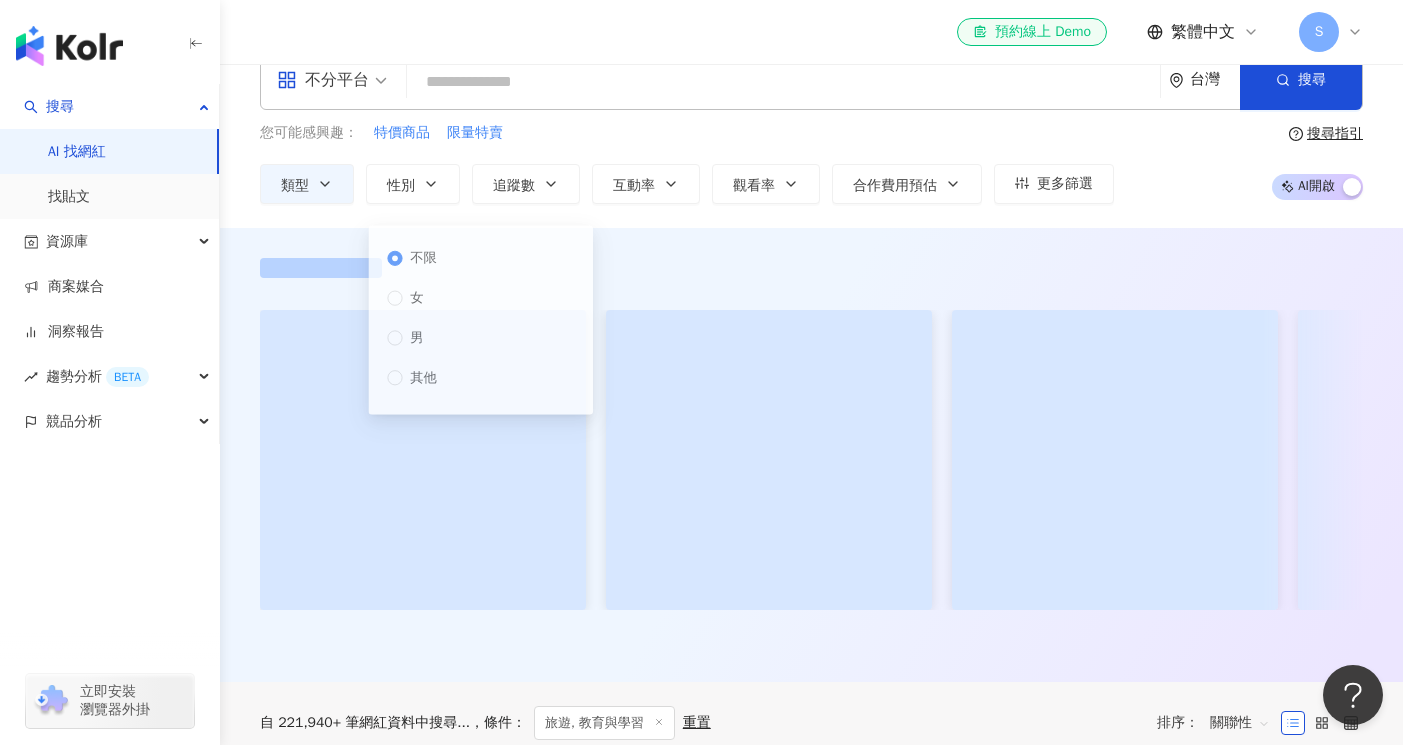 scroll, scrollTop: 0, scrollLeft: 0, axis: both 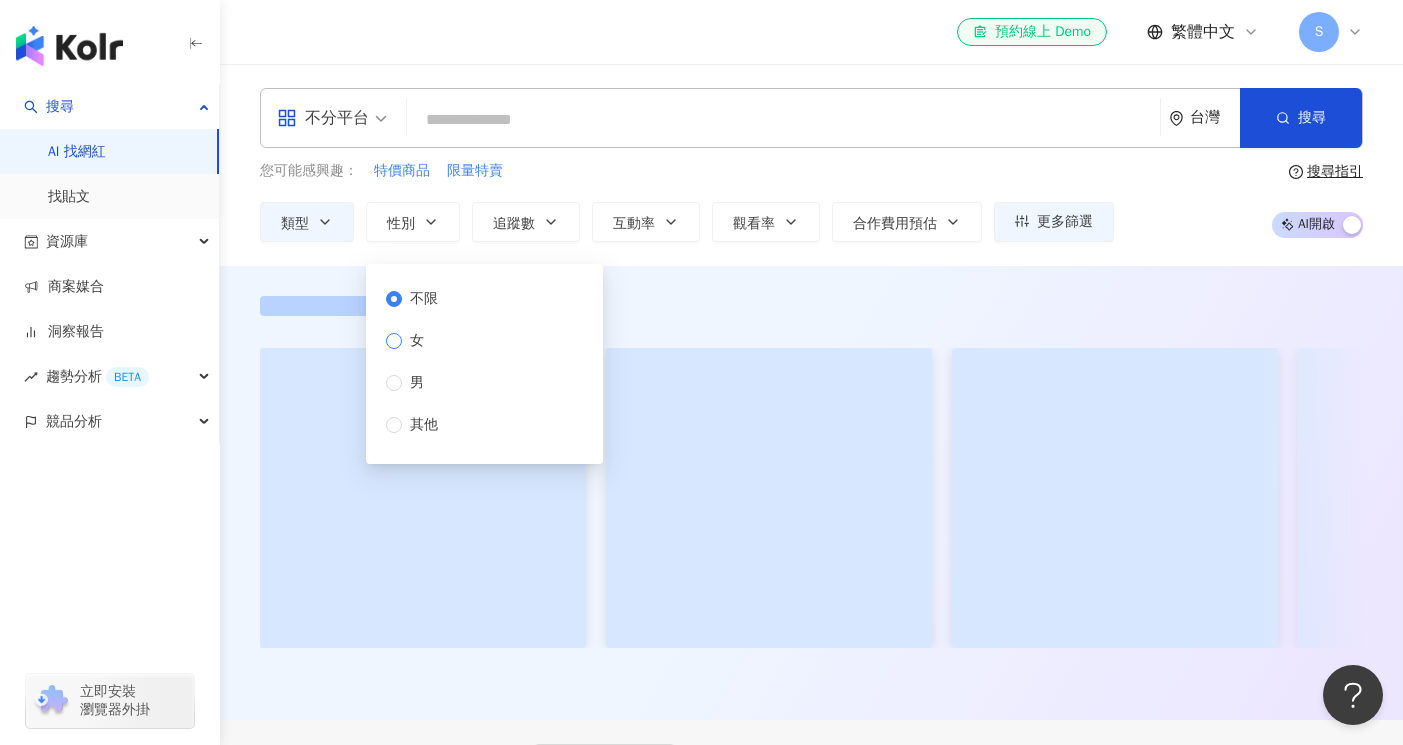 click on "女" at bounding box center (417, 341) 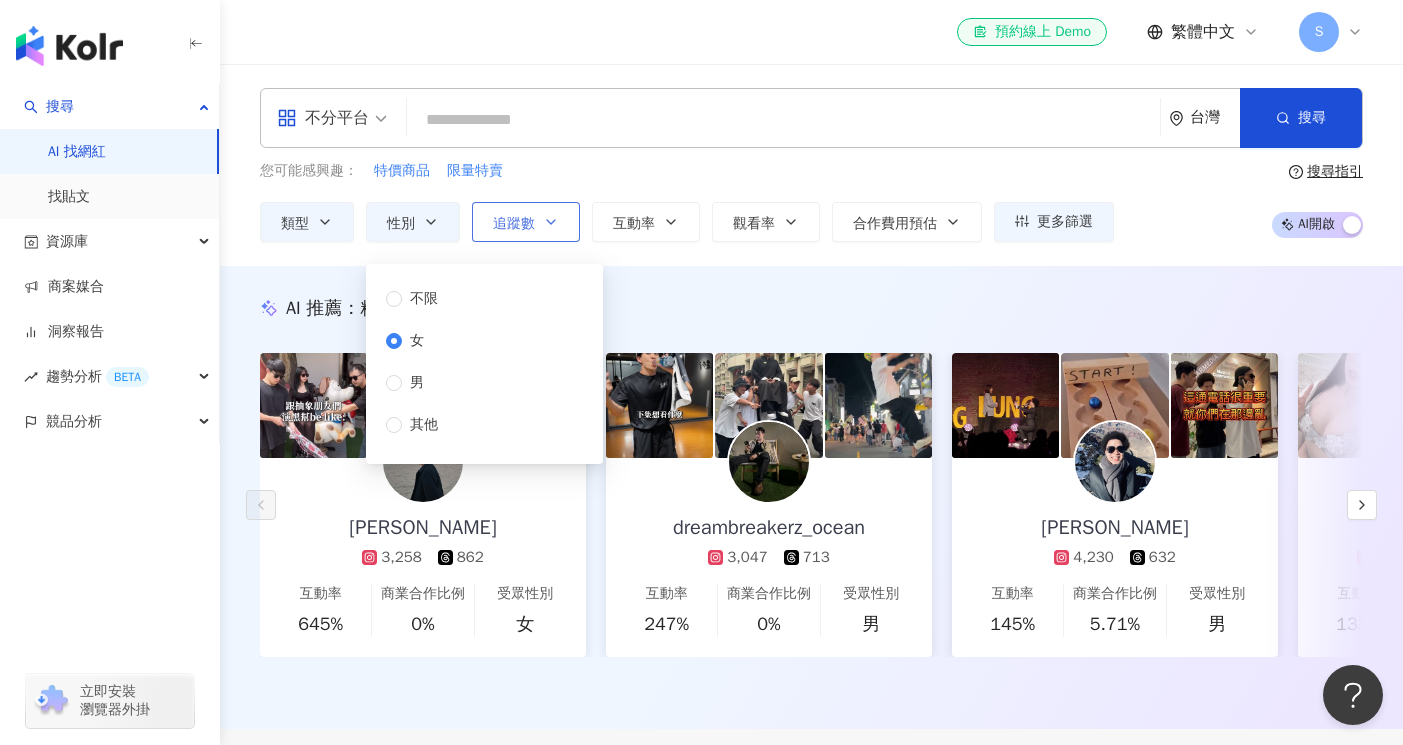 click on "追蹤數" at bounding box center [526, 222] 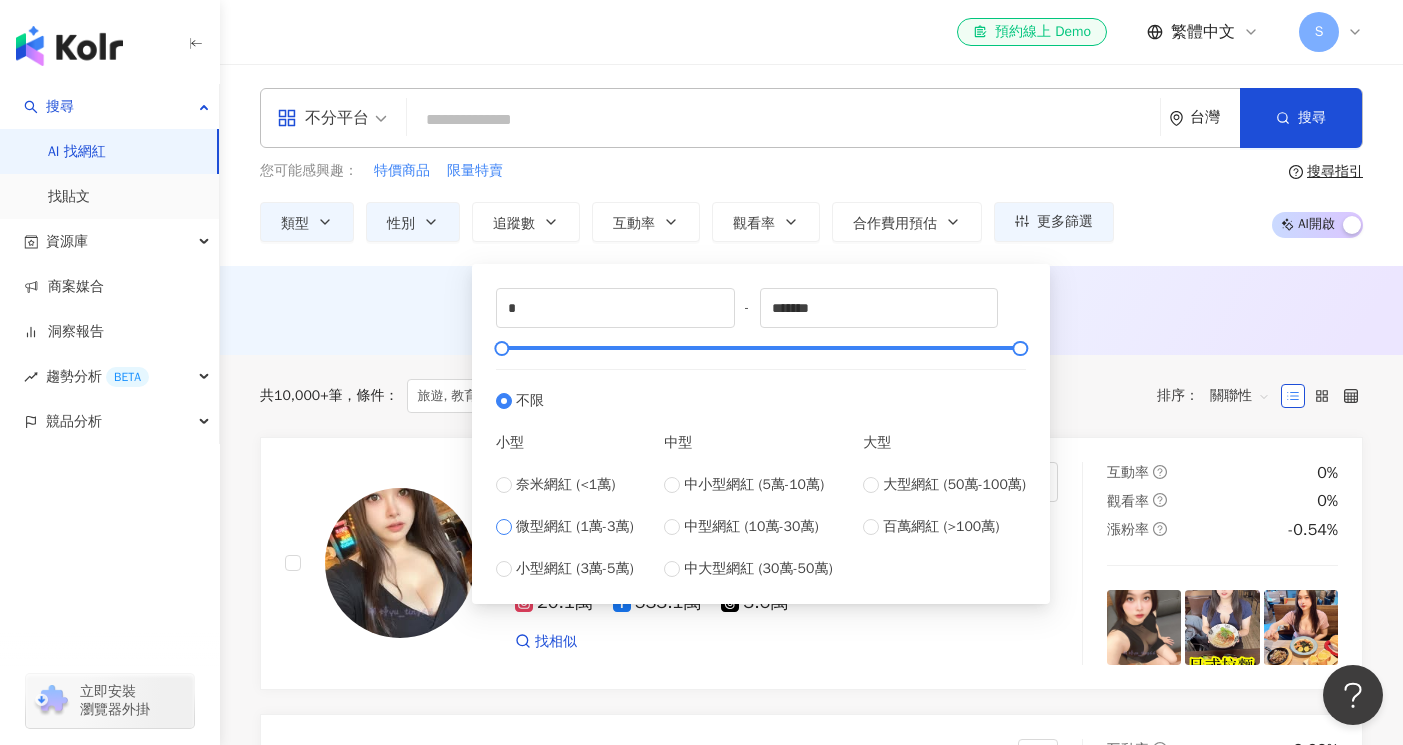click on "微型網紅 (1萬-3萬)" at bounding box center (575, 527) 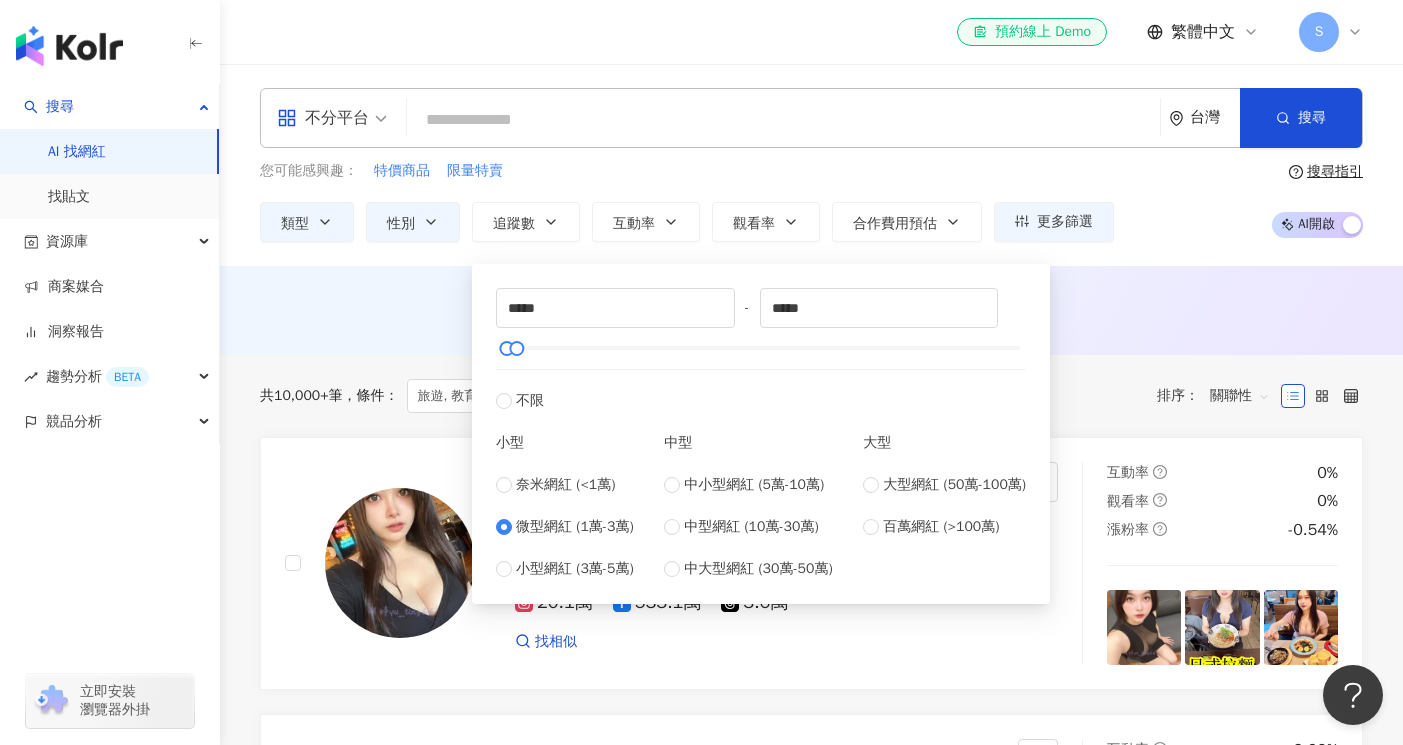drag, startPoint x: 1131, startPoint y: 313, endPoint x: 1121, endPoint y: 310, distance: 10.440307 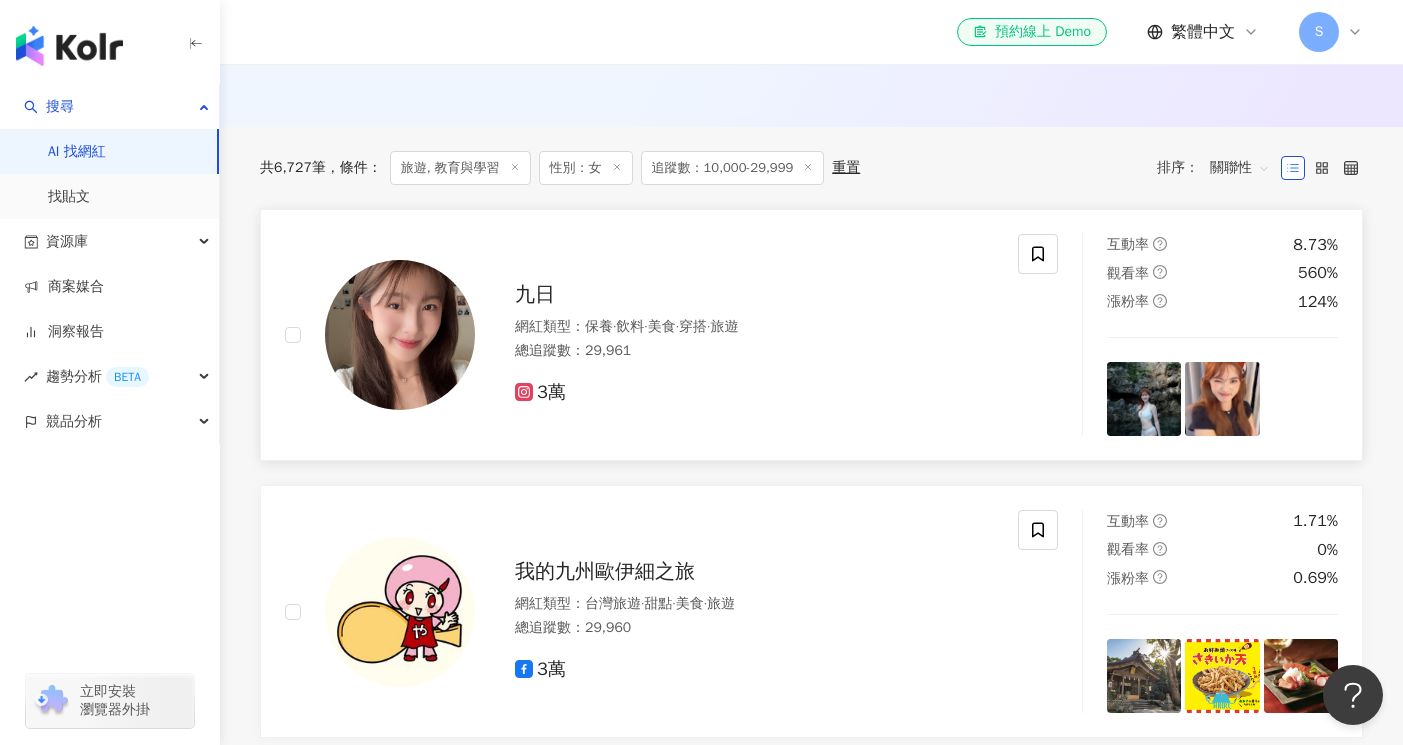 scroll, scrollTop: 623, scrollLeft: 0, axis: vertical 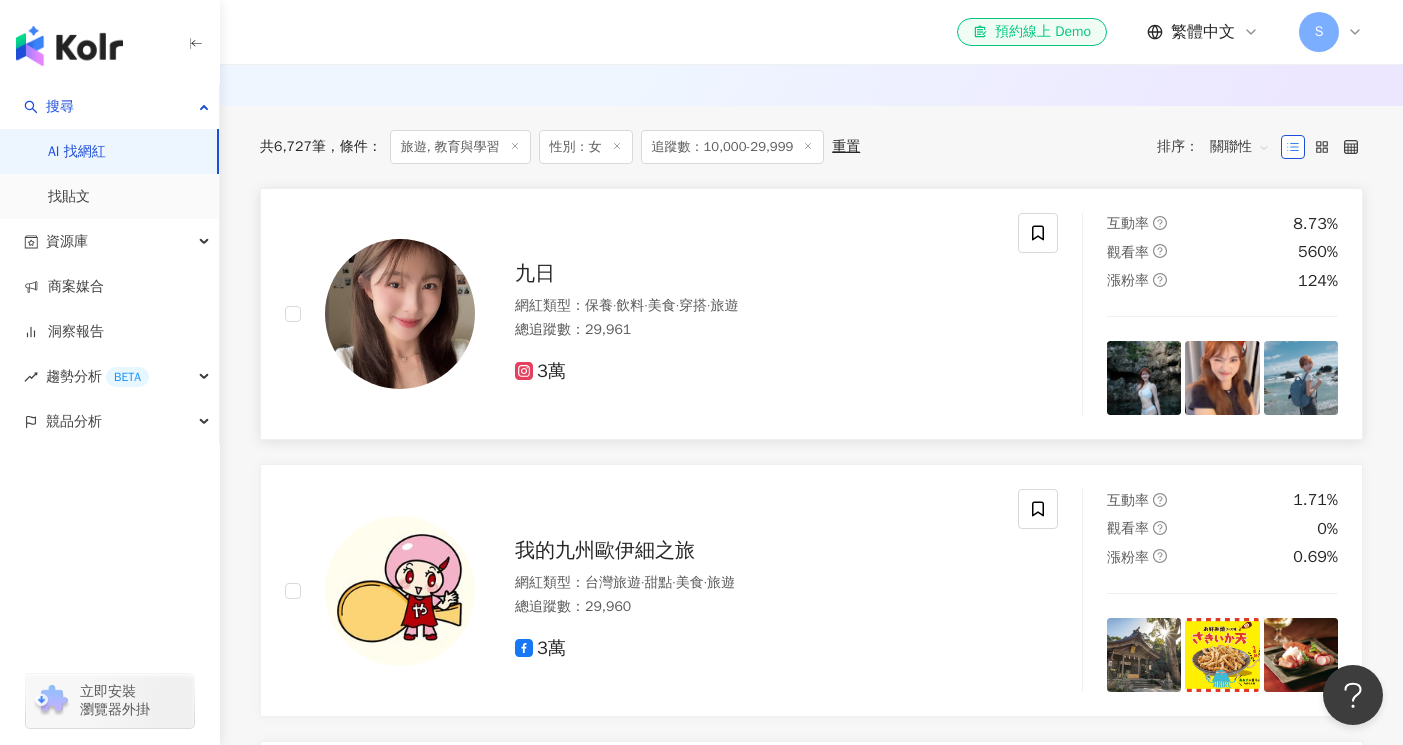 click on "網紅類型 ： 保養  ·  飲料  ·  美食  ·  穿搭  ·  旅遊" at bounding box center (754, 306) 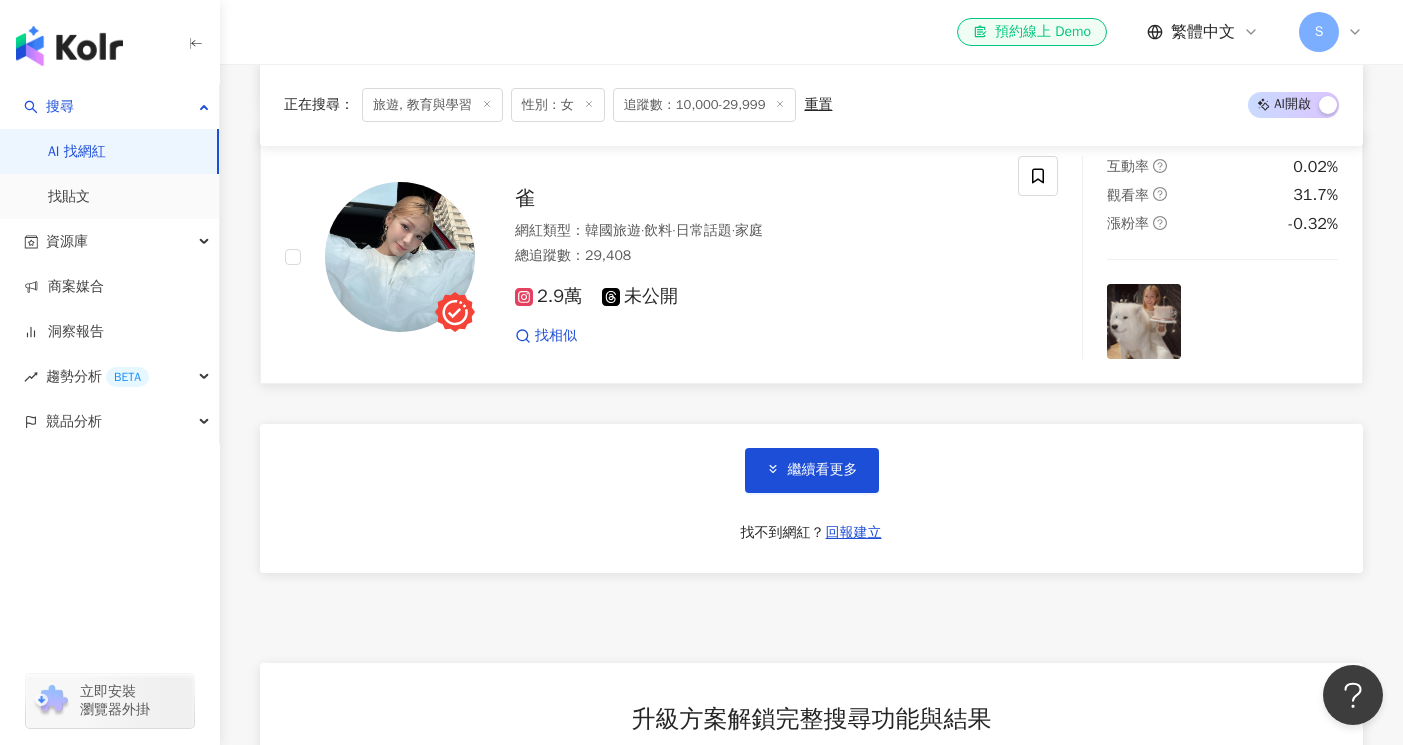 scroll, scrollTop: 3725, scrollLeft: 0, axis: vertical 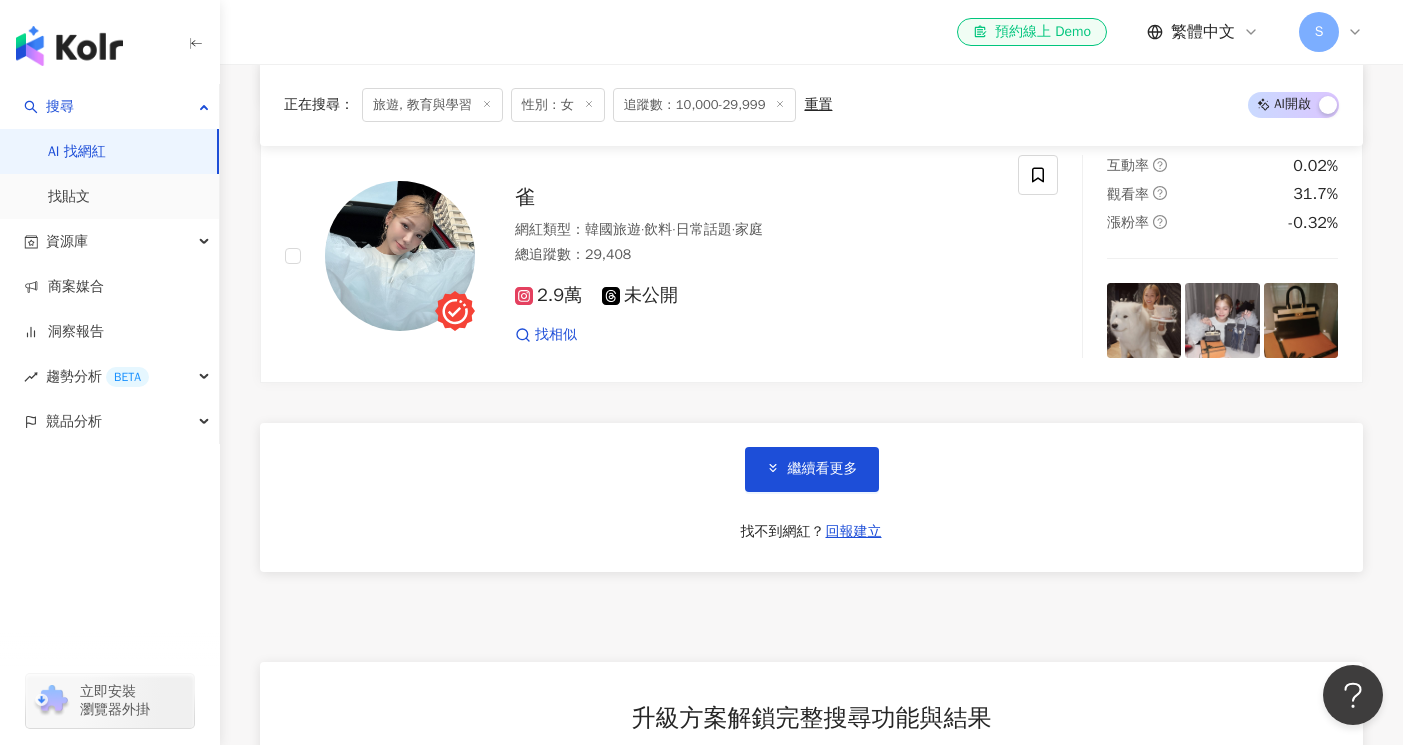 click on "繼續看更多 找不到網紅？ 回報建立" at bounding box center [811, 497] 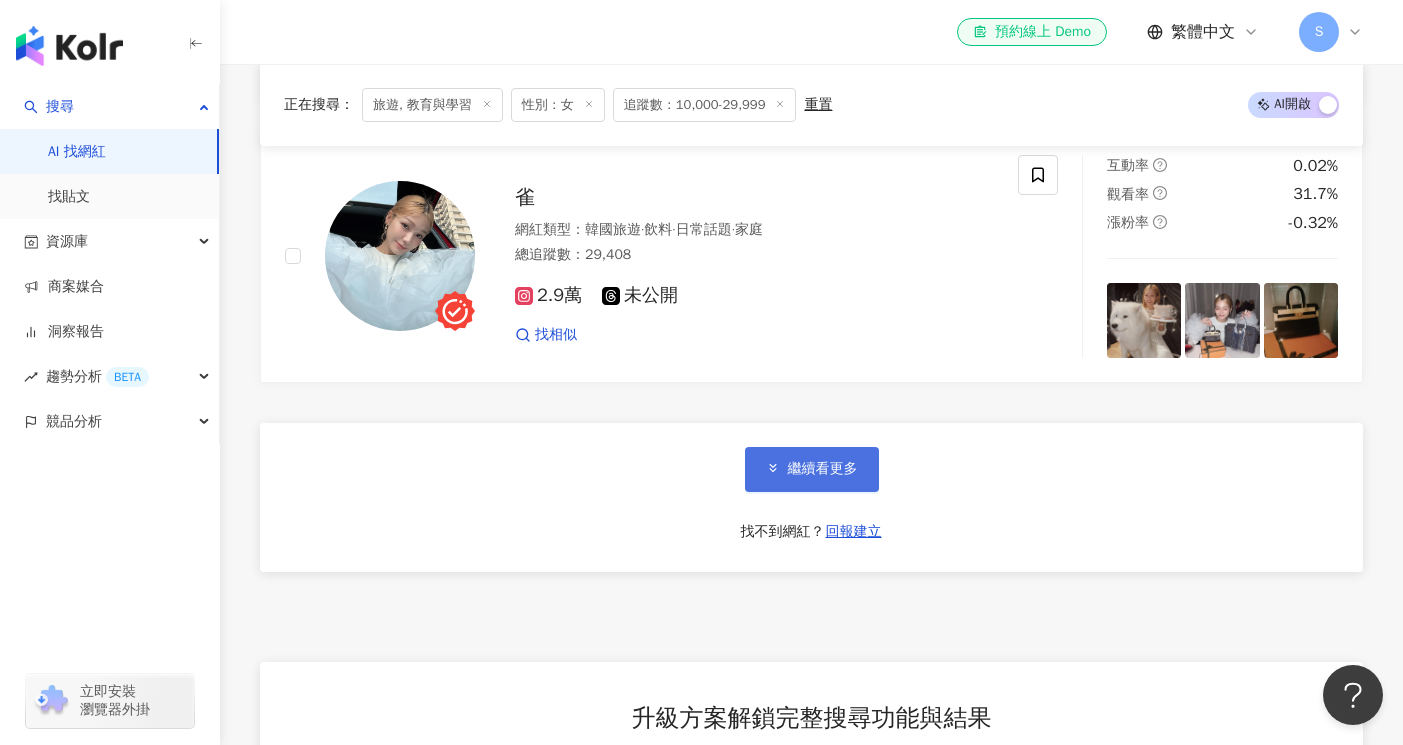 click on "繼續看更多" at bounding box center [812, 469] 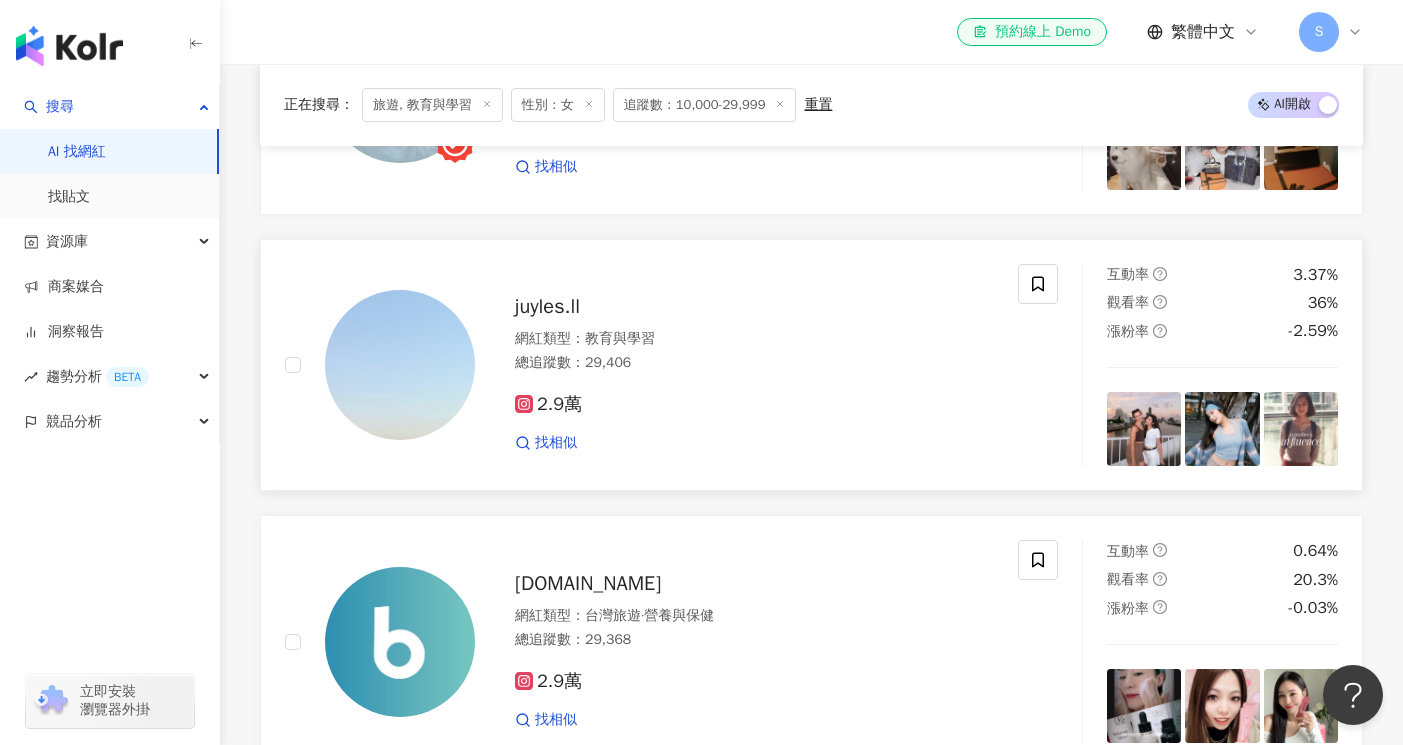 scroll, scrollTop: 3914, scrollLeft: 0, axis: vertical 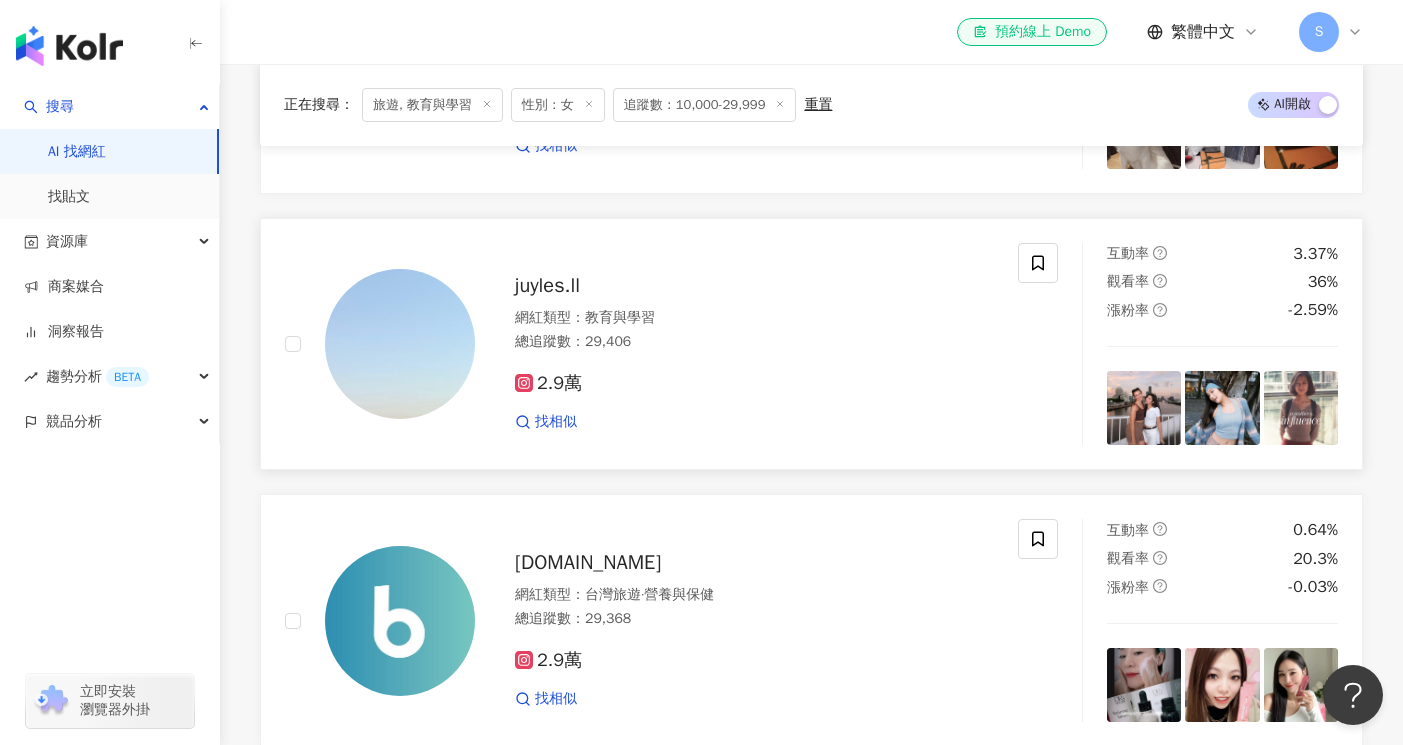 click on "2.9萬" at bounding box center (754, 384) 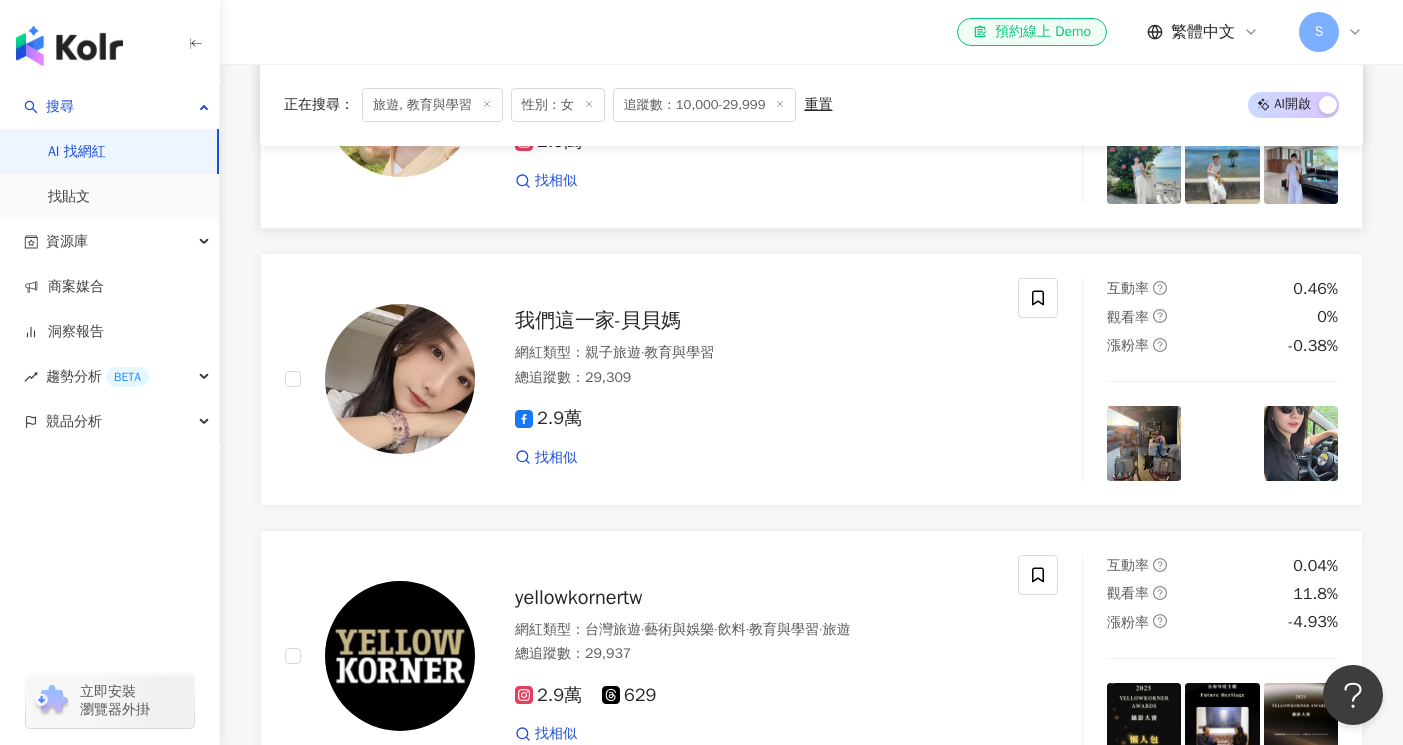 scroll, scrollTop: 4885, scrollLeft: 0, axis: vertical 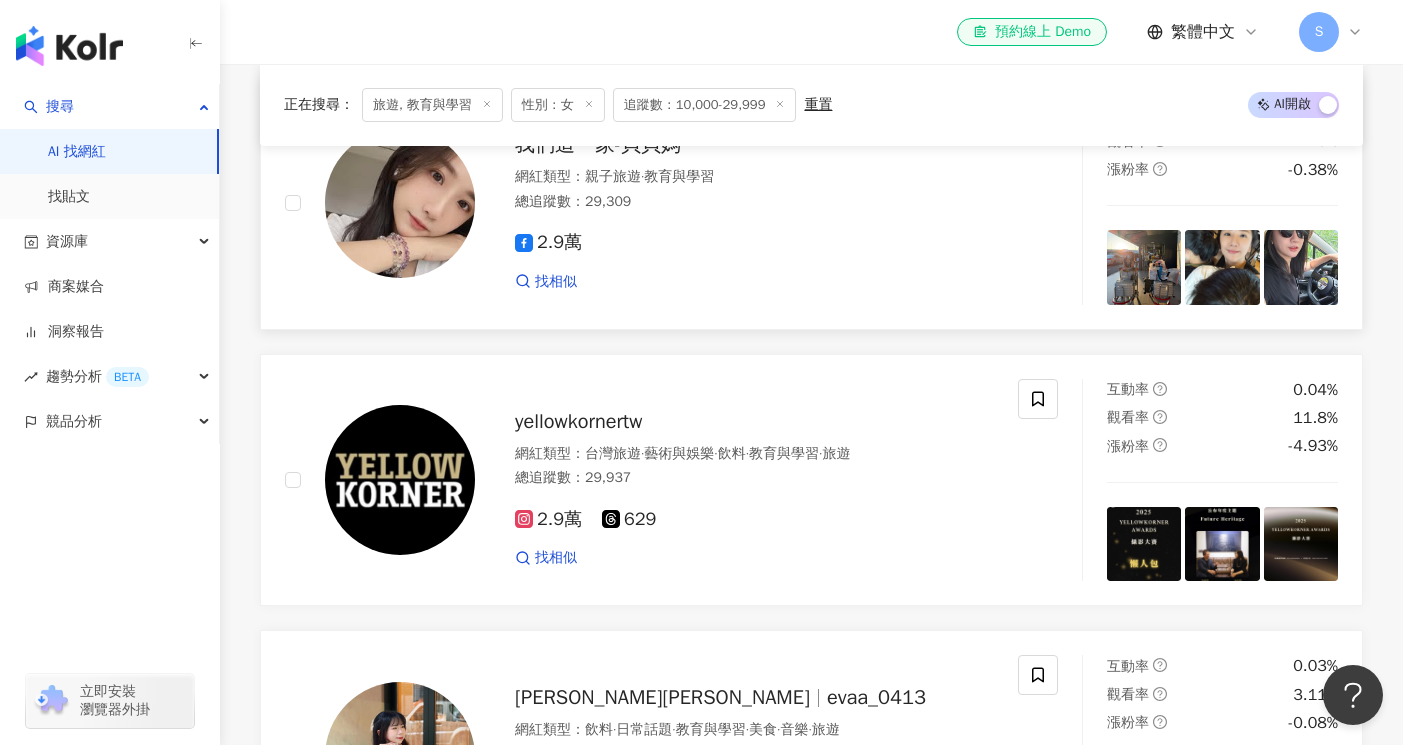click on "2.9萬" at bounding box center (754, 243) 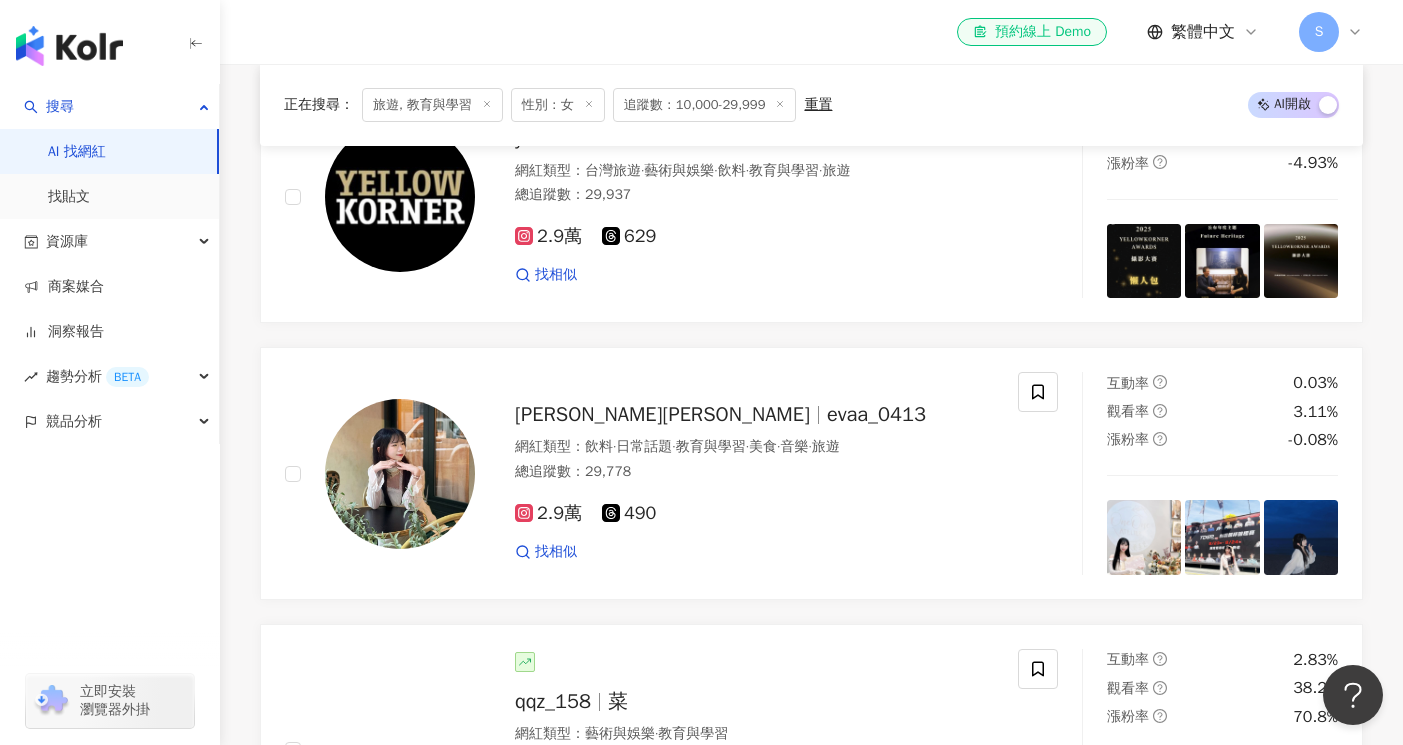 scroll, scrollTop: 5212, scrollLeft: 0, axis: vertical 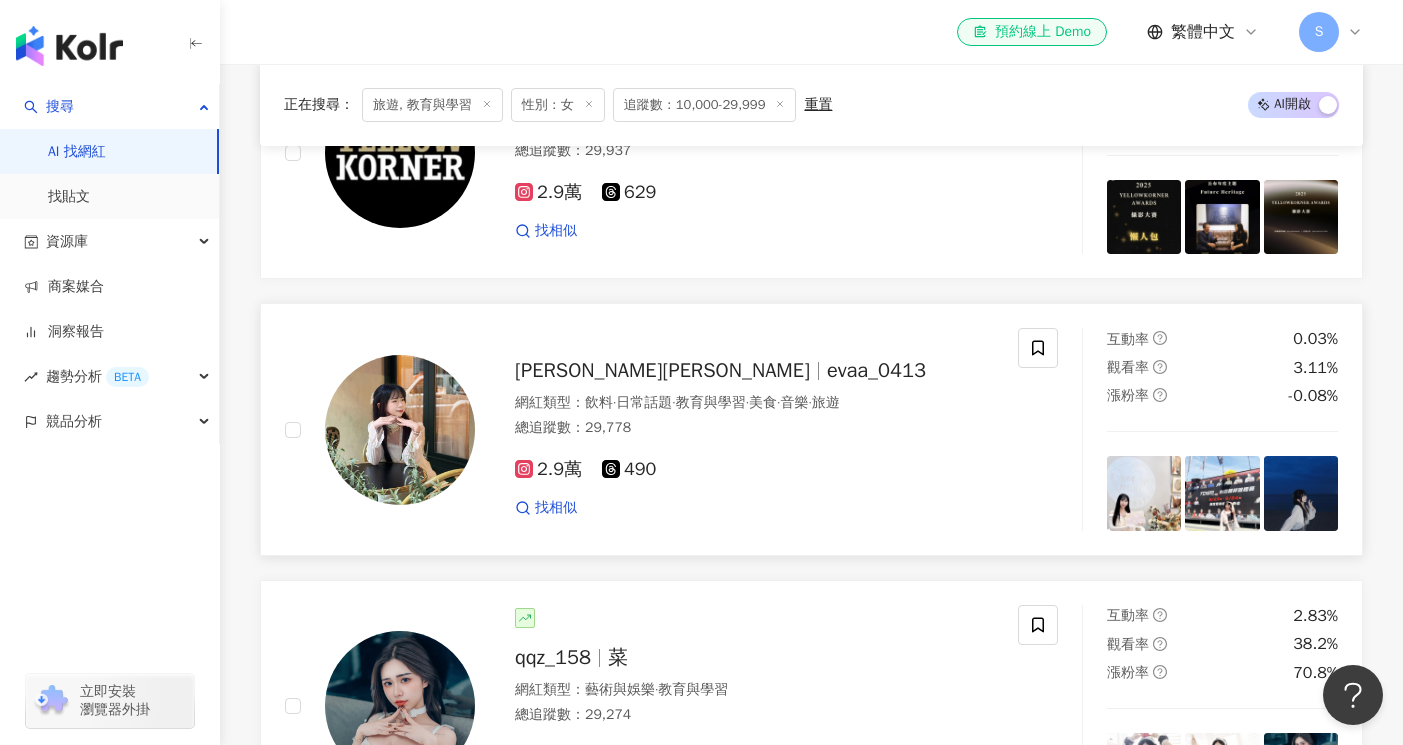 click on "Eva伊娃 evaa_0413" at bounding box center (754, 371) 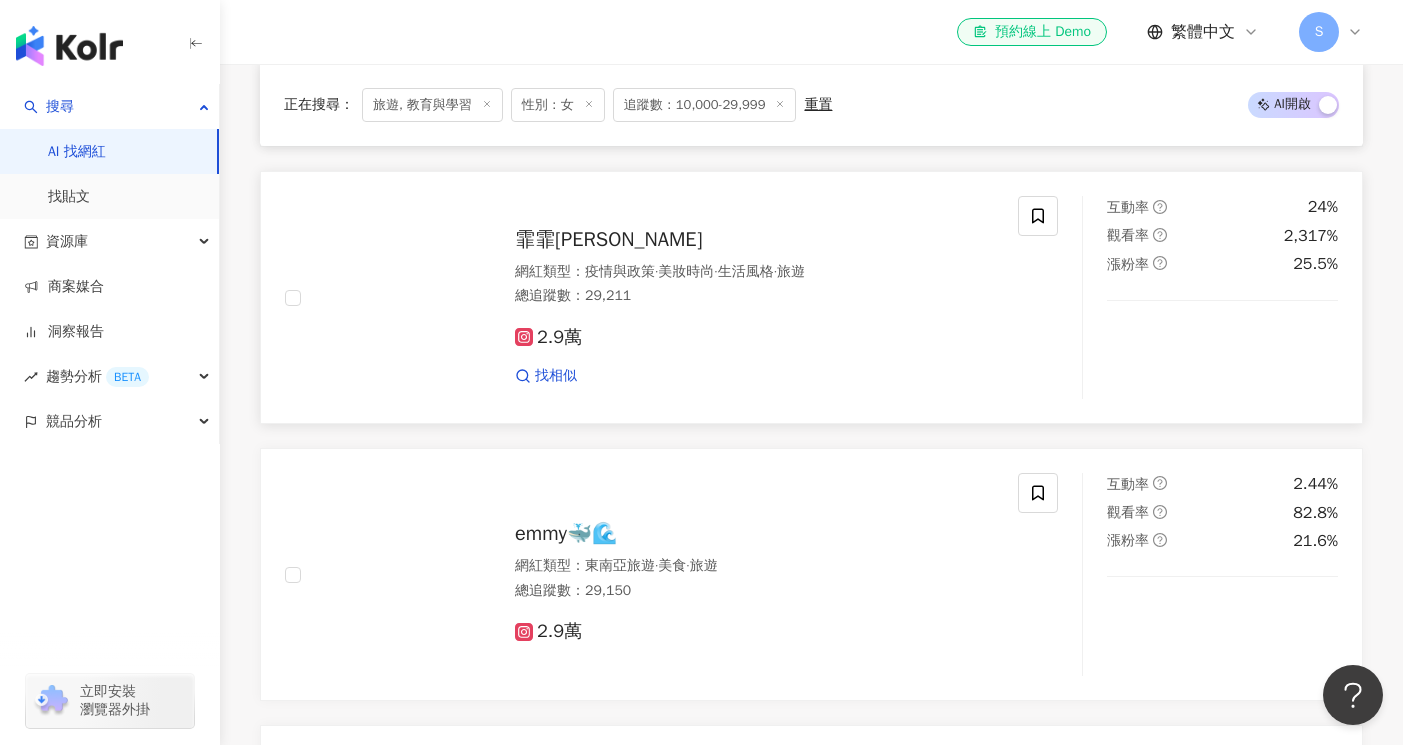 scroll, scrollTop: 6362, scrollLeft: 0, axis: vertical 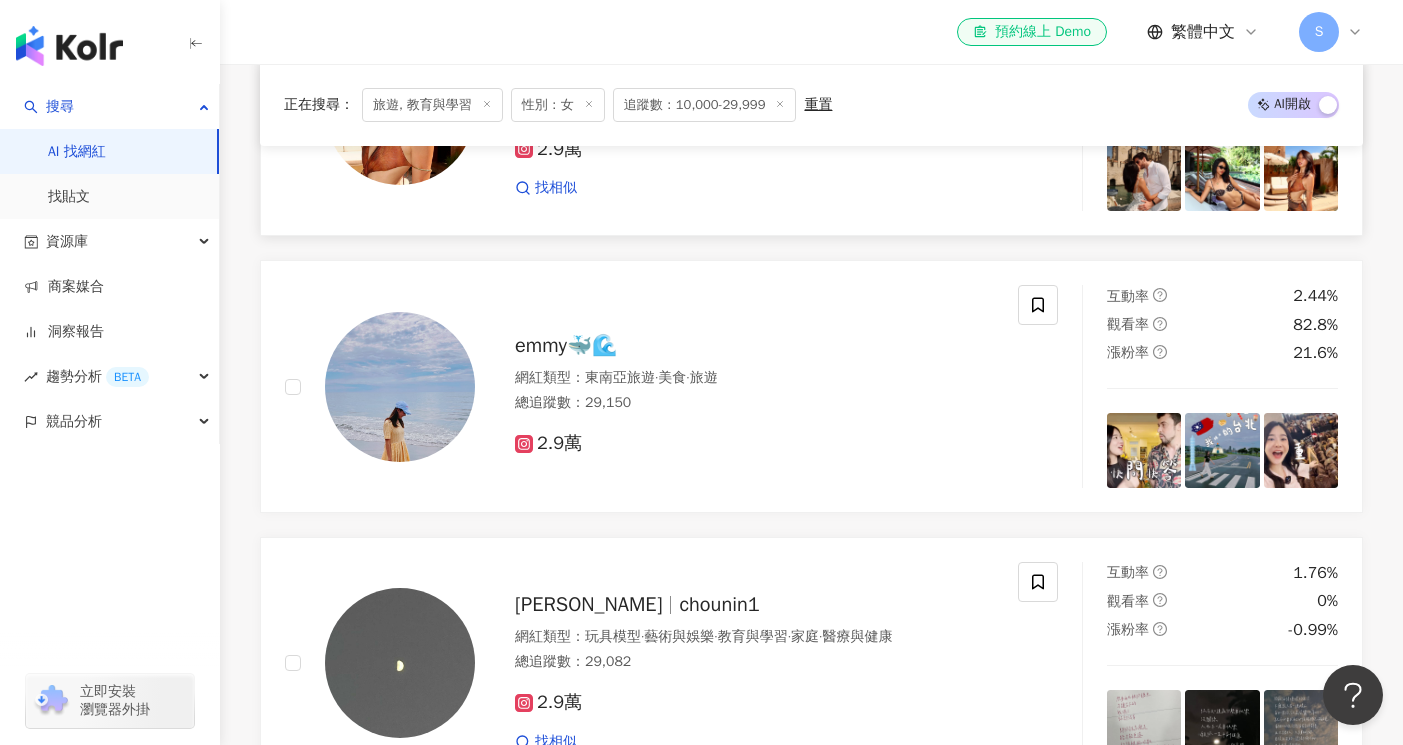 click on "2.9萬" at bounding box center (754, 444) 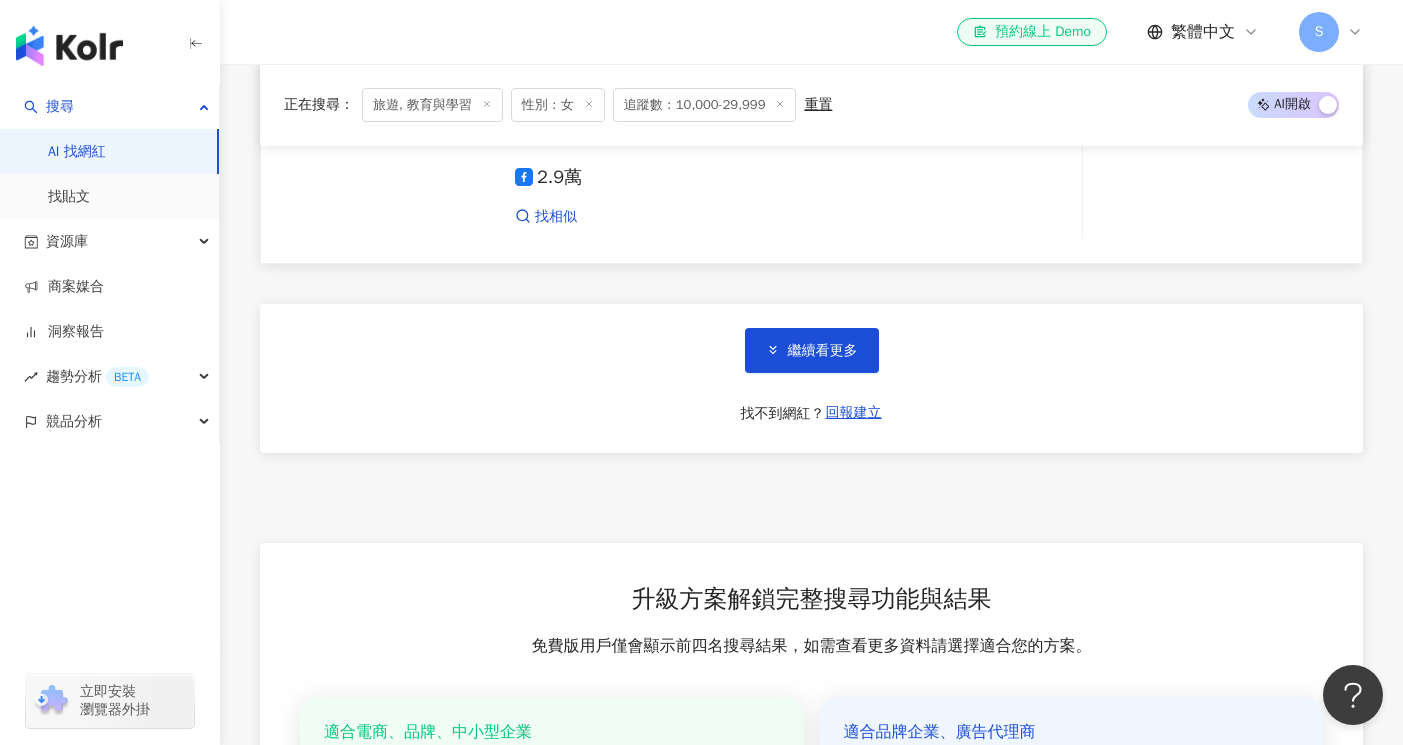 scroll, scrollTop: 7076, scrollLeft: 0, axis: vertical 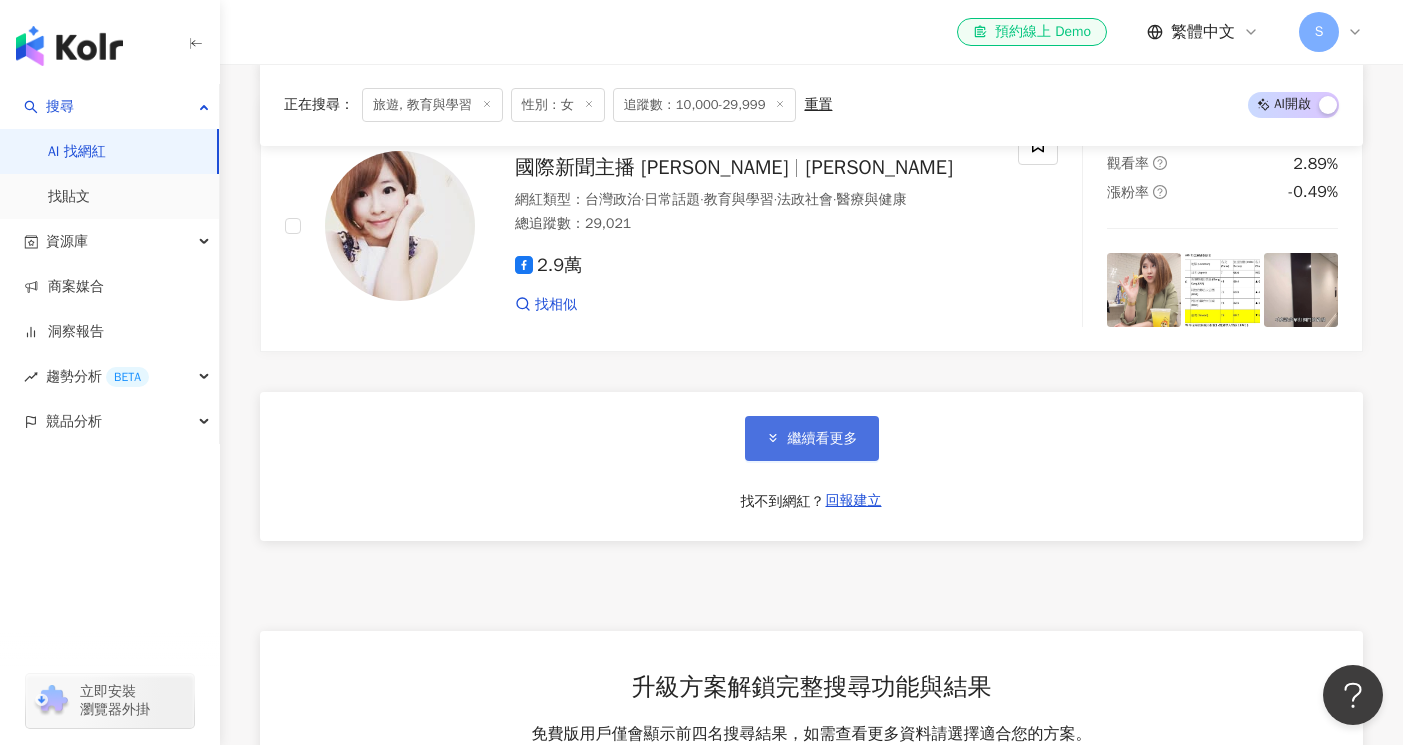 click on "繼續看更多" at bounding box center [812, 438] 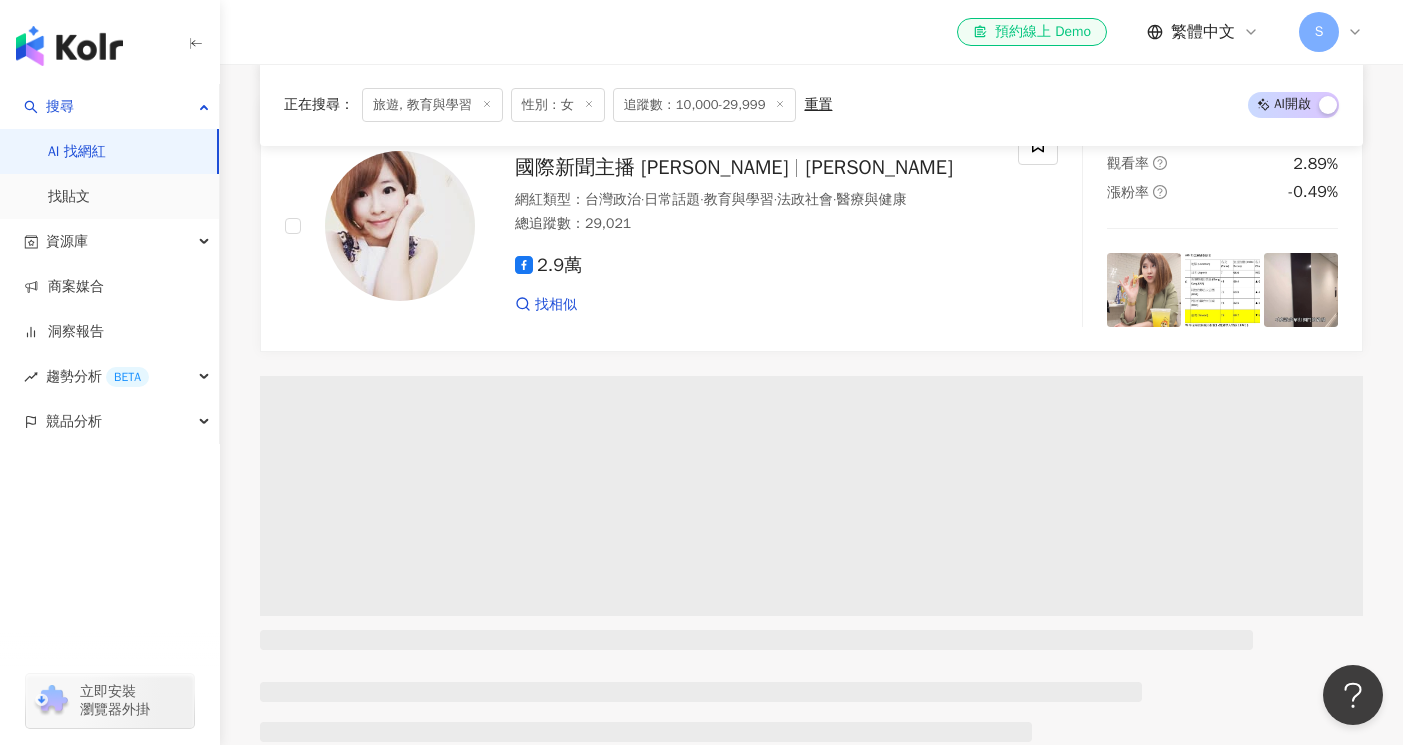 scroll, scrollTop: 7253, scrollLeft: 0, axis: vertical 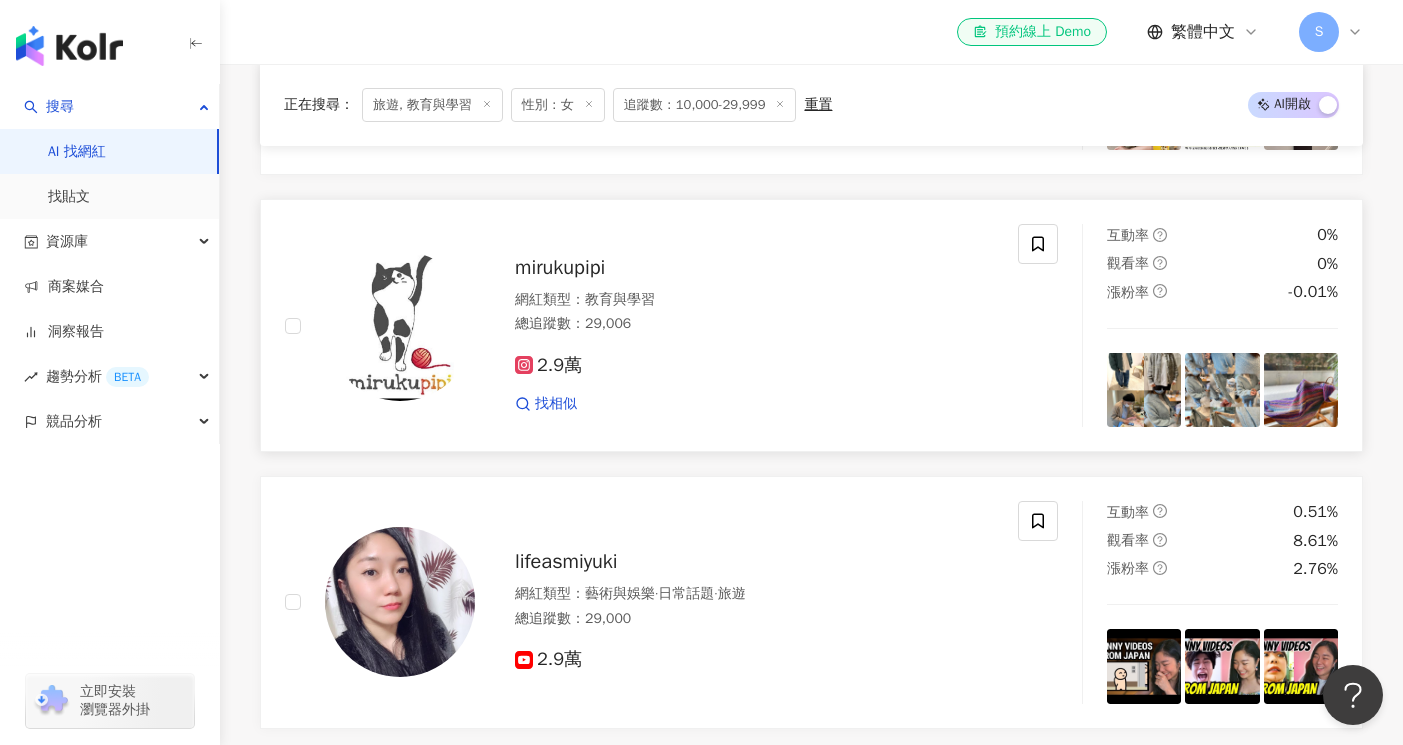 click on "網紅類型 ： 教育與學習" at bounding box center (754, 300) 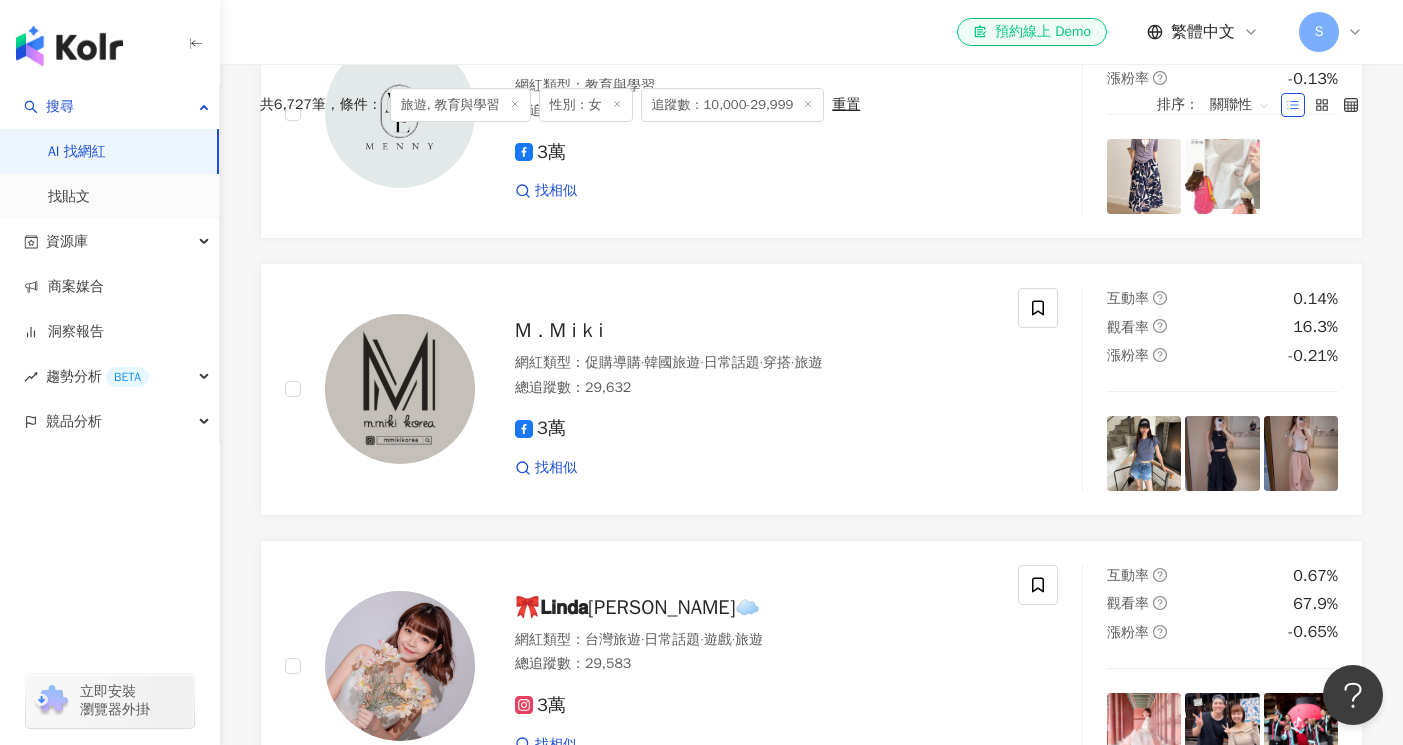 scroll, scrollTop: 0, scrollLeft: 0, axis: both 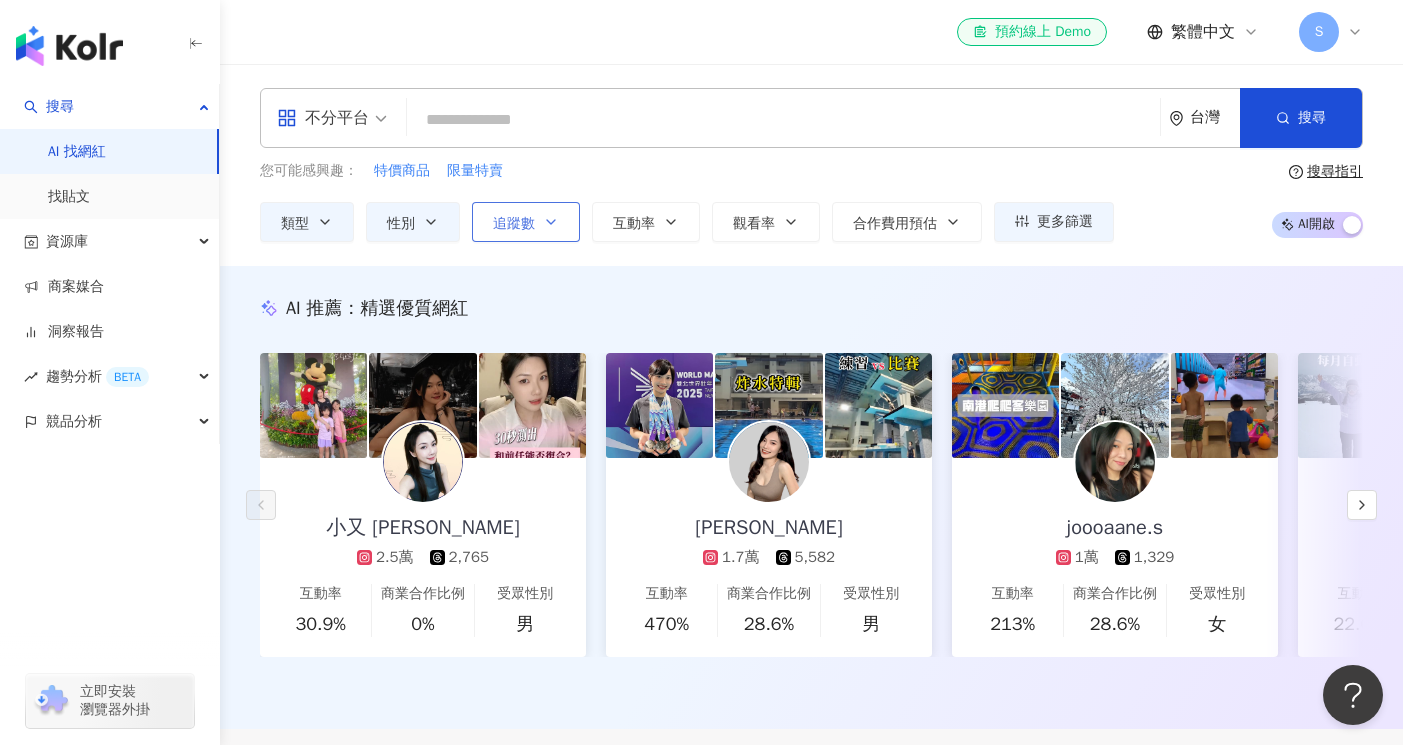 click on "追蹤數" at bounding box center (514, 224) 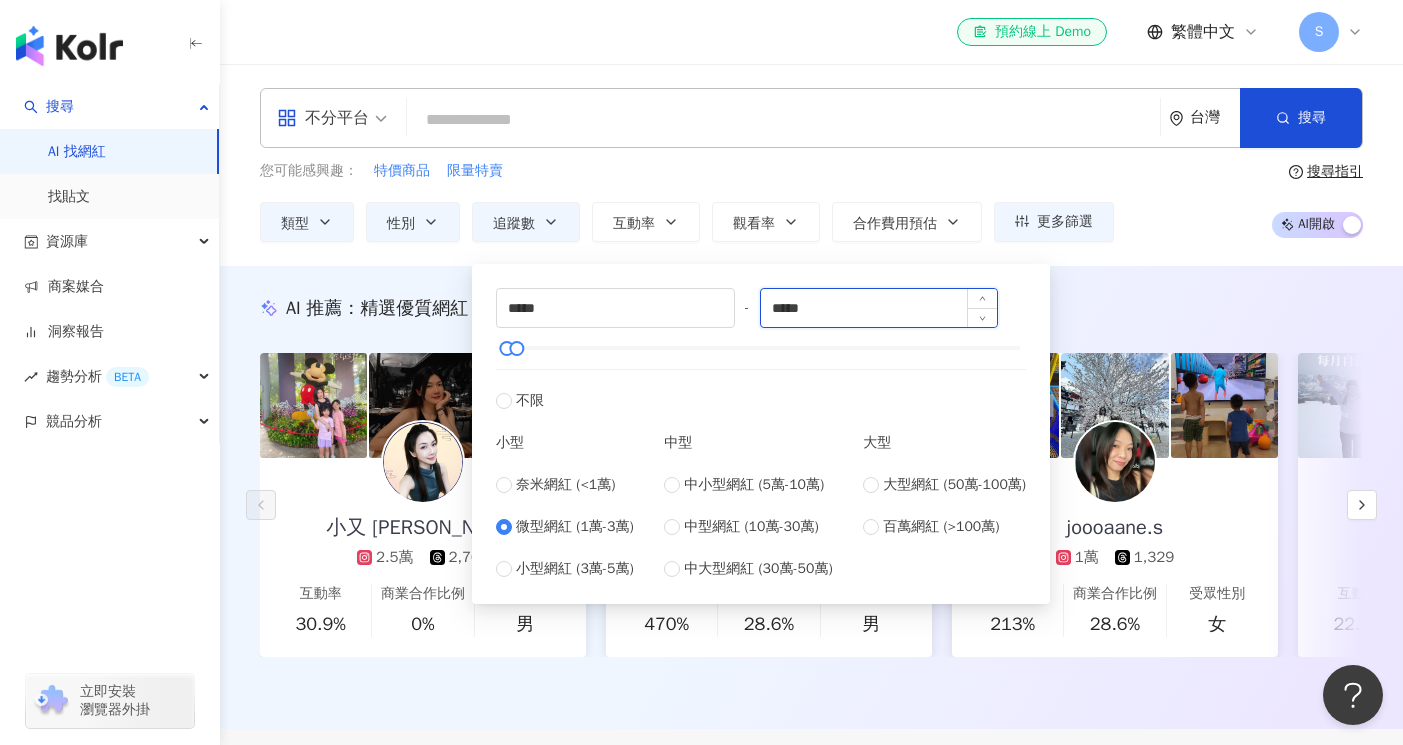 drag, startPoint x: 796, startPoint y: 311, endPoint x: 773, endPoint y: 315, distance: 23.345236 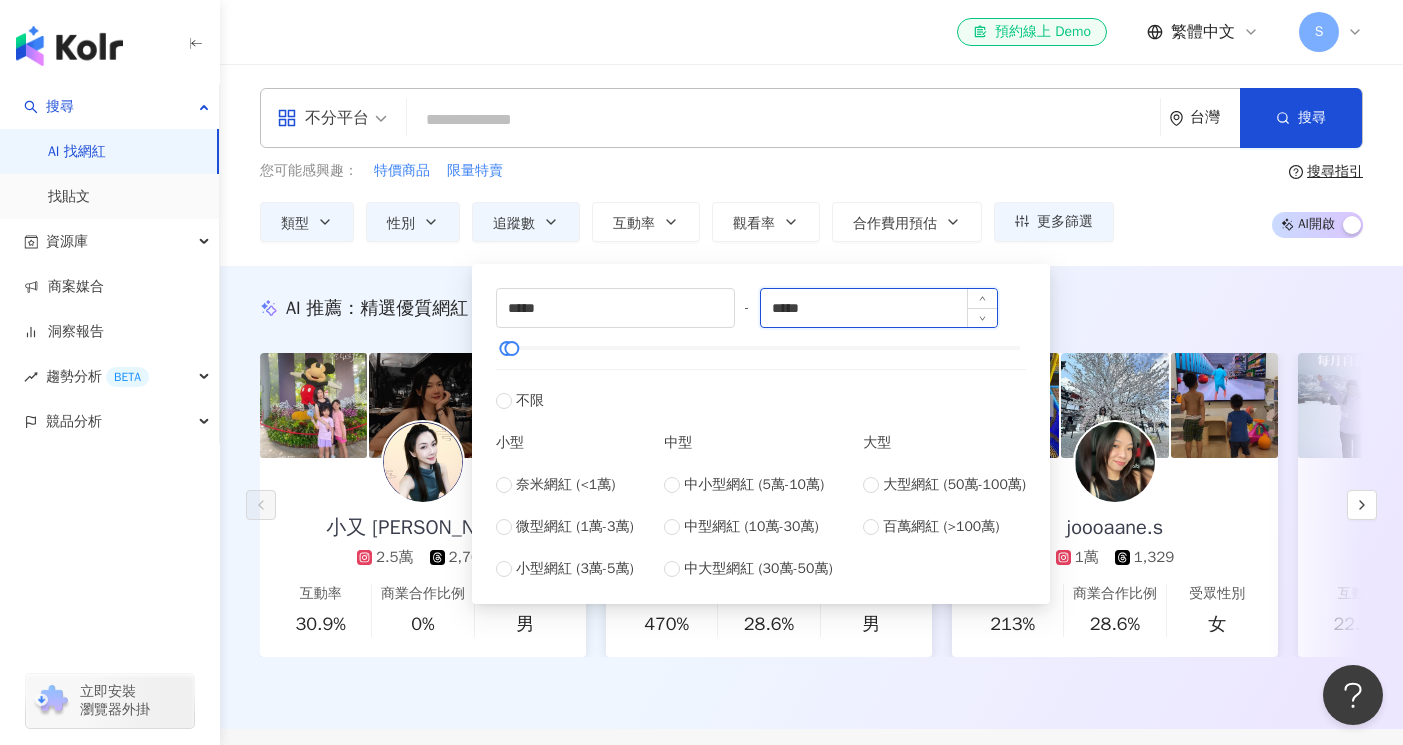 type on "*****" 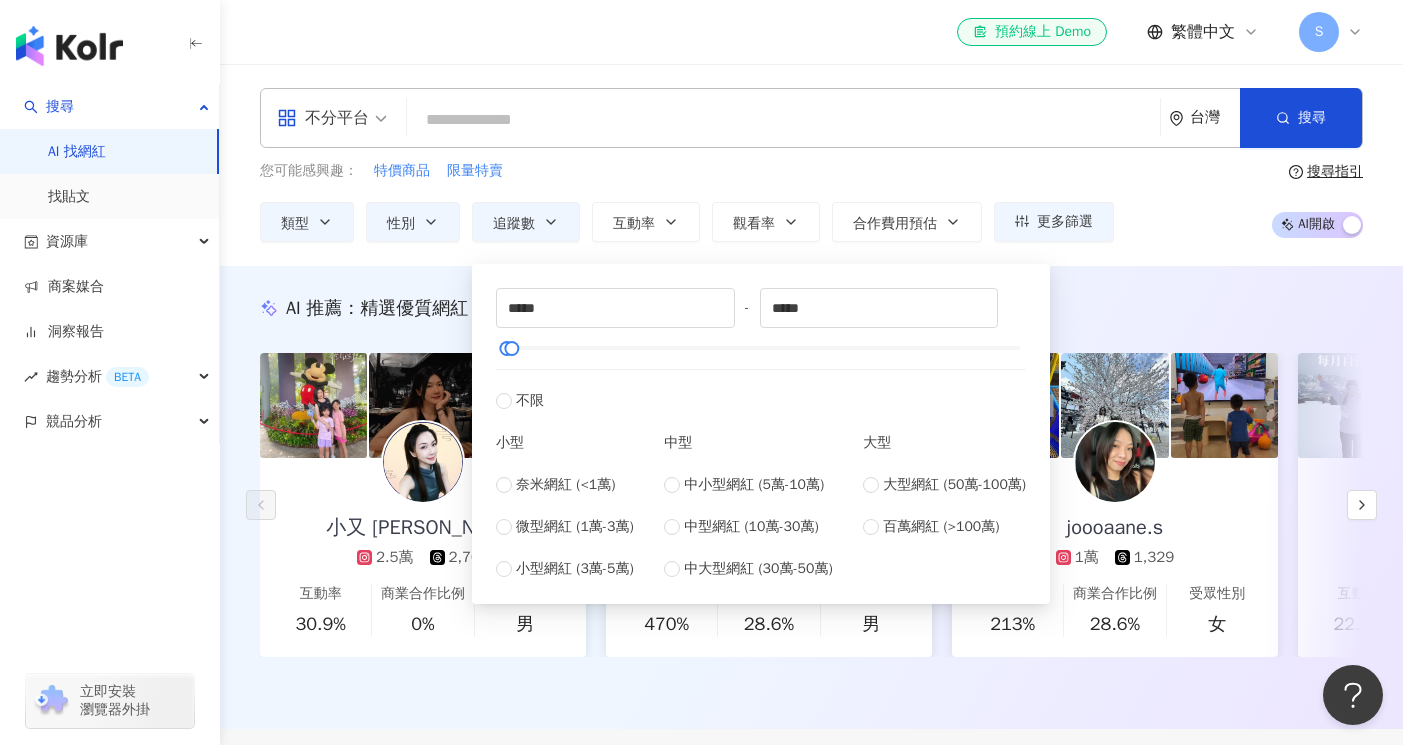 click on "AI 推薦 ： 精選優質網紅 小又 Yo Lin 2.5萬 2,765 互動率 30.9% 商業合作比例 0% 受眾性別 男 林玉心 Serina 1.7萬 5,582 互動率 470% 商業合作比例 28.6% 受眾性別 男 joooaane.s 1萬 1,329 互動率 213% 商業合作比例 28.6% 受眾性別 女 李宛芸◡̈ 1.7萬 1,352 互動率 22.6% 商業合作比例 10.5% 受眾性別 女 ⛰️南投教師Ann｜熱愛拍照穿搭x女力事業 1.2萬 1,936 互動率 22.2% 商業合作比例 10% 受眾性別 女 陳巧妮 Amini 1.2萬 互動率 25.3% 商業合作比例 8.33% 受眾性別 男 Hui 1.8萬 4,522 互動率 154% 商業合作比例 0% 受眾性別 男 陳 9,925 3,298 互動率 204% 商業合作比例 0% 受眾性別 男 cynthia931127 1.8萬 tiktok-icon 16 5,870 互動率 122% 商業合作比例 0% 受眾性別 男 eca.intheworld 2.5萬 3,058 互動率 77.2% 商業合作比例 0% 受眾性別 男 Flower衣飾 140 1.1萬 37 互動率 12% 商業合作比例 21.8% 受眾性別 女 ?????? ? 1.2萬 互動率 82.6% 0% 受眾性別" at bounding box center [811, 497] 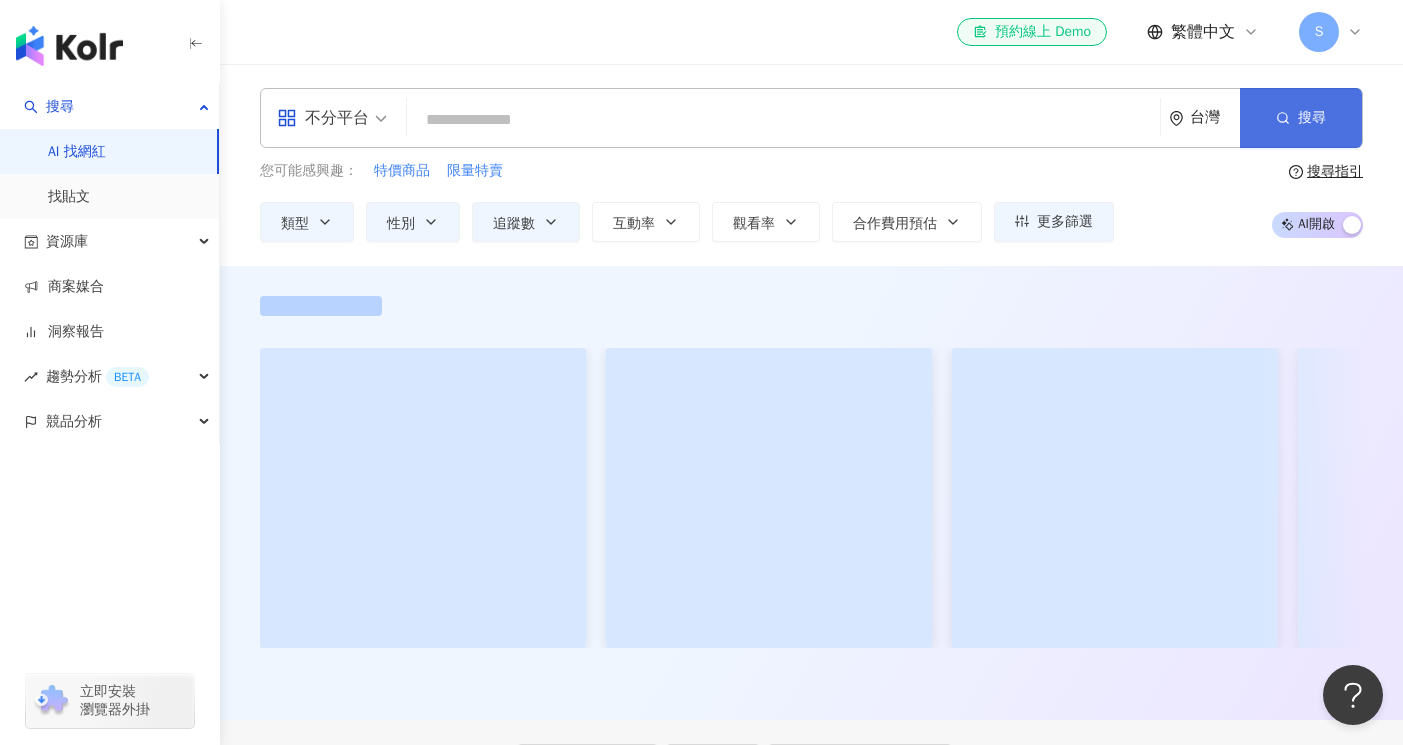 click on "搜尋" at bounding box center [1312, 118] 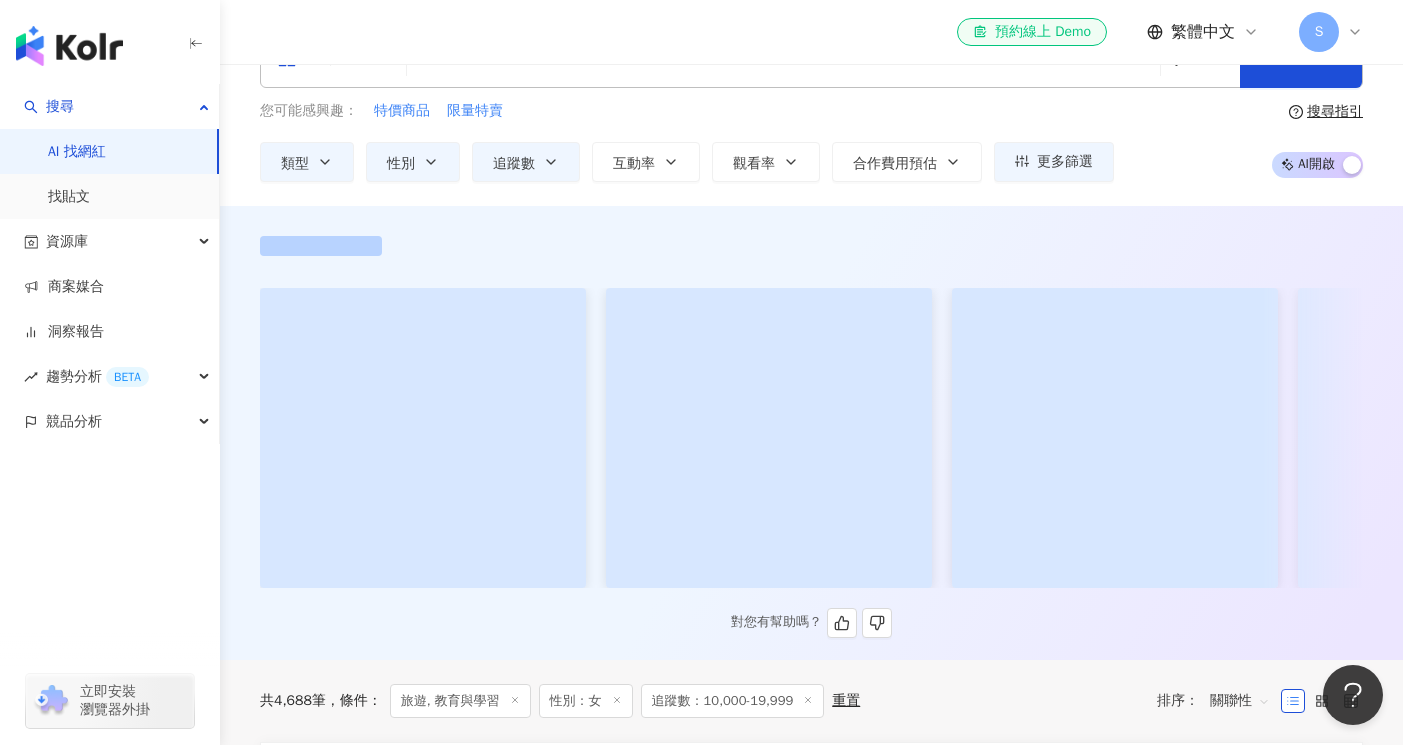 scroll, scrollTop: 125, scrollLeft: 0, axis: vertical 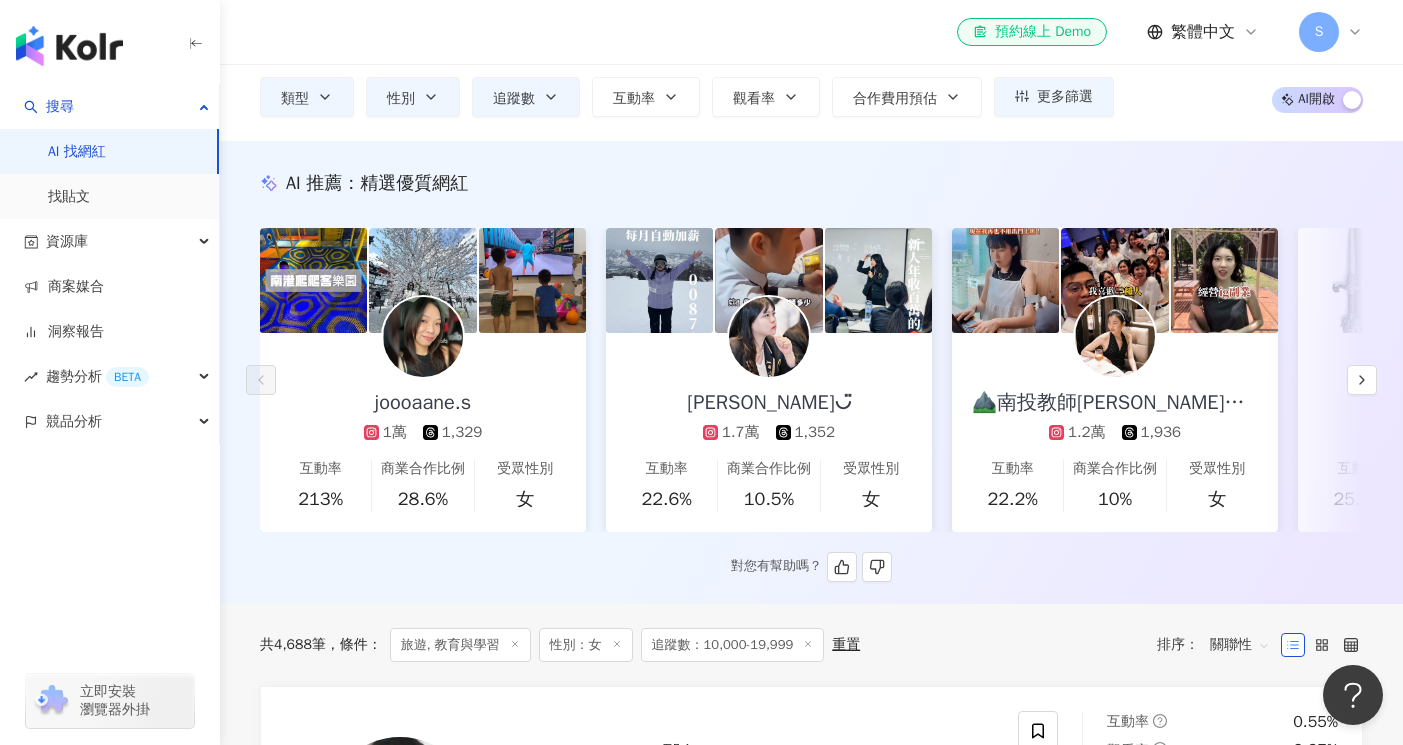 click on "joooaane.s 1萬 1,329" at bounding box center [423, 388] 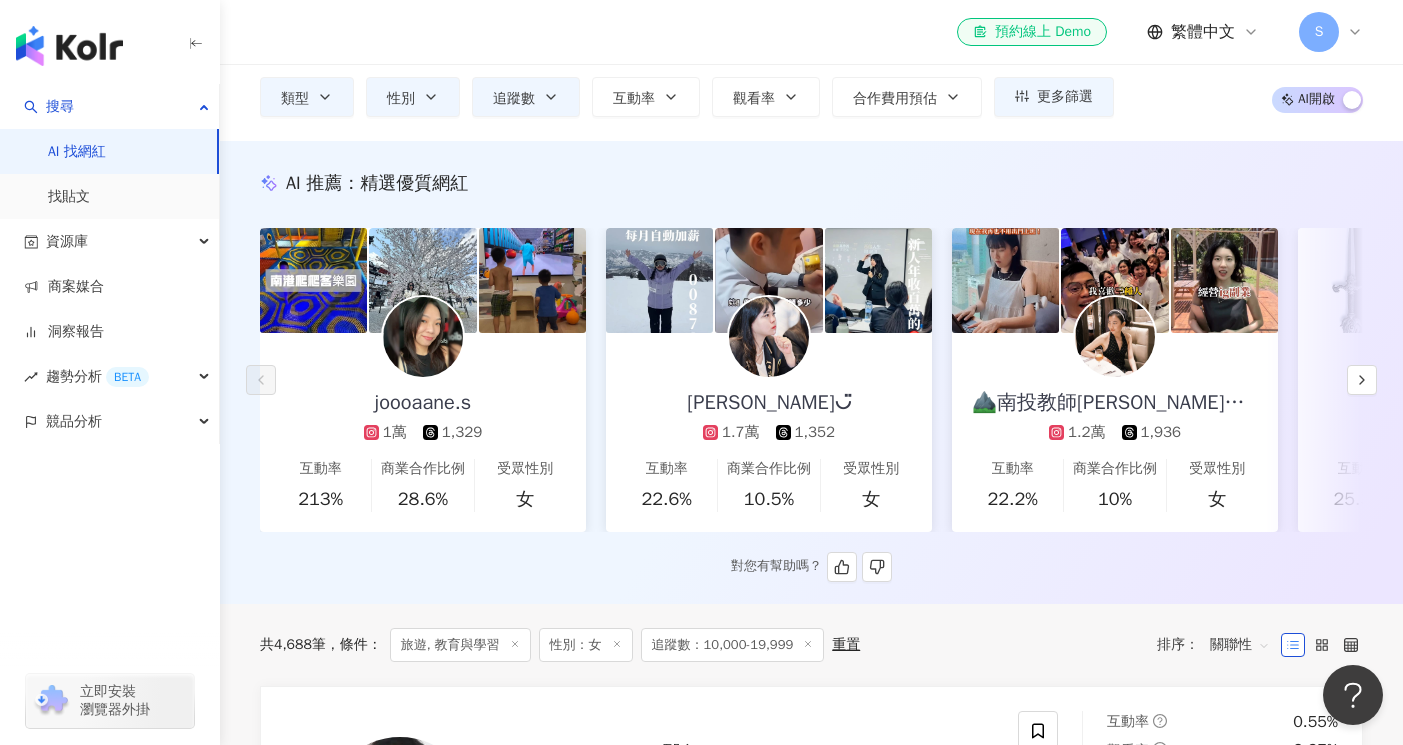click on "李宛芸◡̈ 1.7萬 1,352" at bounding box center [768, 388] 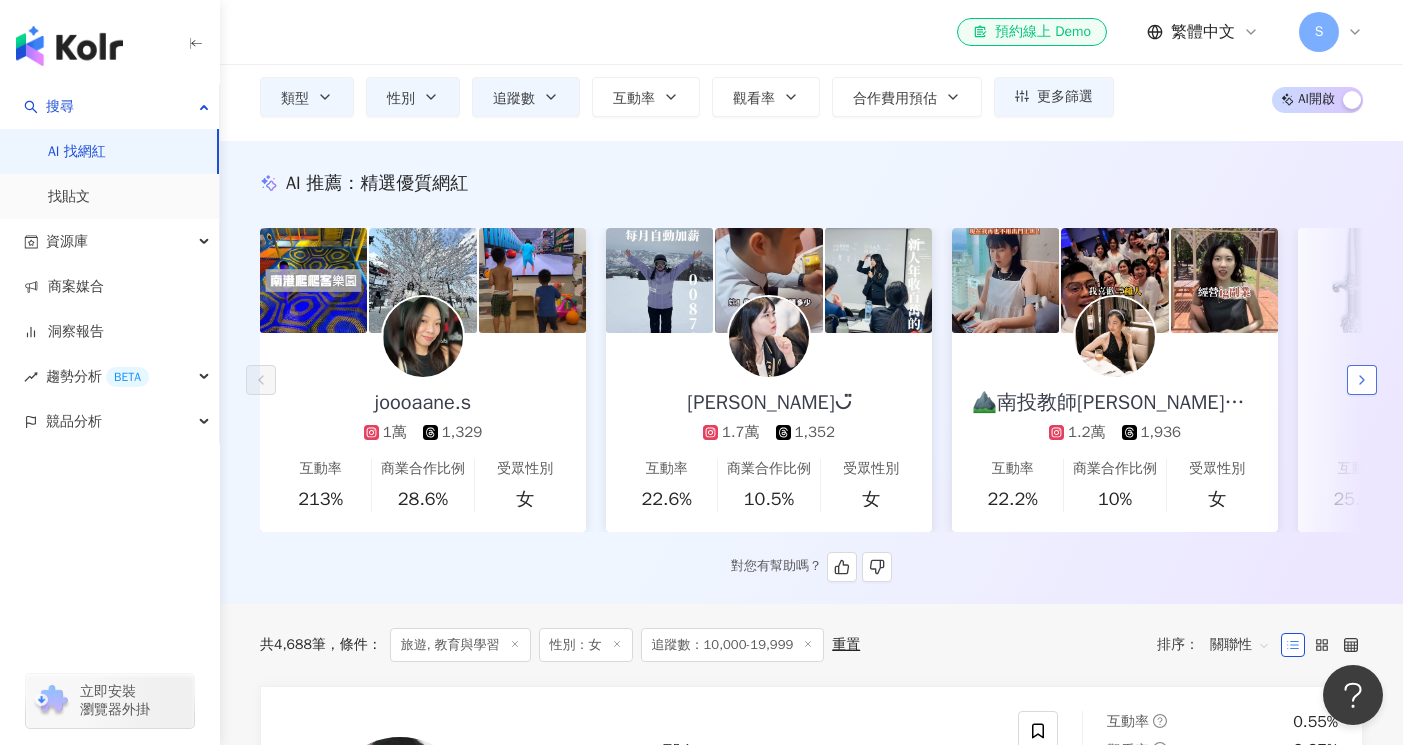 click 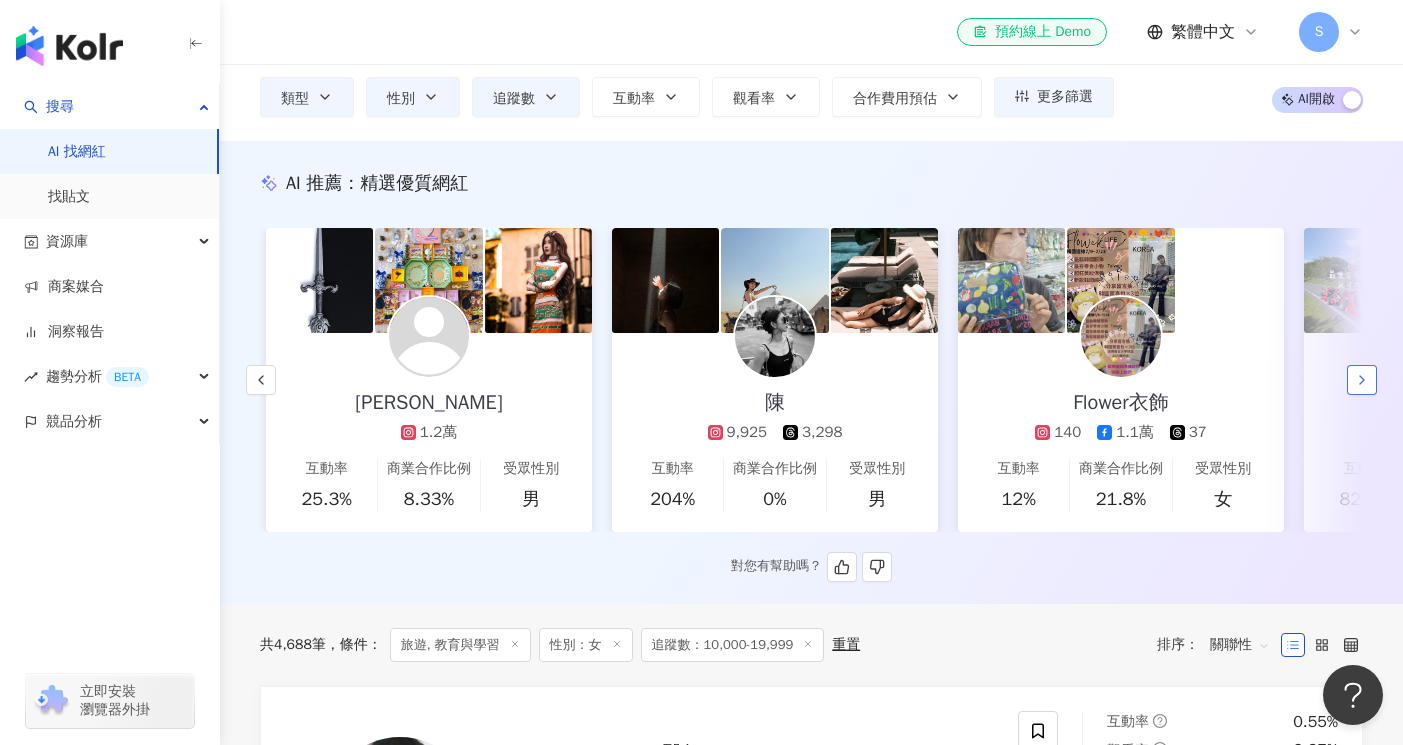 scroll, scrollTop: 0, scrollLeft: 1038, axis: horizontal 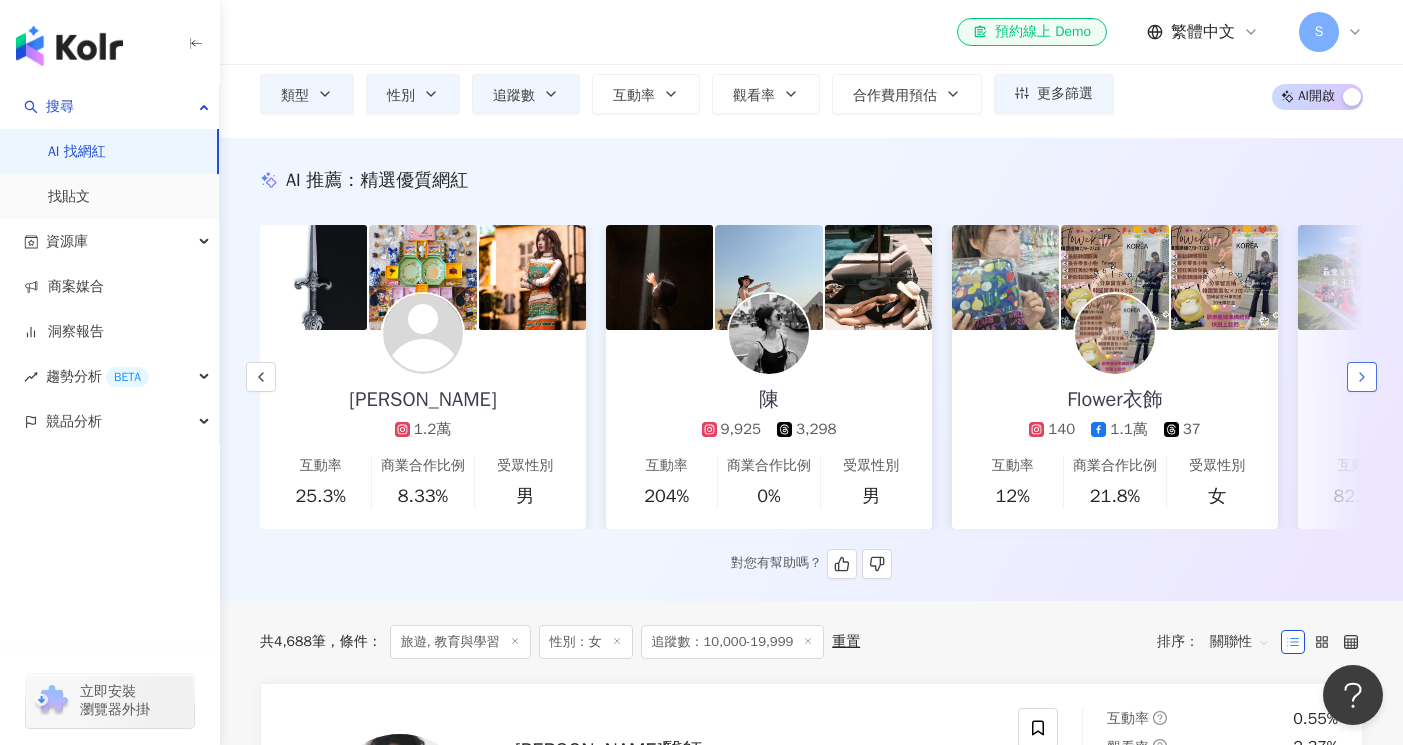 click at bounding box center [1362, 377] 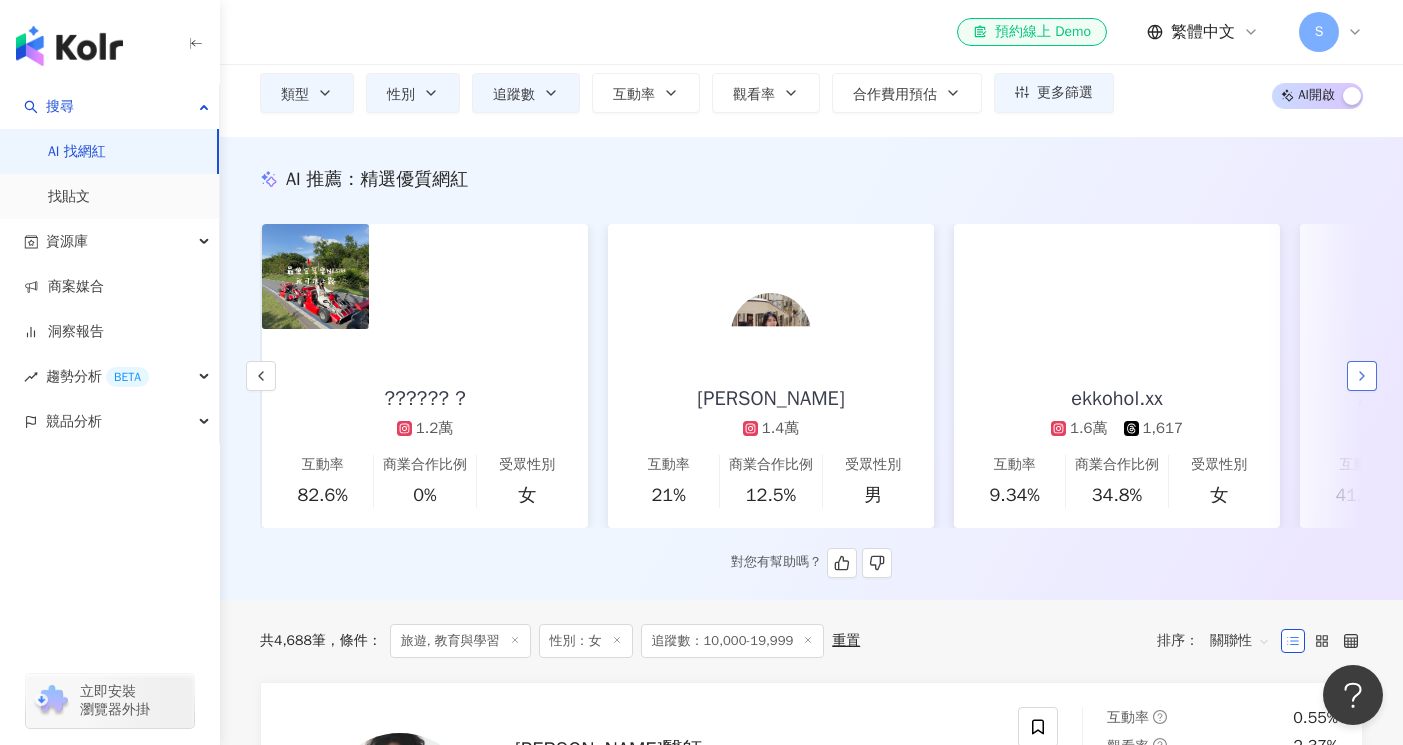 scroll, scrollTop: 0, scrollLeft: 2076, axis: horizontal 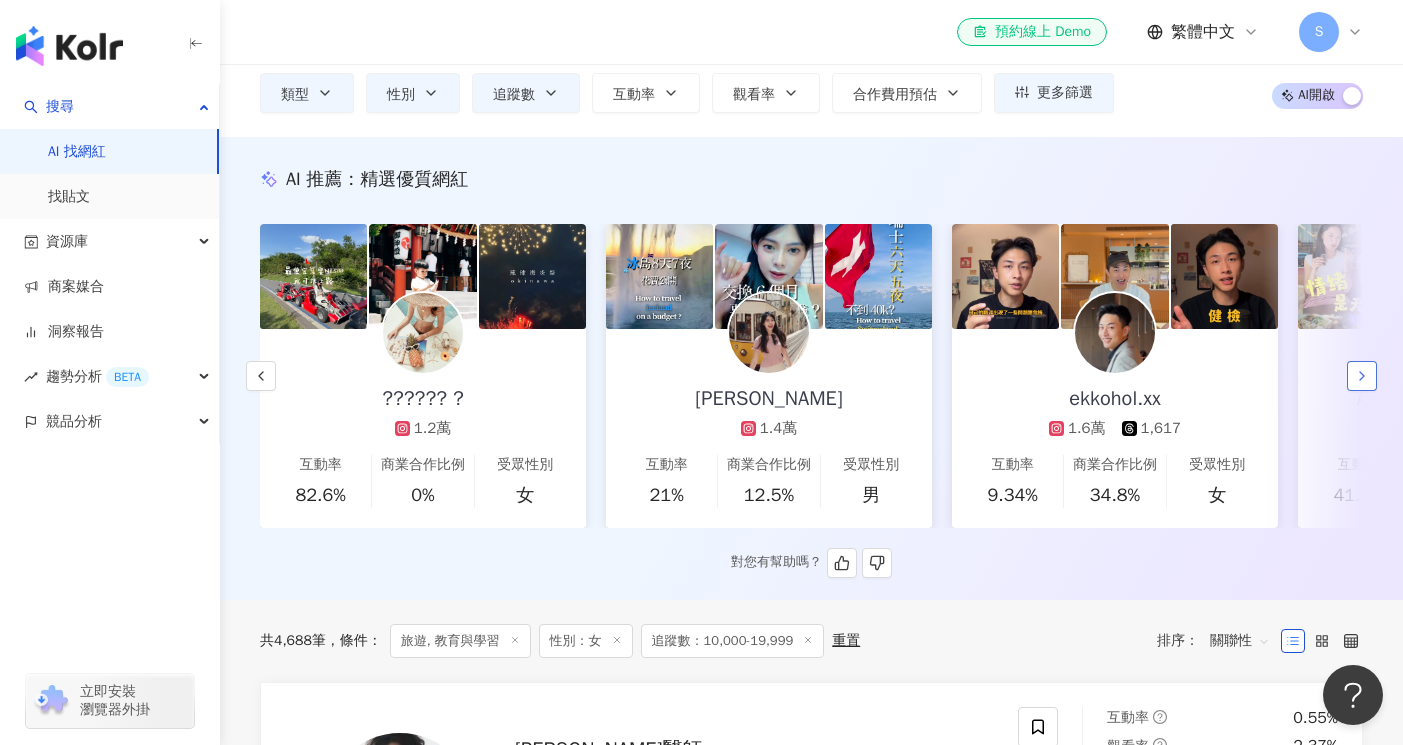 click 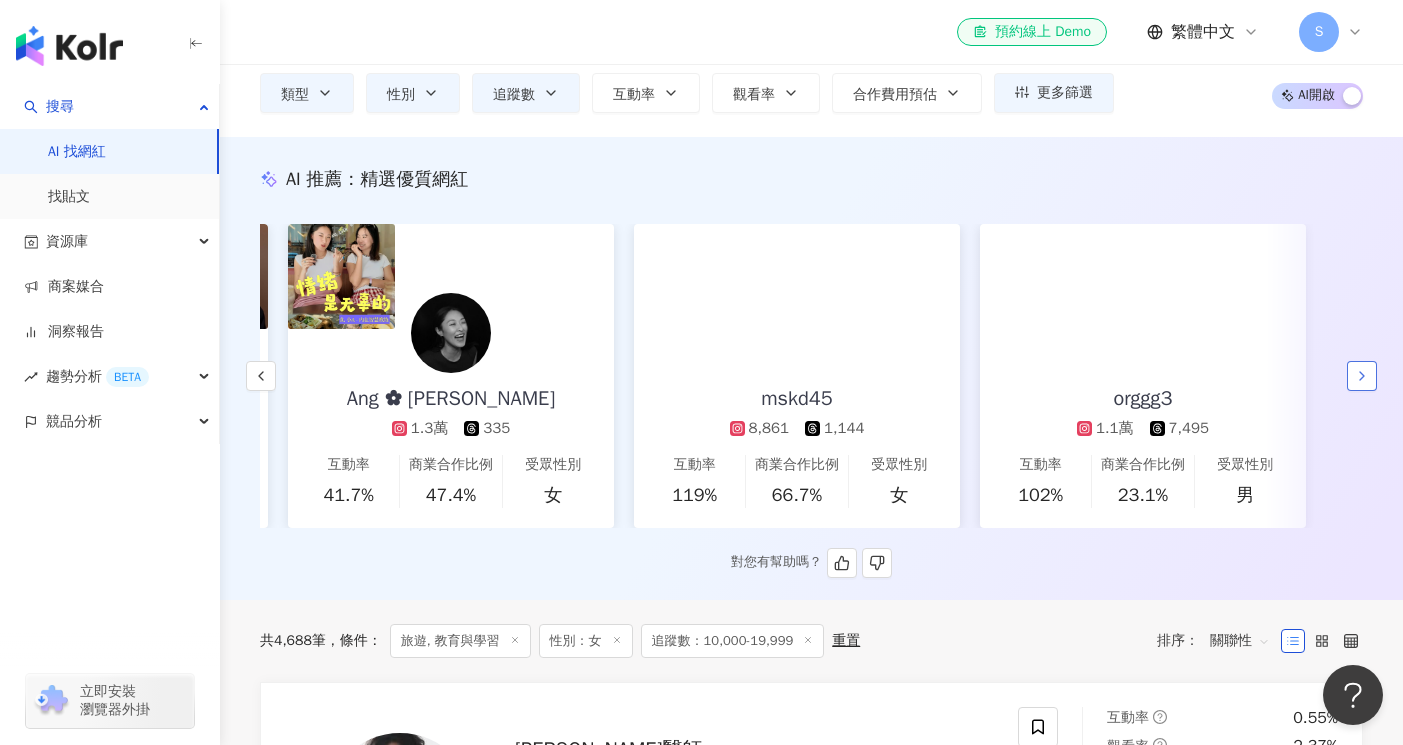 scroll, scrollTop: 0, scrollLeft: 3089, axis: horizontal 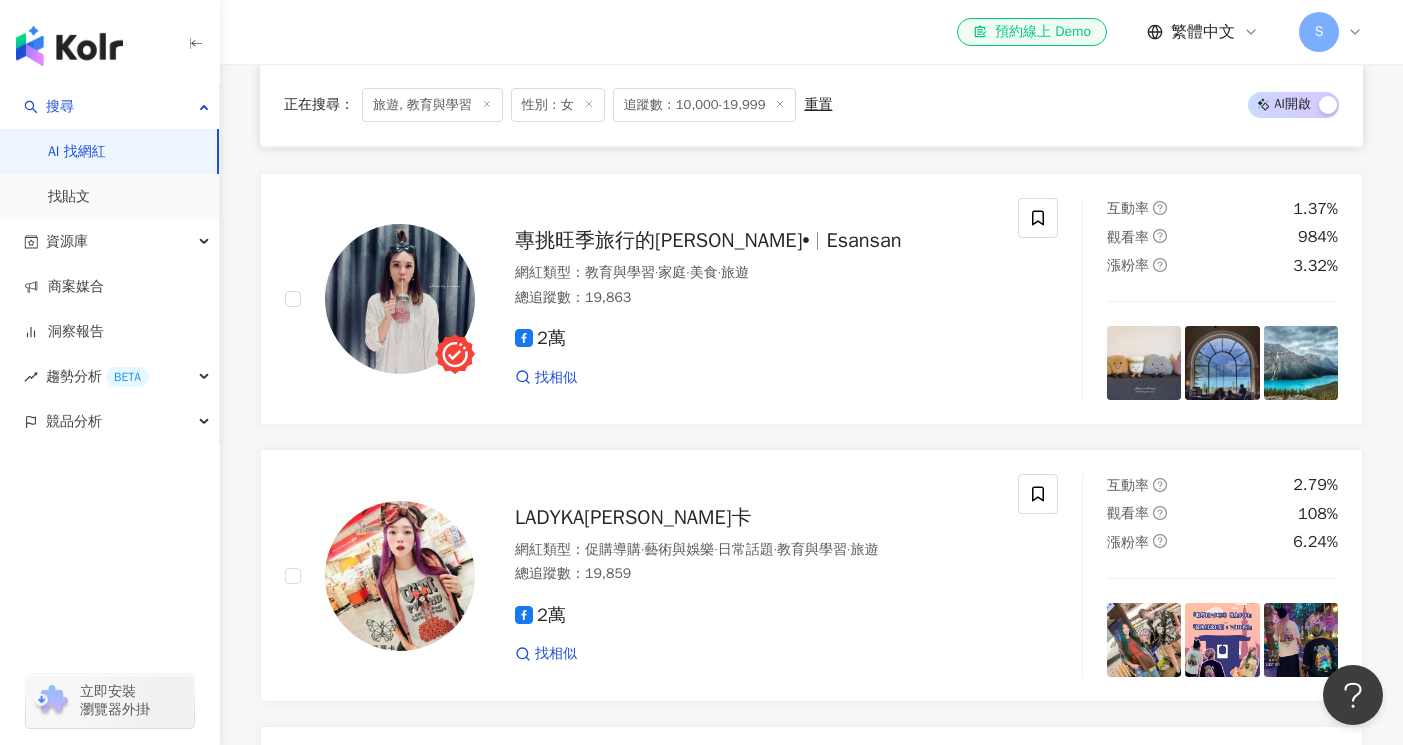 click on "總追蹤數 ： 19,863" at bounding box center [754, 298] 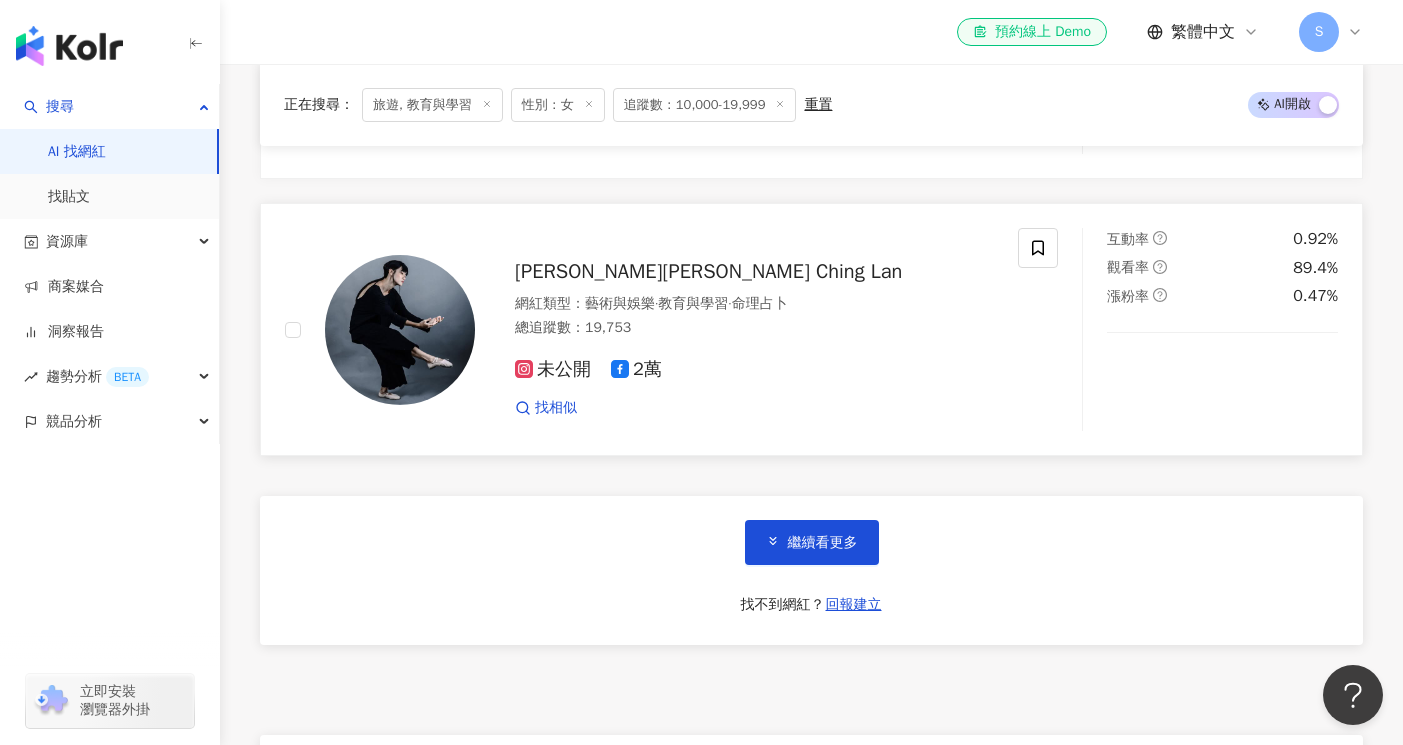 scroll, scrollTop: 3764, scrollLeft: 0, axis: vertical 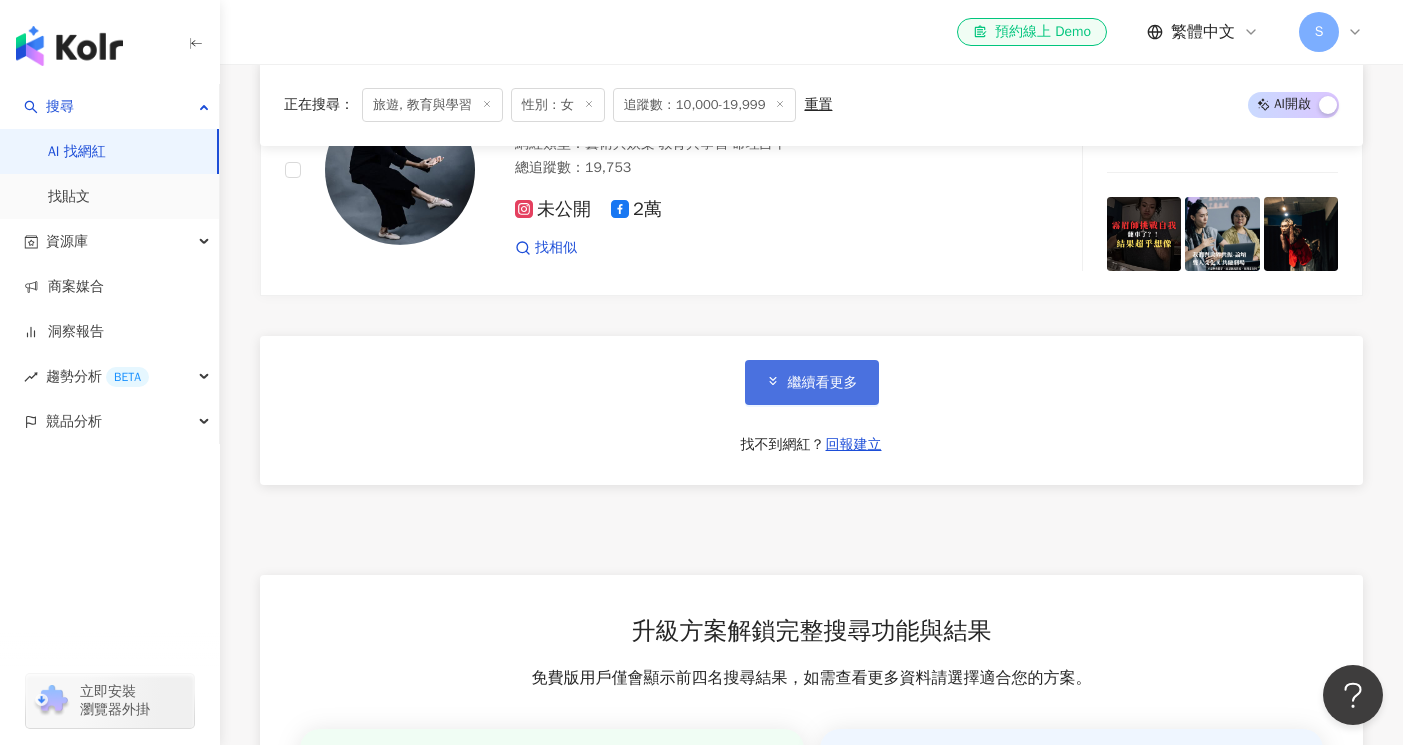 click on "繼續看更多" at bounding box center (812, 382) 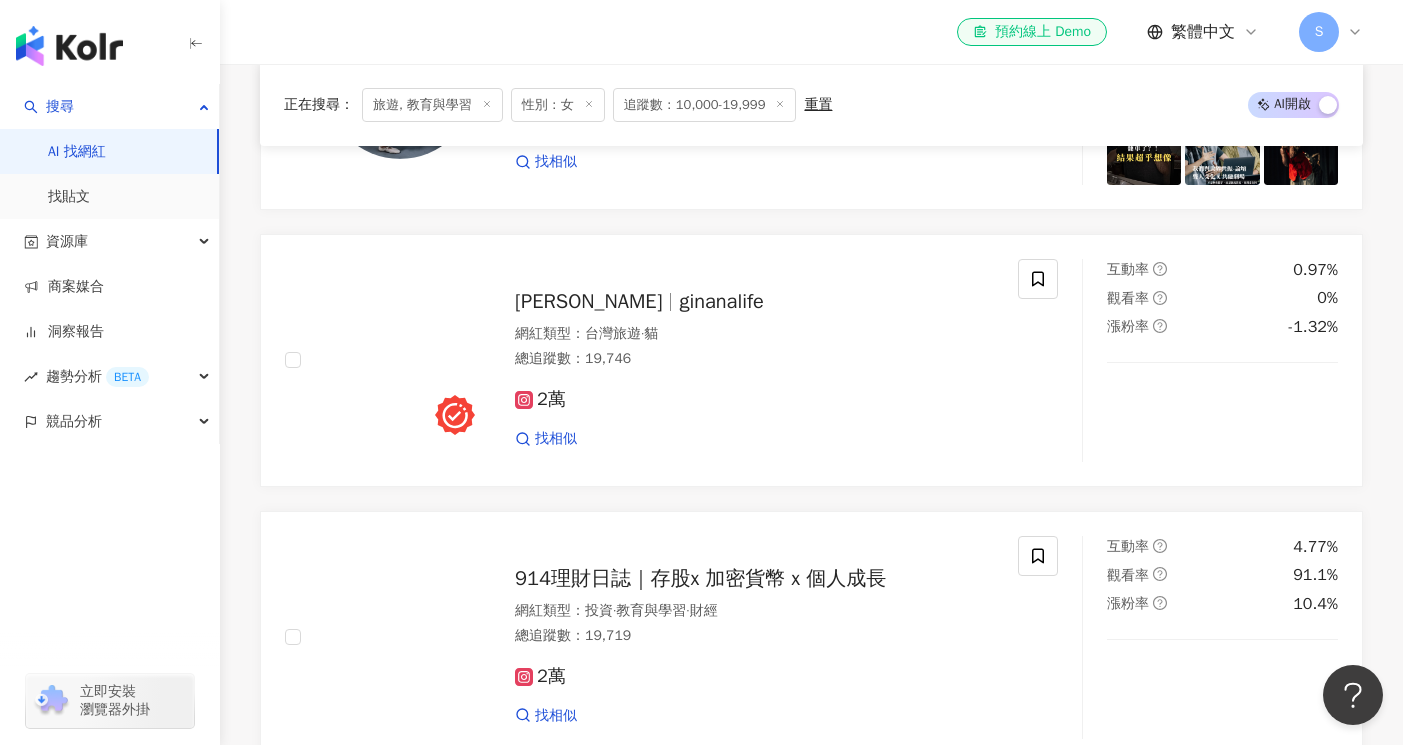 scroll, scrollTop: 3861, scrollLeft: 0, axis: vertical 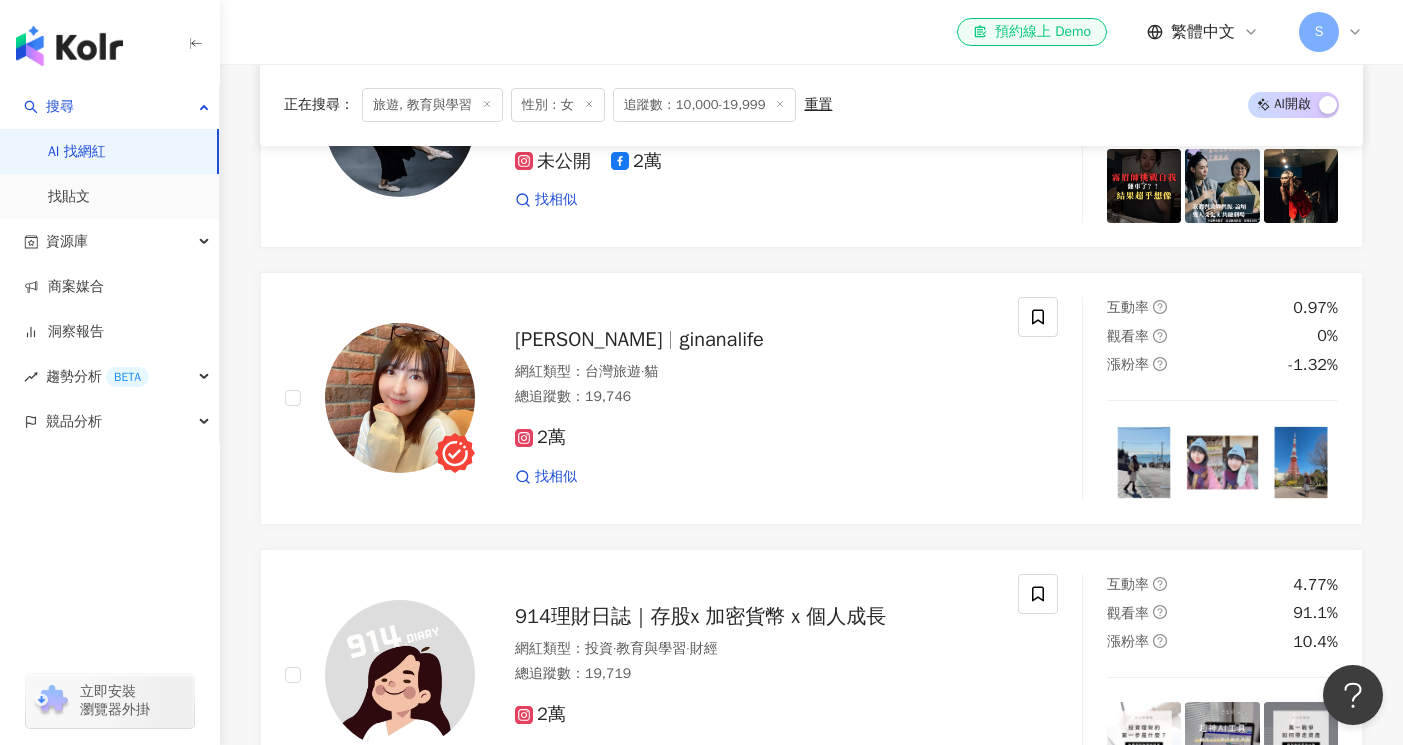click on "2萬 找相似" at bounding box center (754, 448) 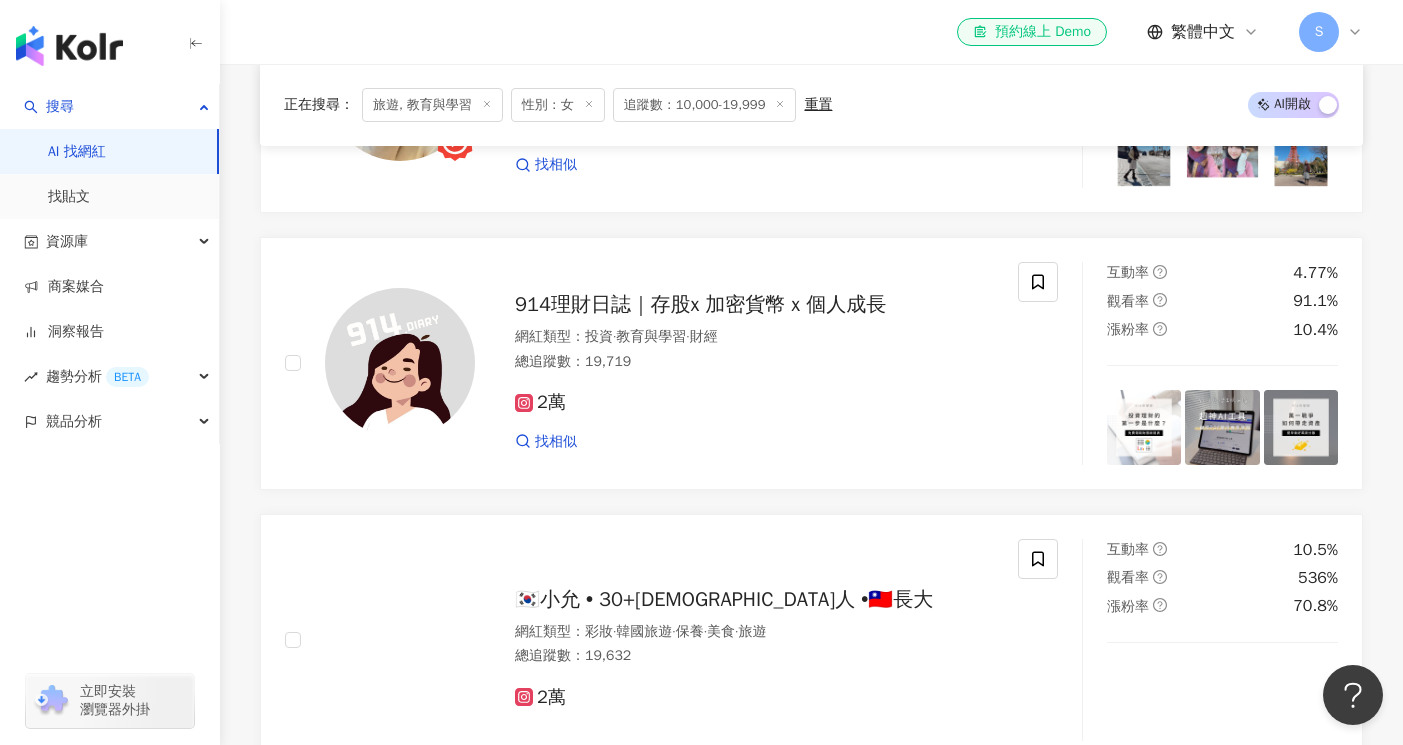 scroll, scrollTop: 4244, scrollLeft: 0, axis: vertical 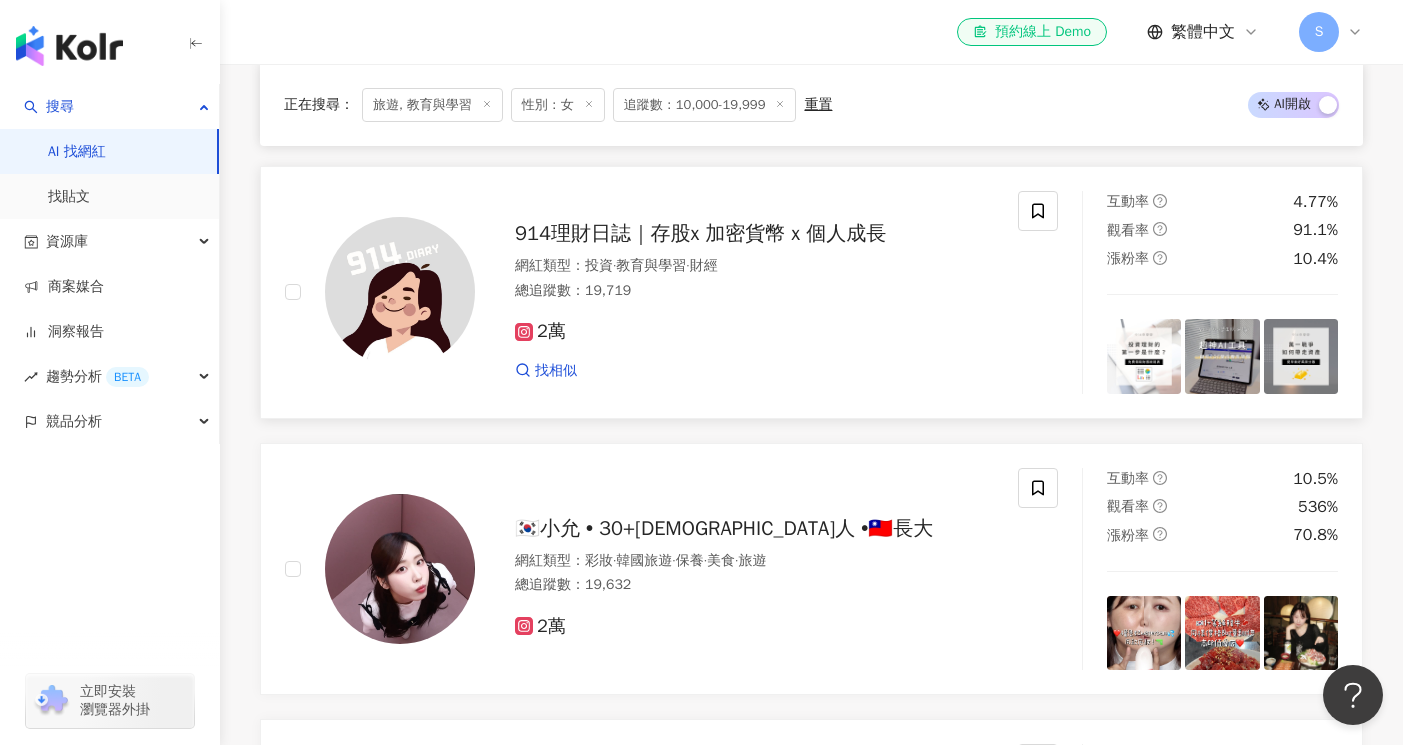 click on "網紅類型 ： 投資  ·  教育與學習  ·  財經" at bounding box center (754, 266) 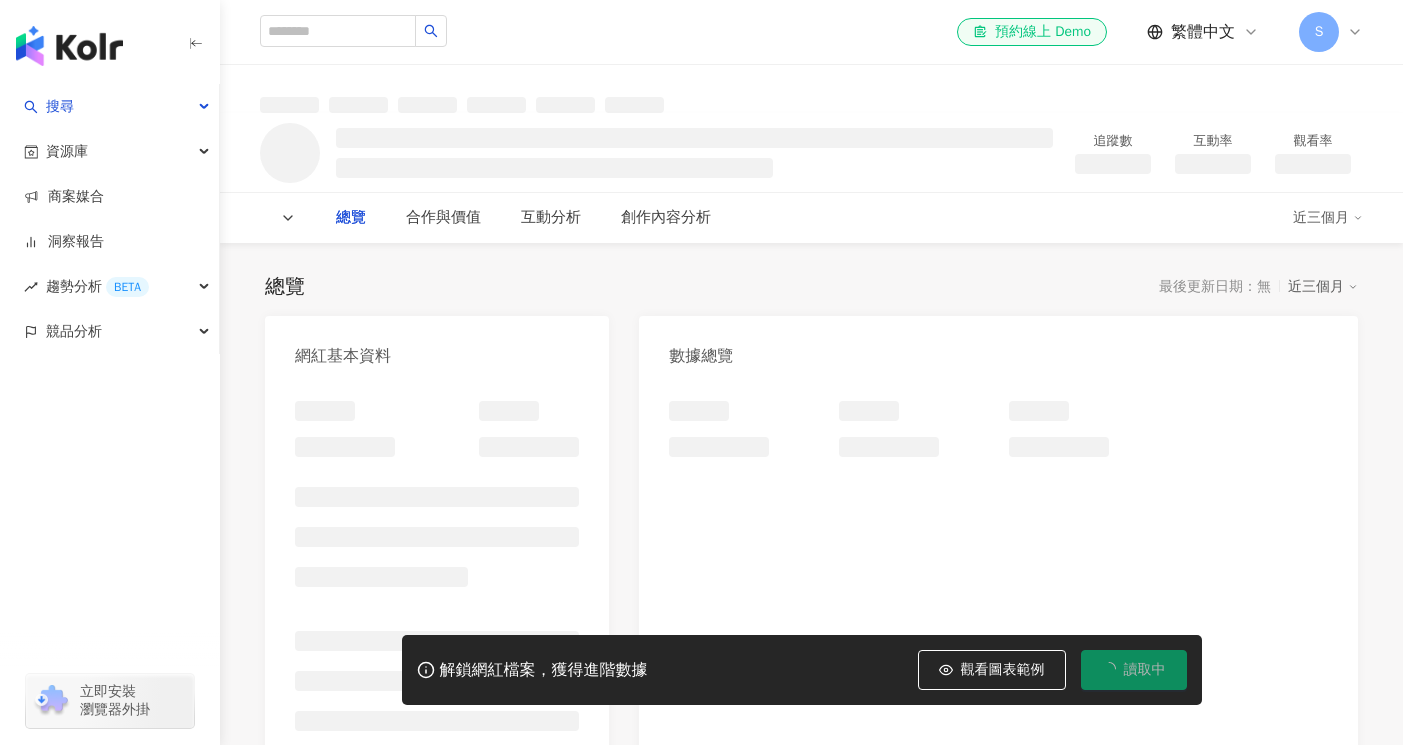 scroll, scrollTop: 0, scrollLeft: 0, axis: both 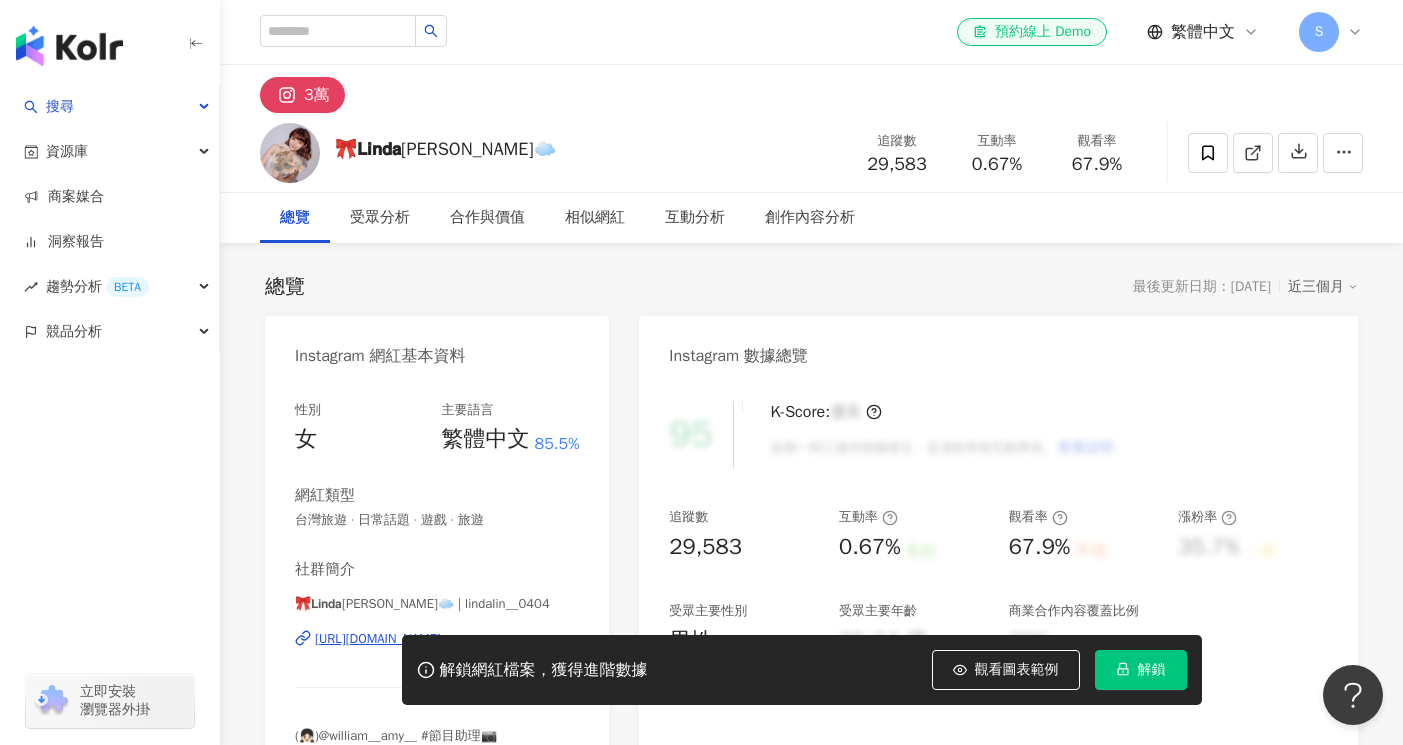 click on "總覽 最後更新日期：2025/7/17 近三個月" at bounding box center (811, 287) 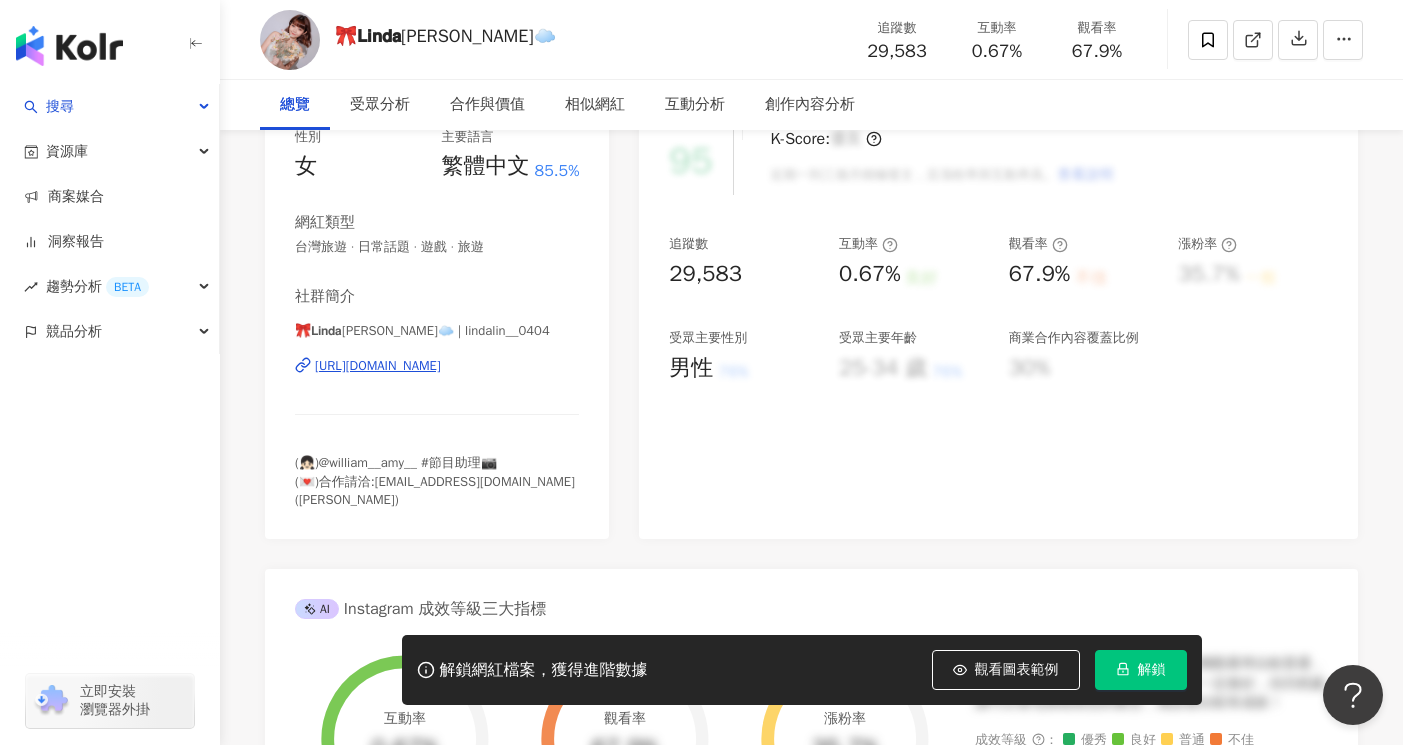 scroll, scrollTop: 407, scrollLeft: 0, axis: vertical 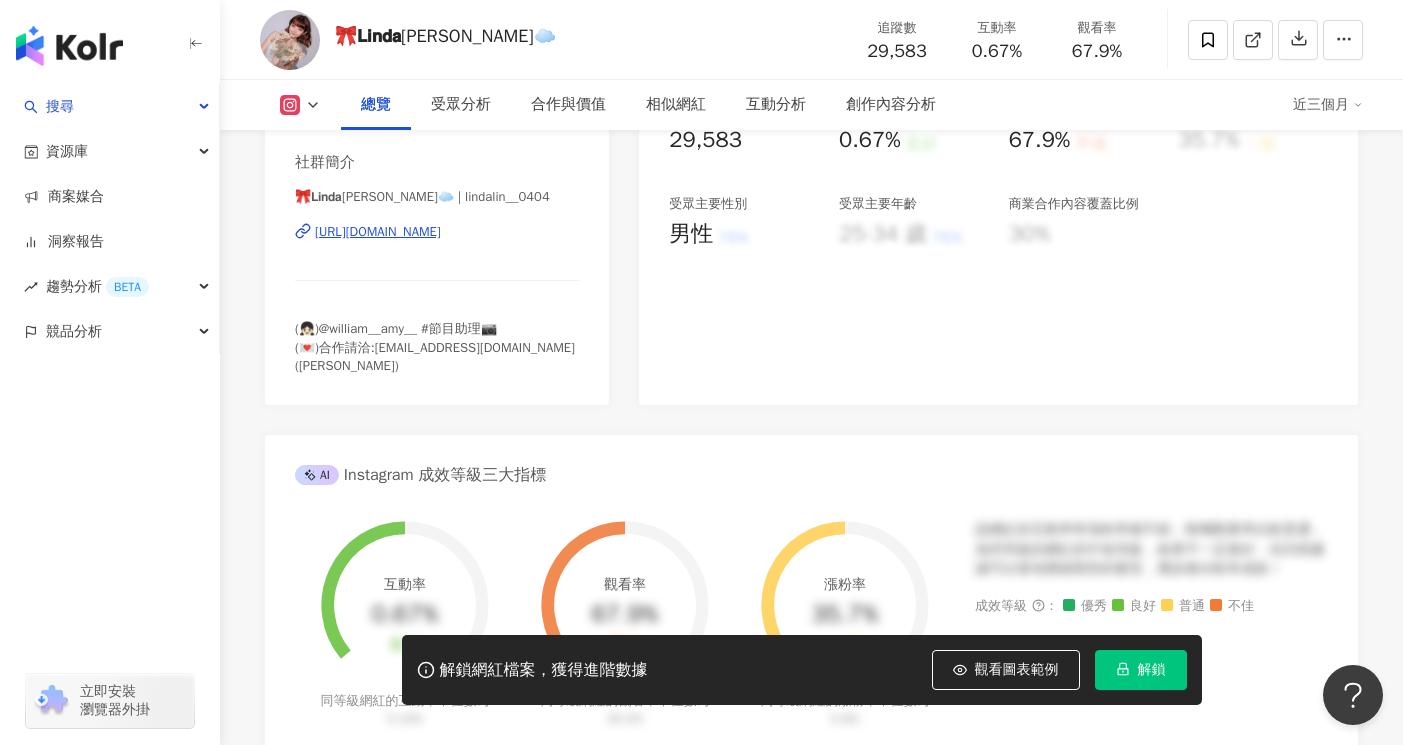 click on "https://www.instagram.com/lindalin__0404/" at bounding box center [378, 232] 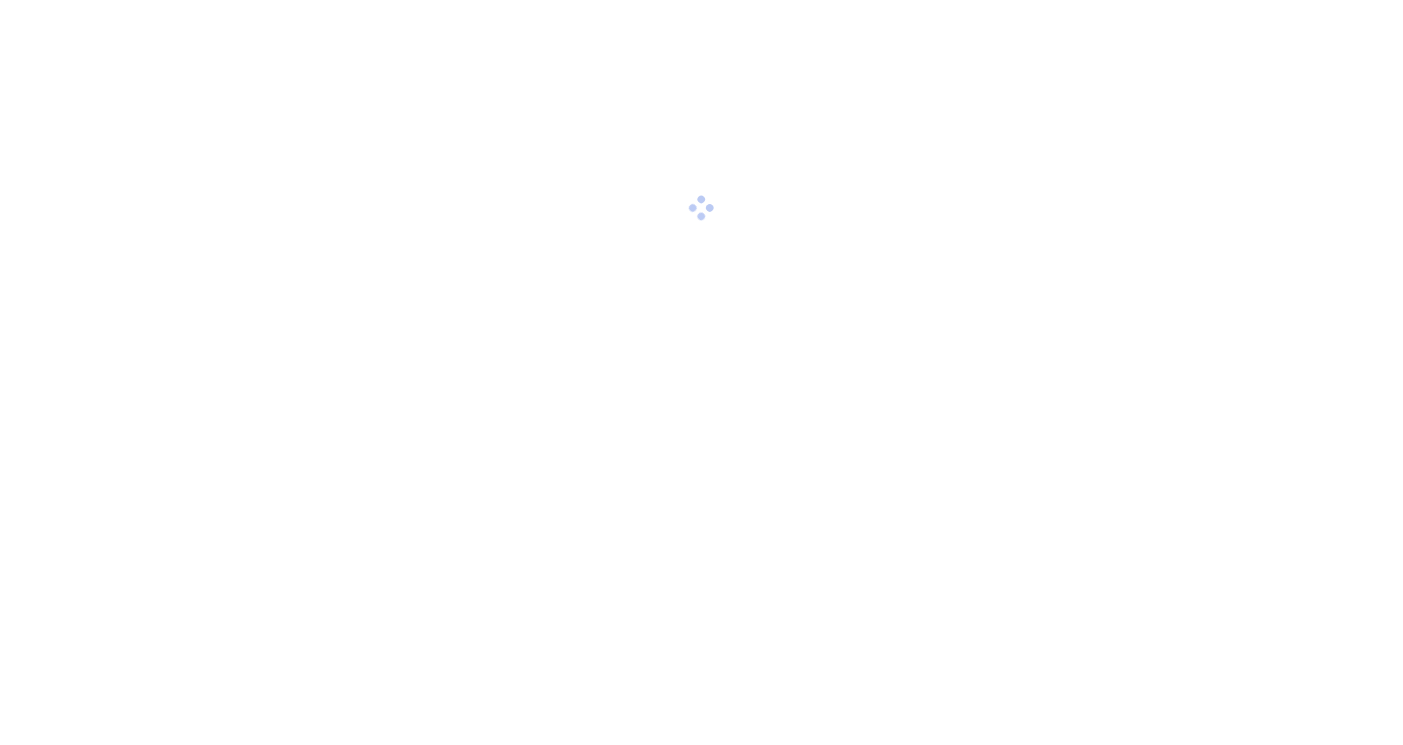 scroll, scrollTop: 0, scrollLeft: 0, axis: both 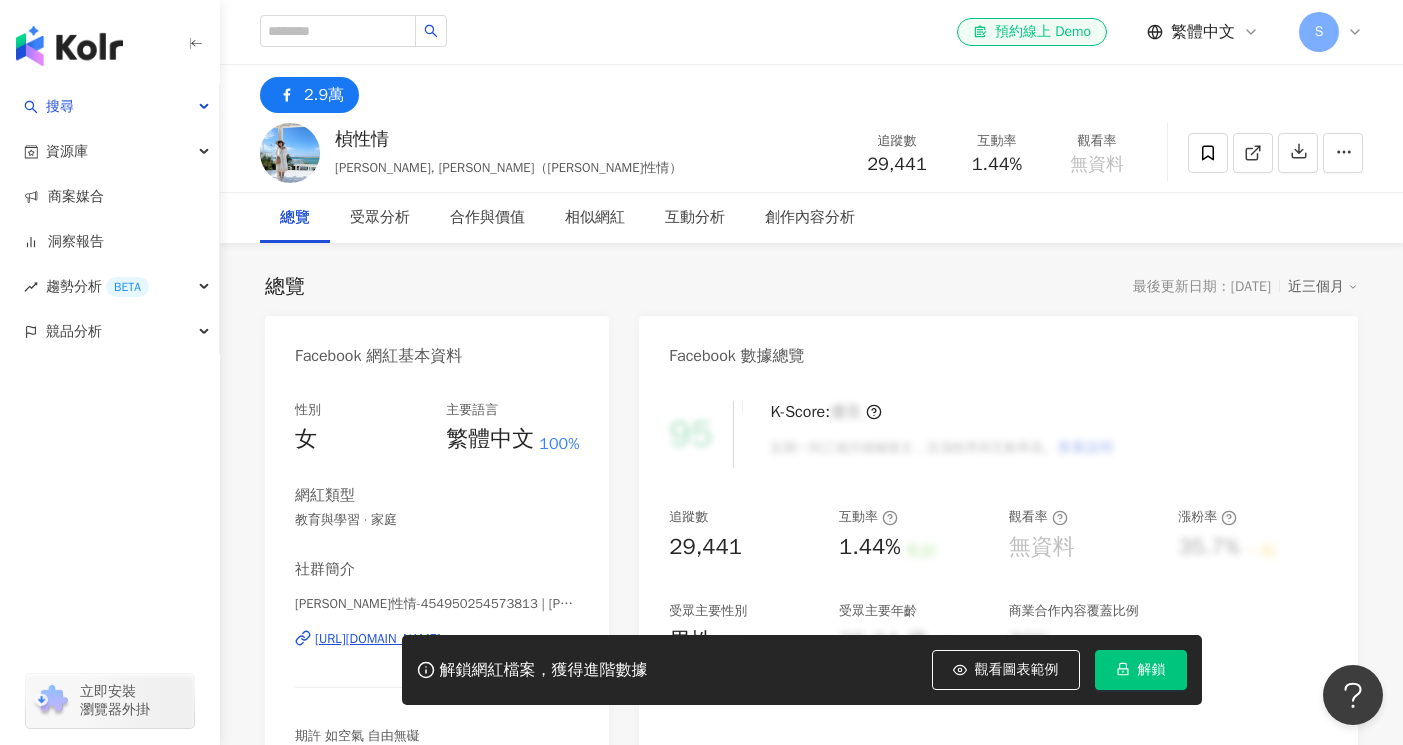 click on "解鎖網紅檔案，獲得進階數據 觀看圖表範例 解鎖" at bounding box center [701, 670] 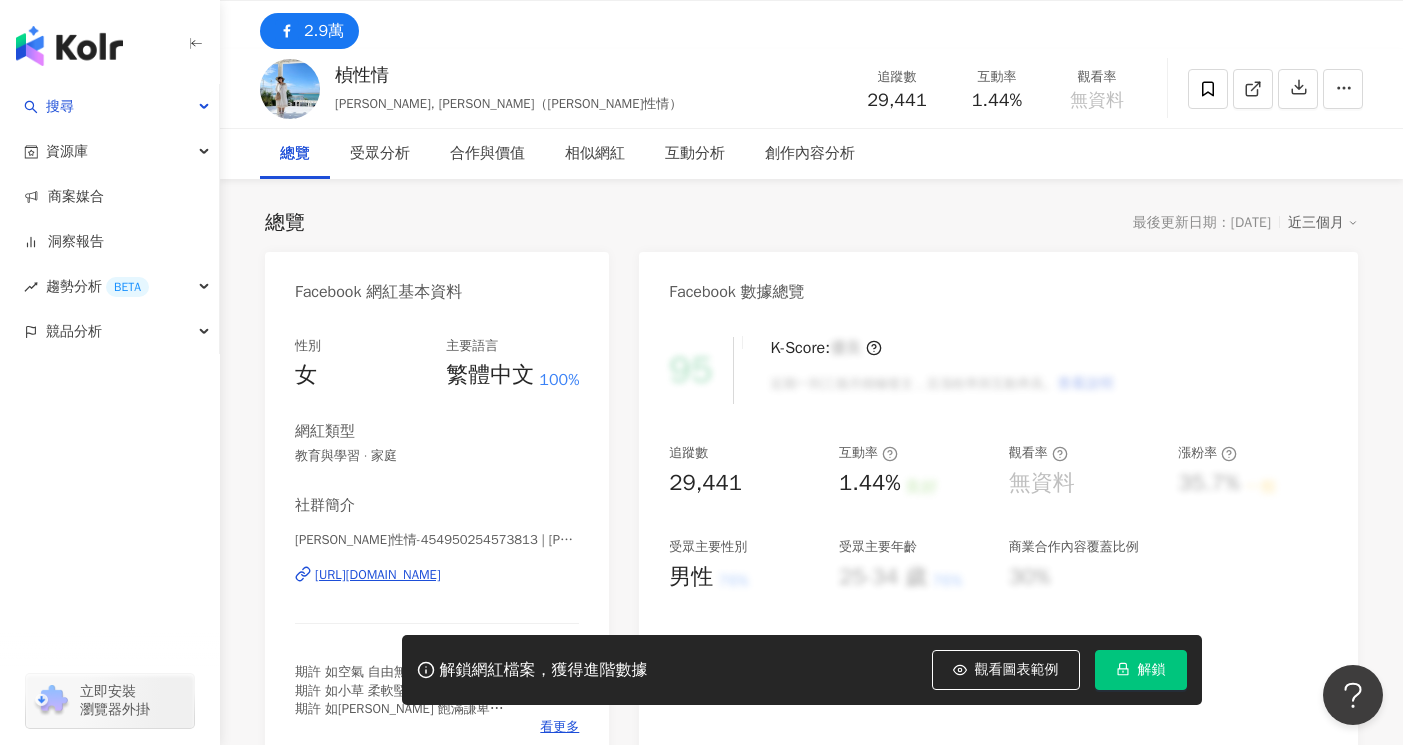 scroll, scrollTop: 122, scrollLeft: 0, axis: vertical 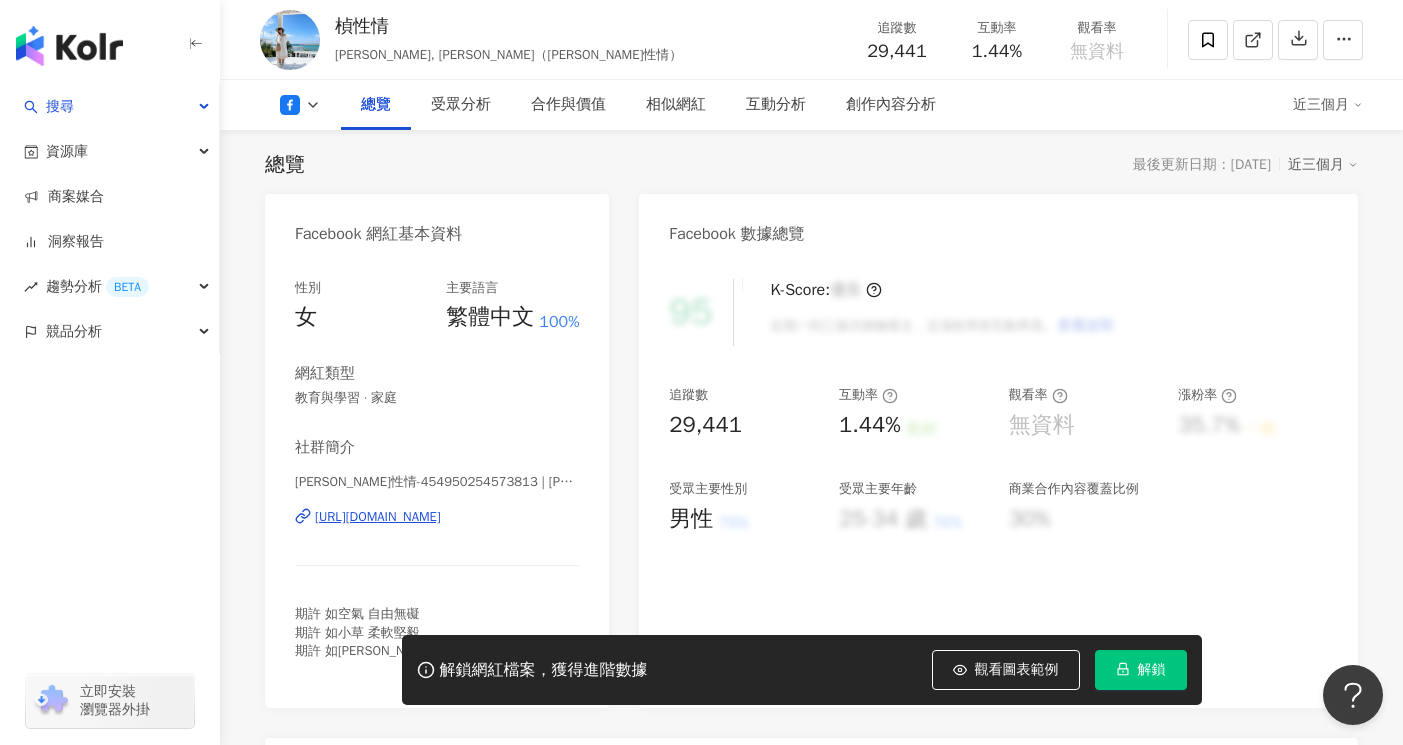 click on "https://www.facebook.com/454950254573813" at bounding box center (378, 517) 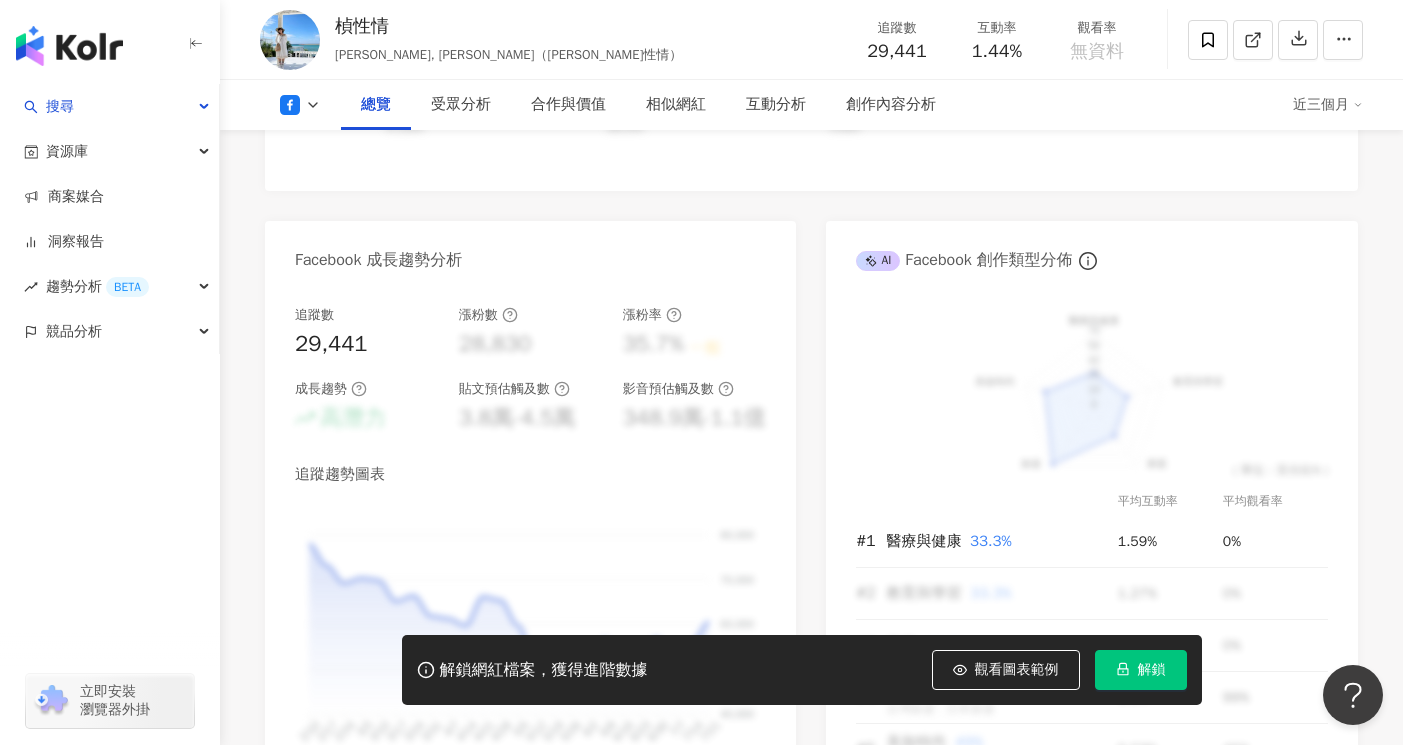 scroll, scrollTop: 1011, scrollLeft: 0, axis: vertical 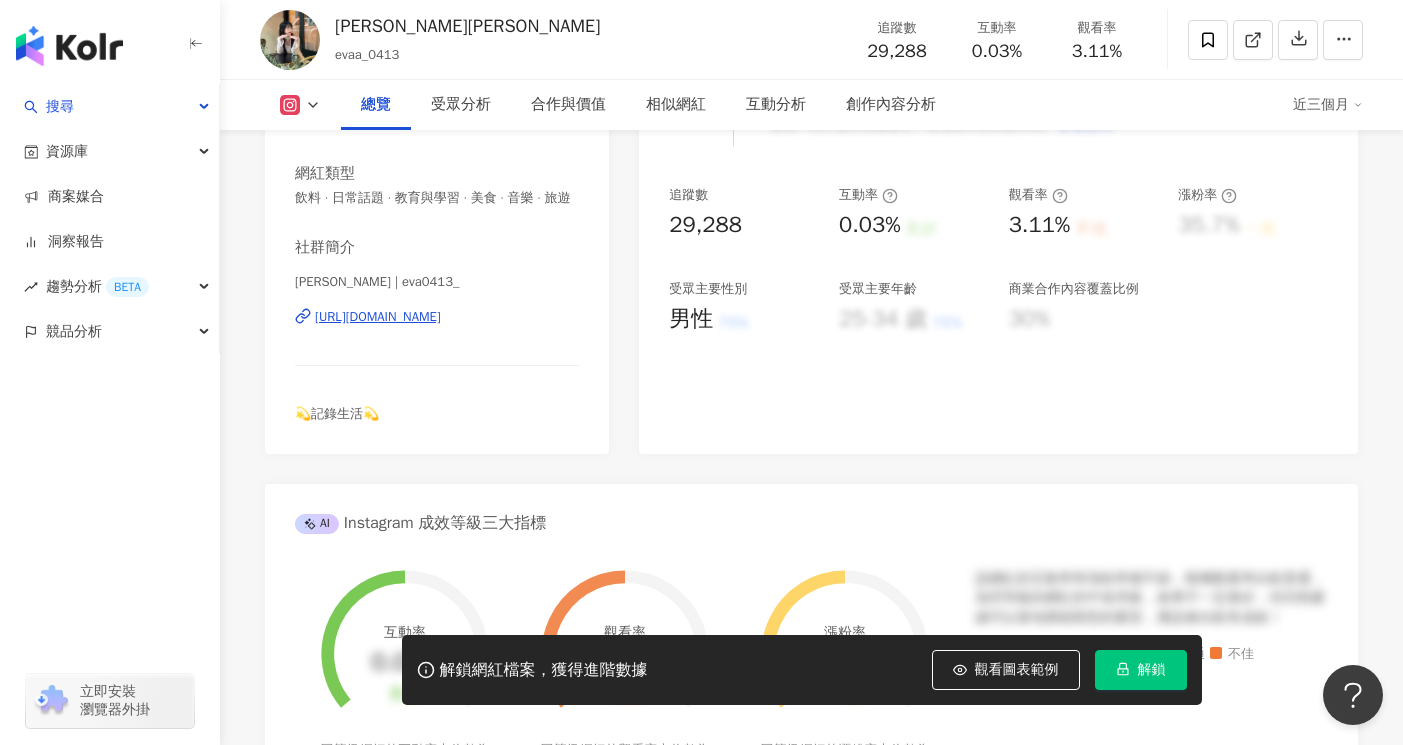 click on "[URL][DOMAIN_NAME]" at bounding box center (378, 317) 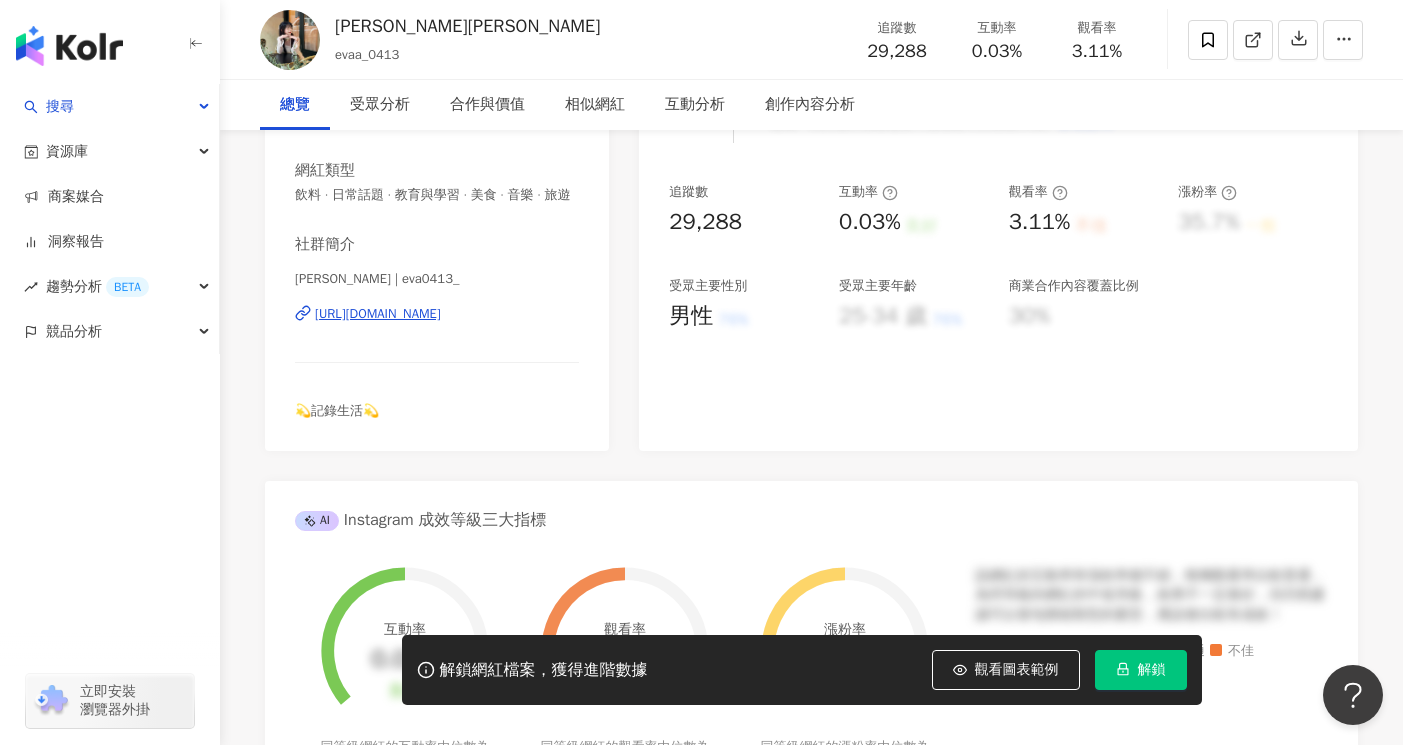 scroll, scrollTop: 0, scrollLeft: 0, axis: both 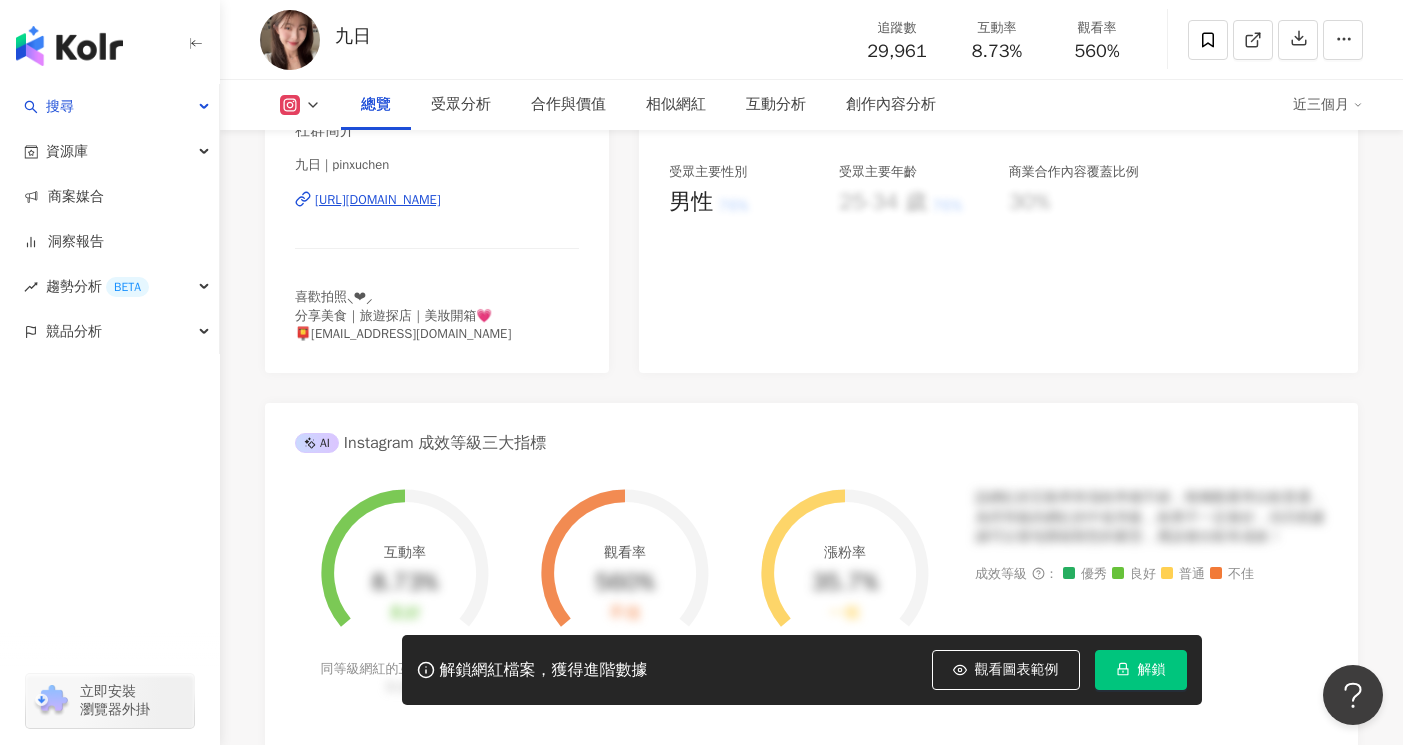 click on "[URL][DOMAIN_NAME]" at bounding box center [378, 200] 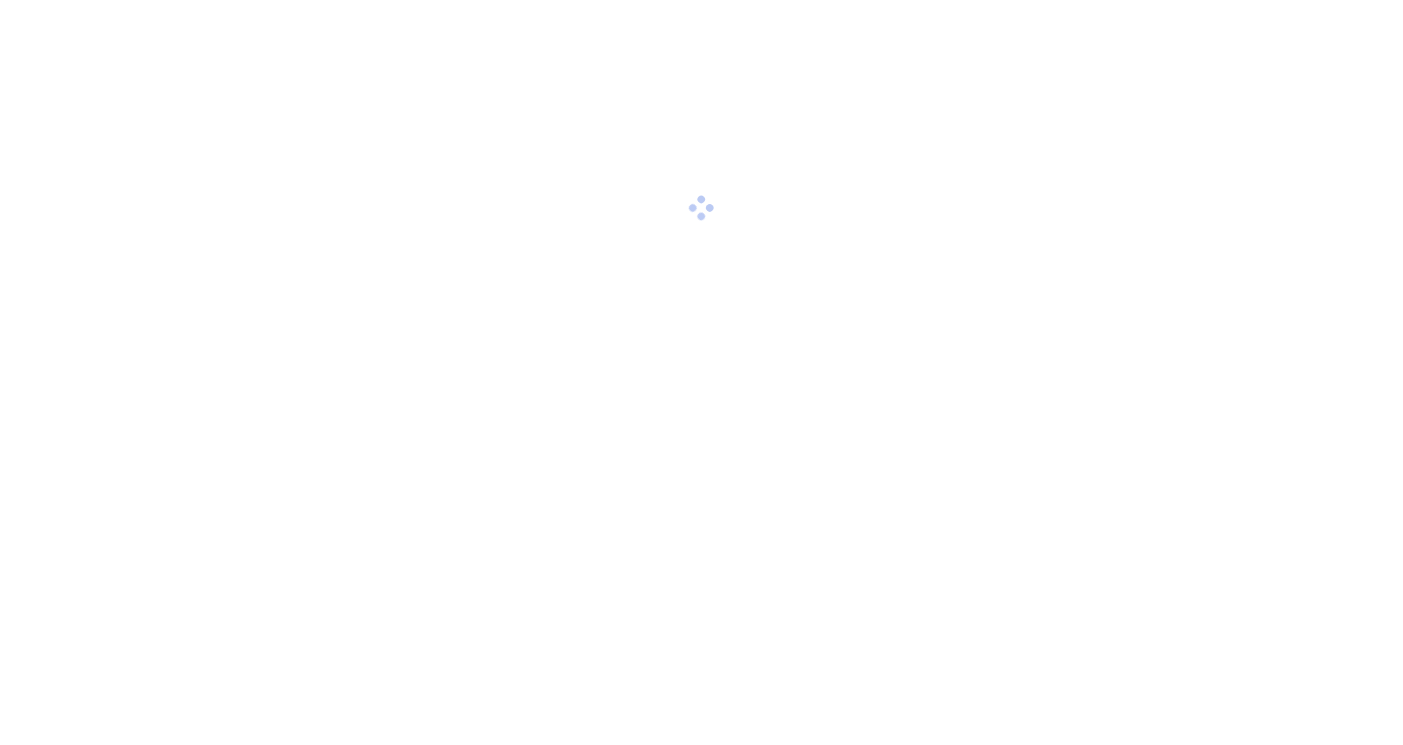 scroll, scrollTop: 0, scrollLeft: 0, axis: both 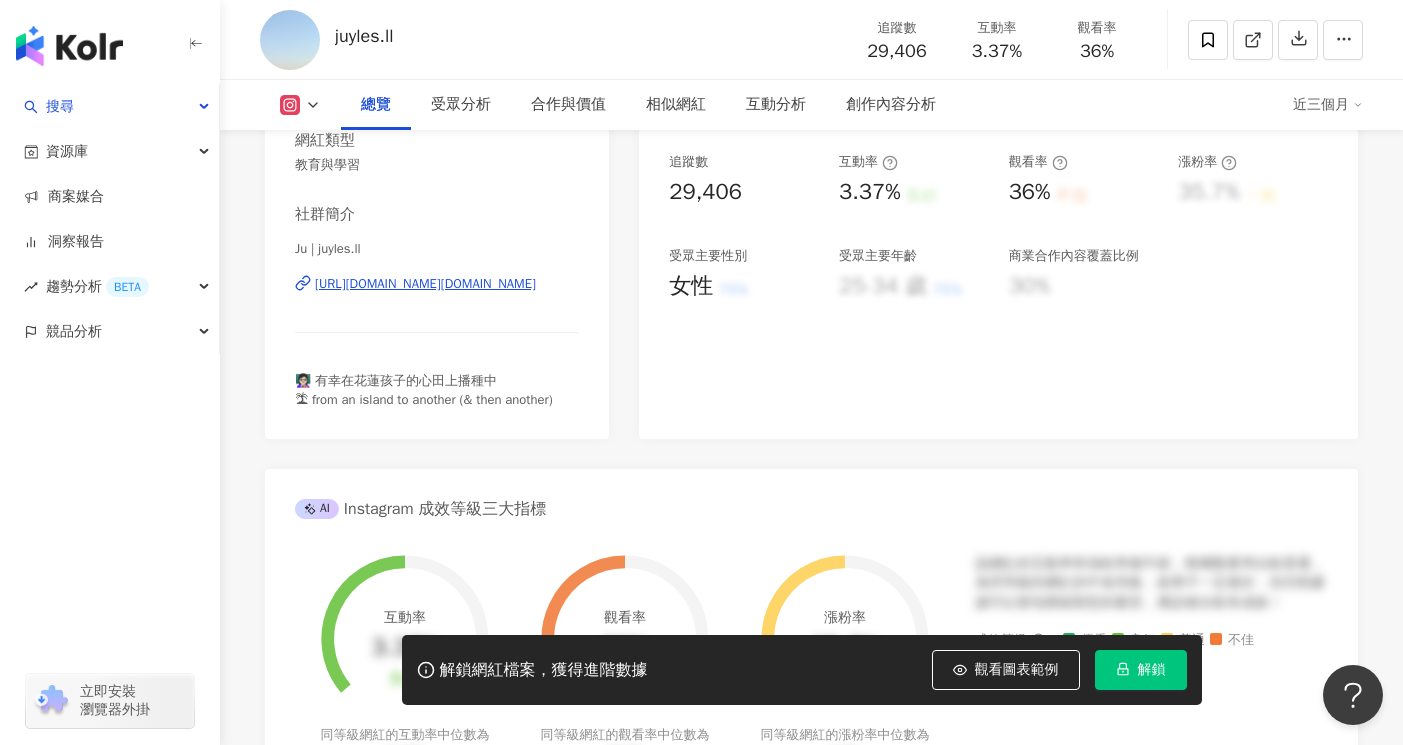 click on "https://www.instagram.com/juyles.ll/" at bounding box center [425, 284] 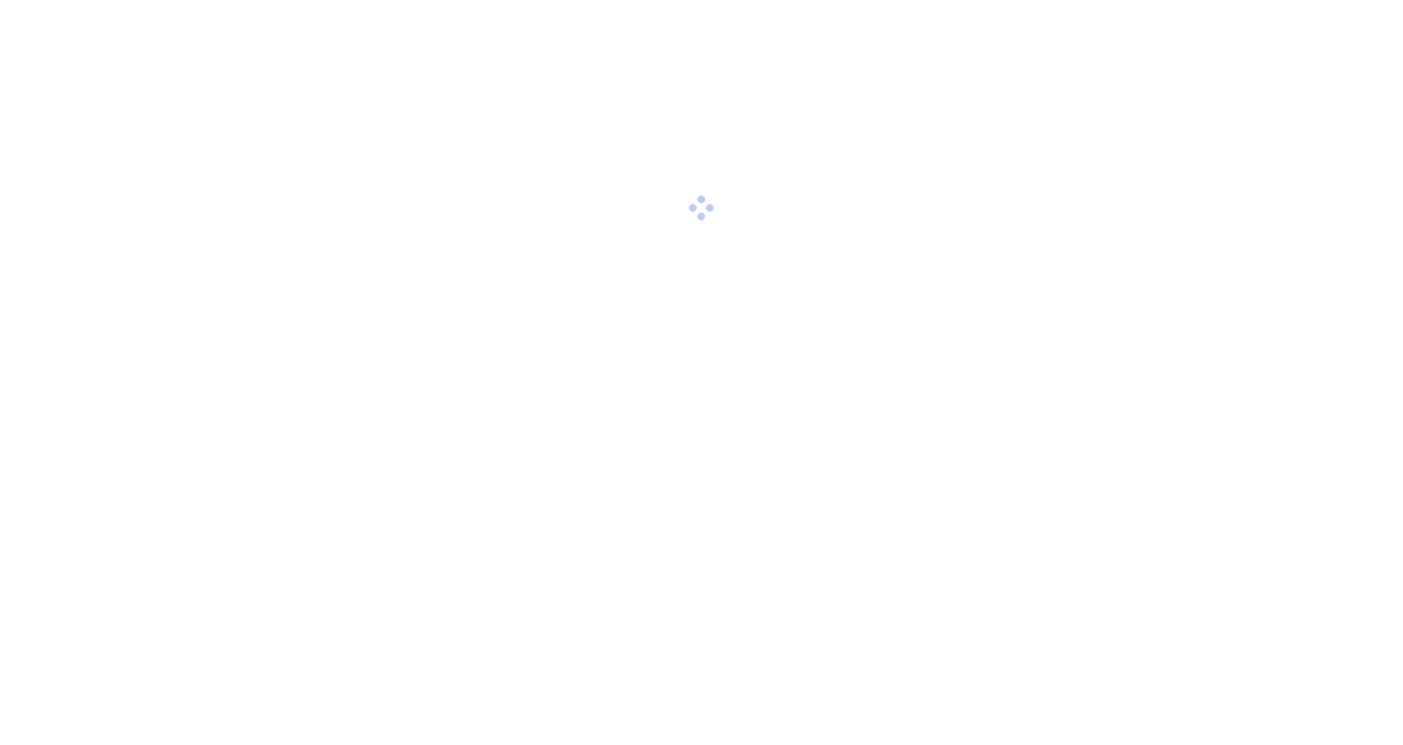 scroll, scrollTop: 0, scrollLeft: 0, axis: both 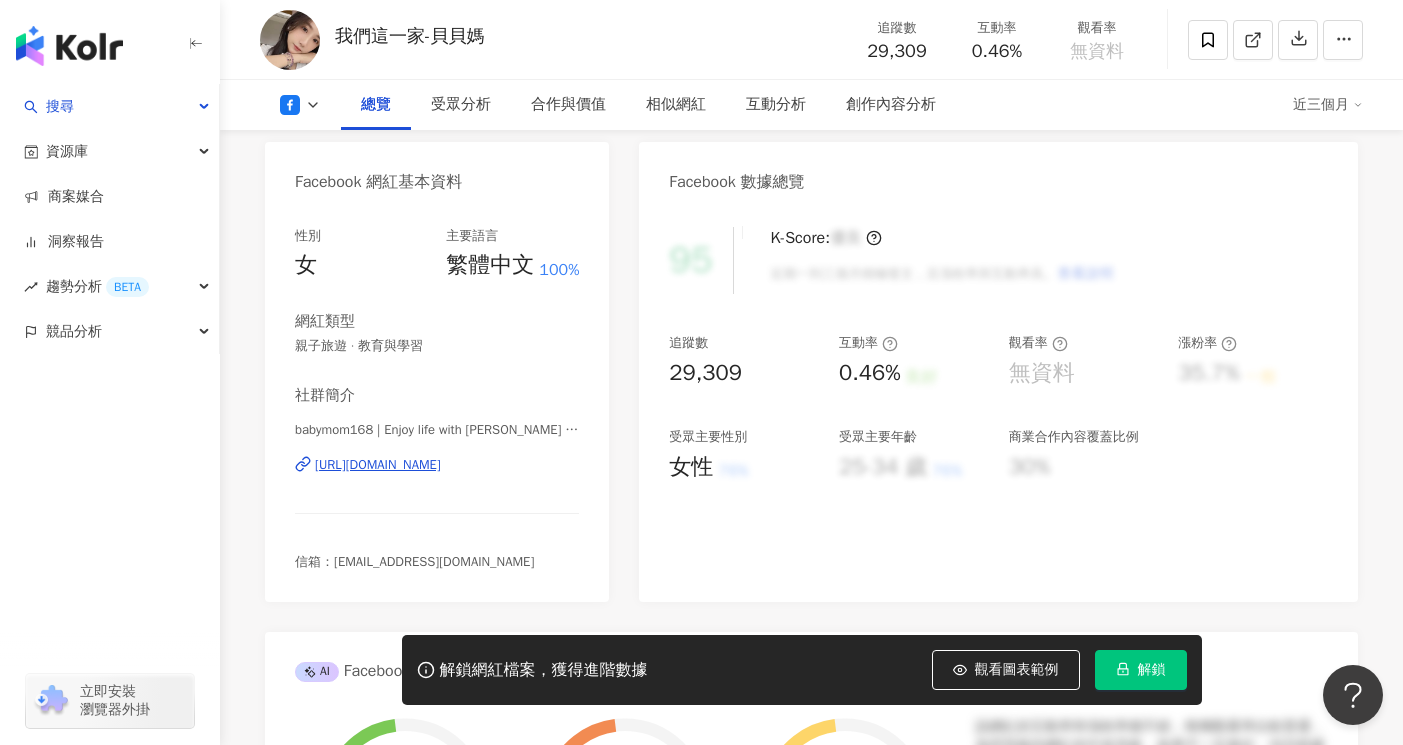click on "[URL][DOMAIN_NAME]" at bounding box center [378, 465] 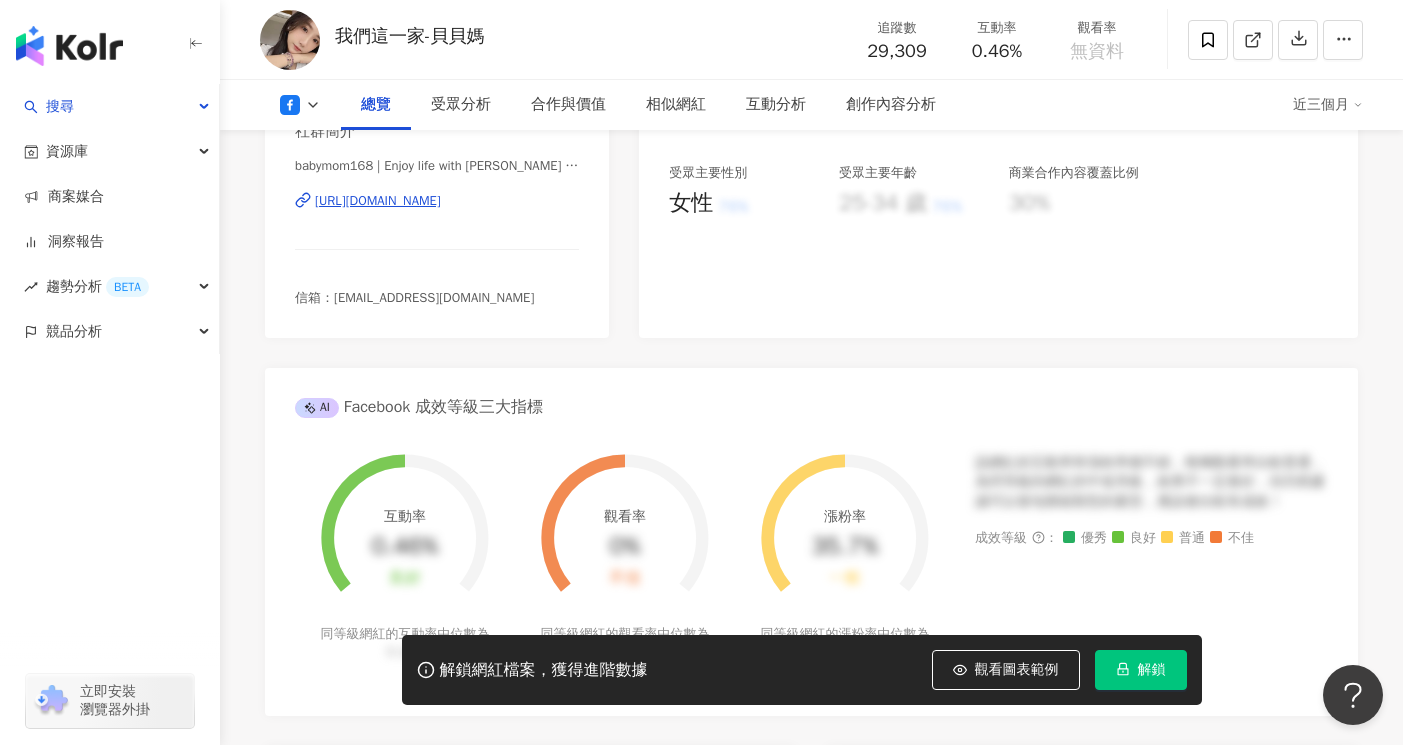 scroll, scrollTop: 460, scrollLeft: 0, axis: vertical 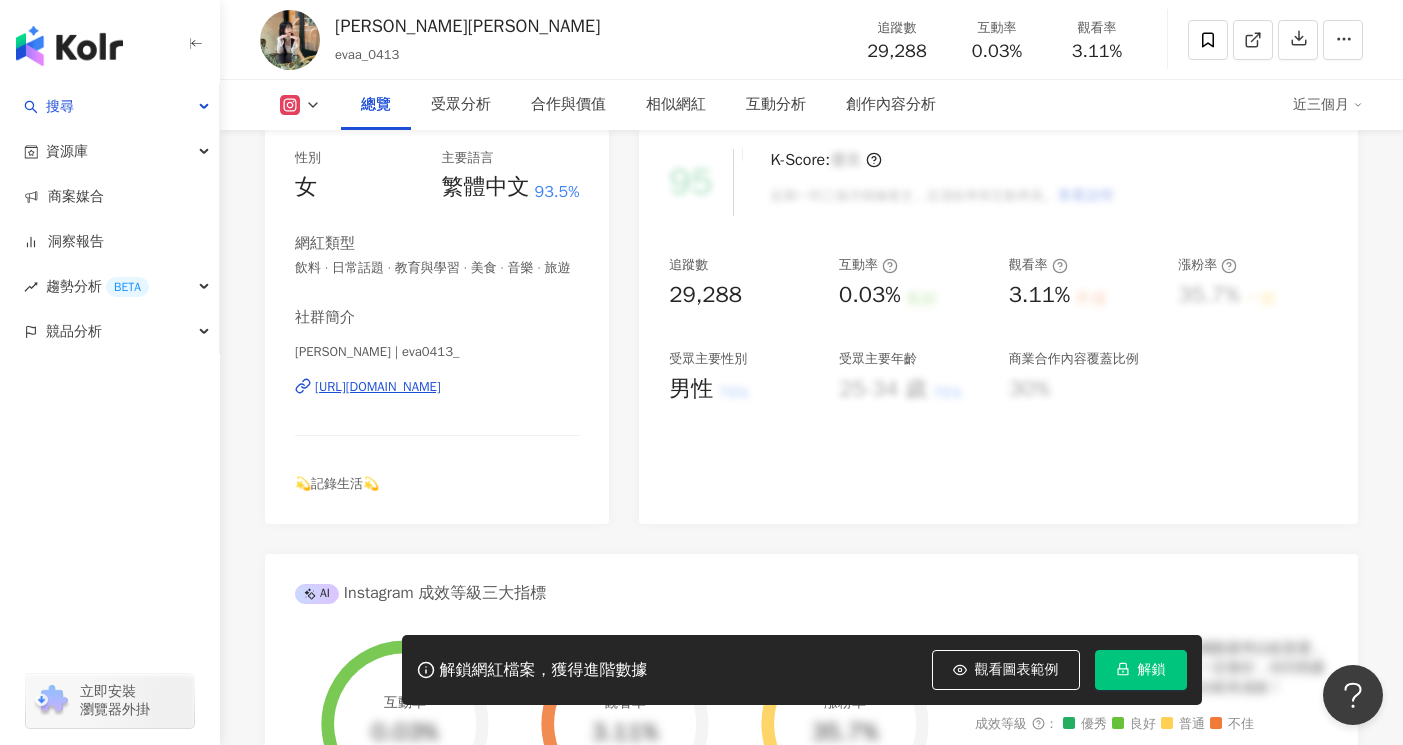 click on "https://www.instagram.com/eva0413_/" at bounding box center (378, 387) 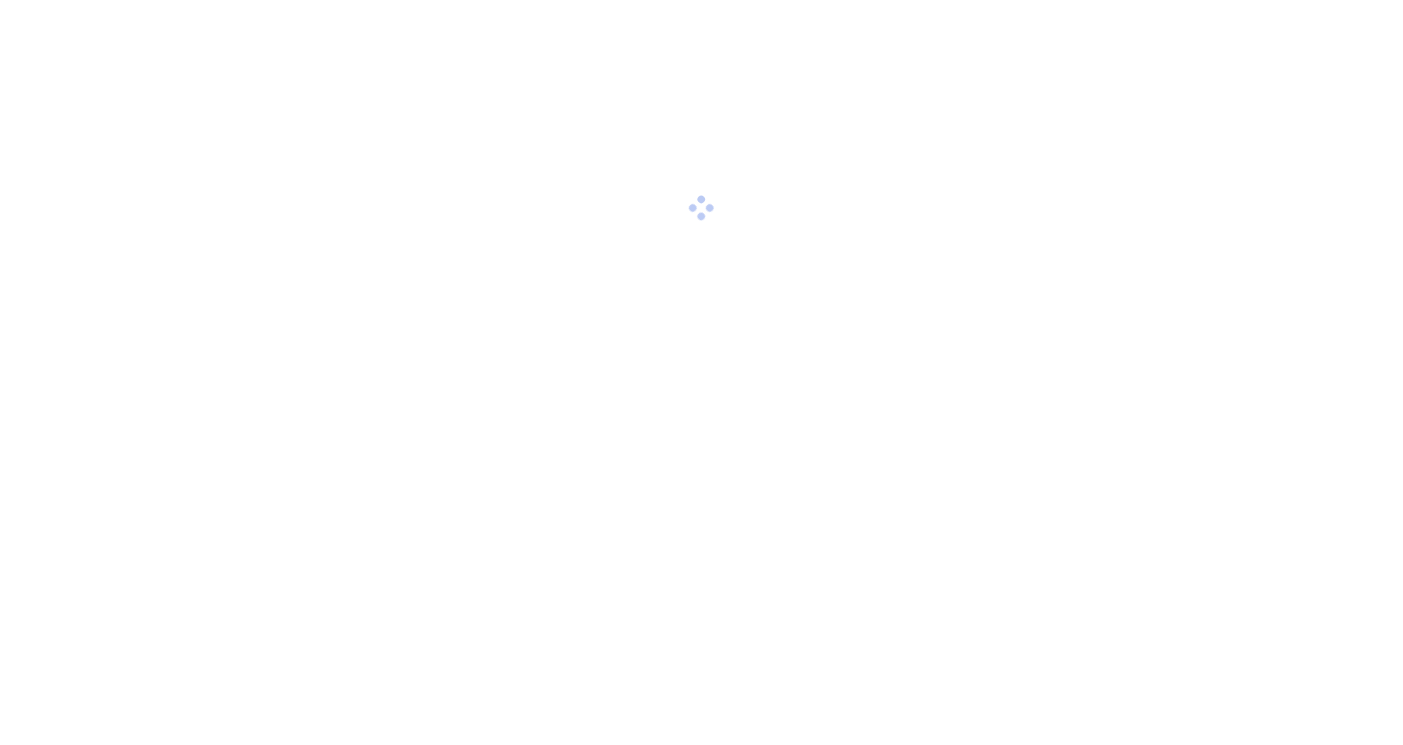 scroll, scrollTop: 0, scrollLeft: 0, axis: both 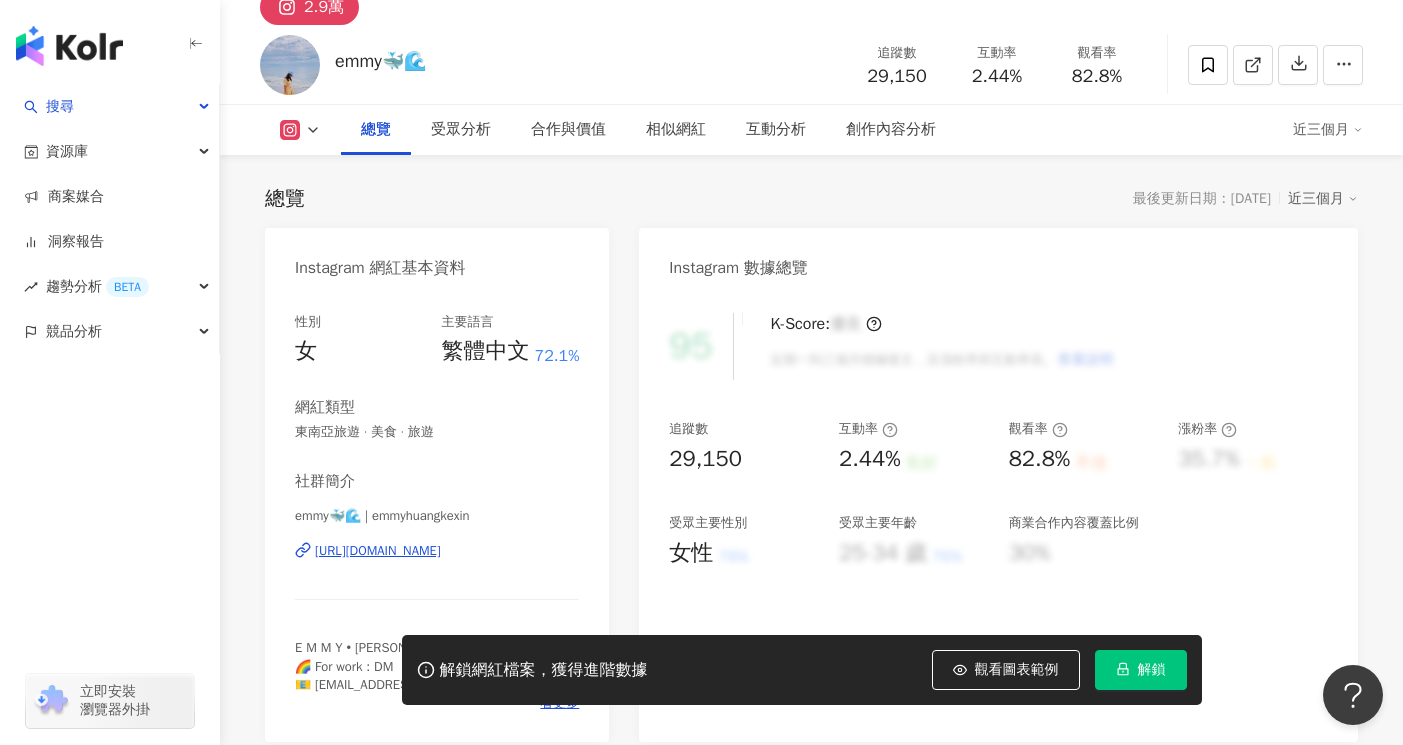 click on "https://www.instagram.com/emmyhuangkexin/" at bounding box center [378, 551] 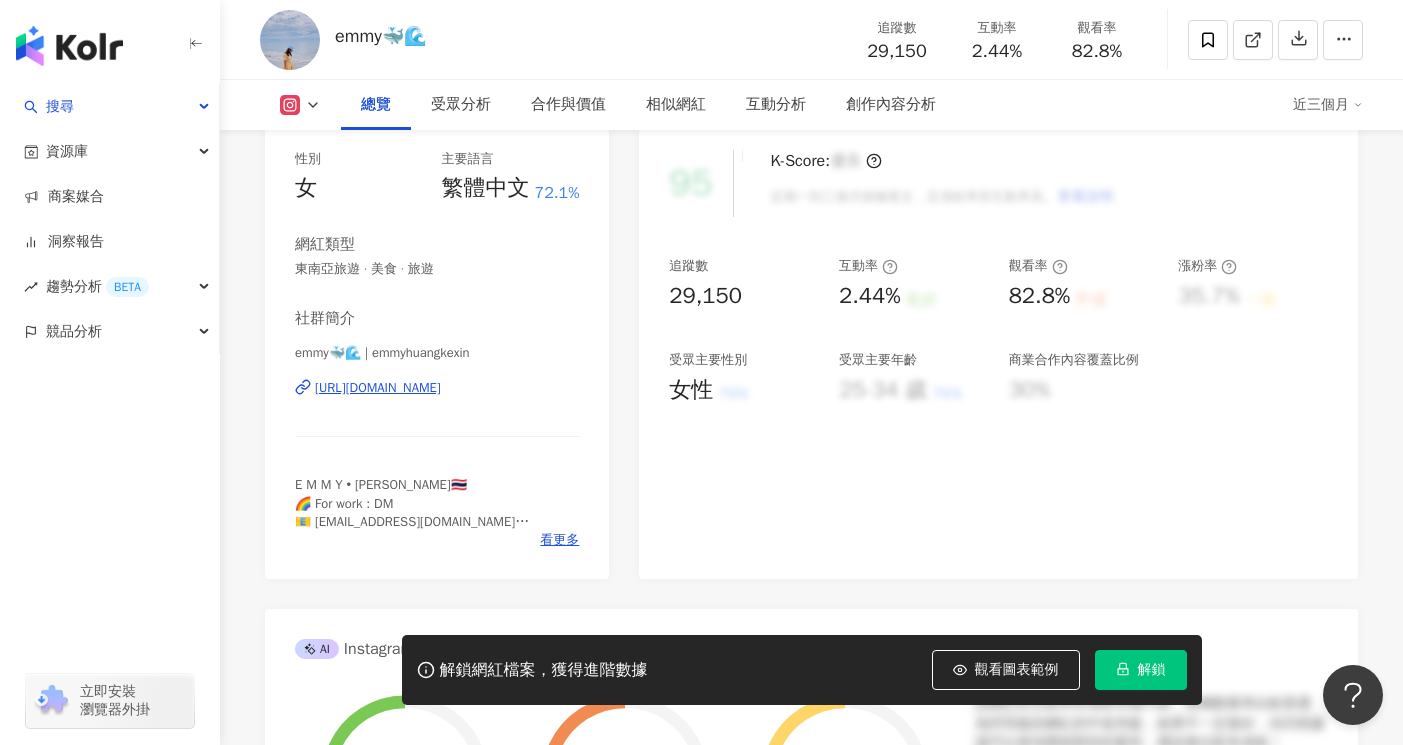 scroll, scrollTop: 252, scrollLeft: 0, axis: vertical 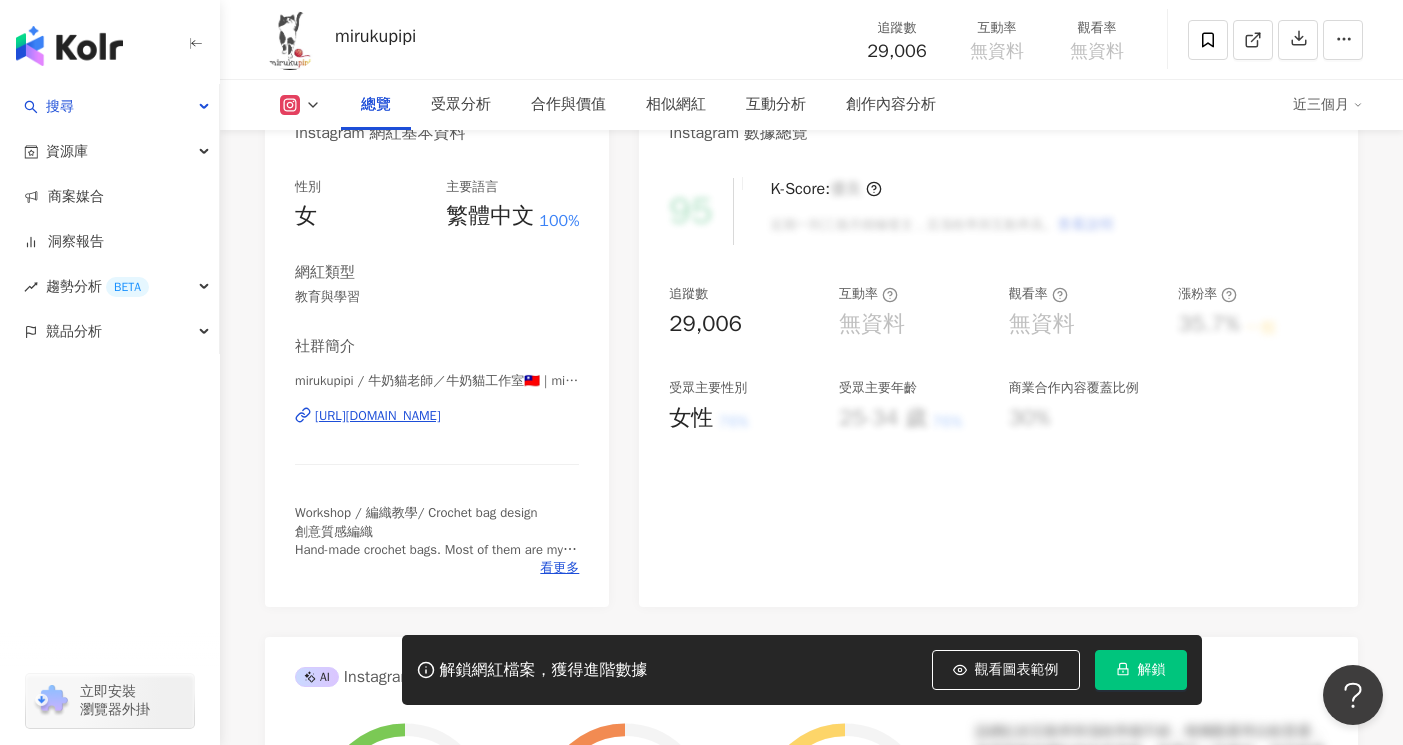 click on "[URL][DOMAIN_NAME]" at bounding box center (378, 416) 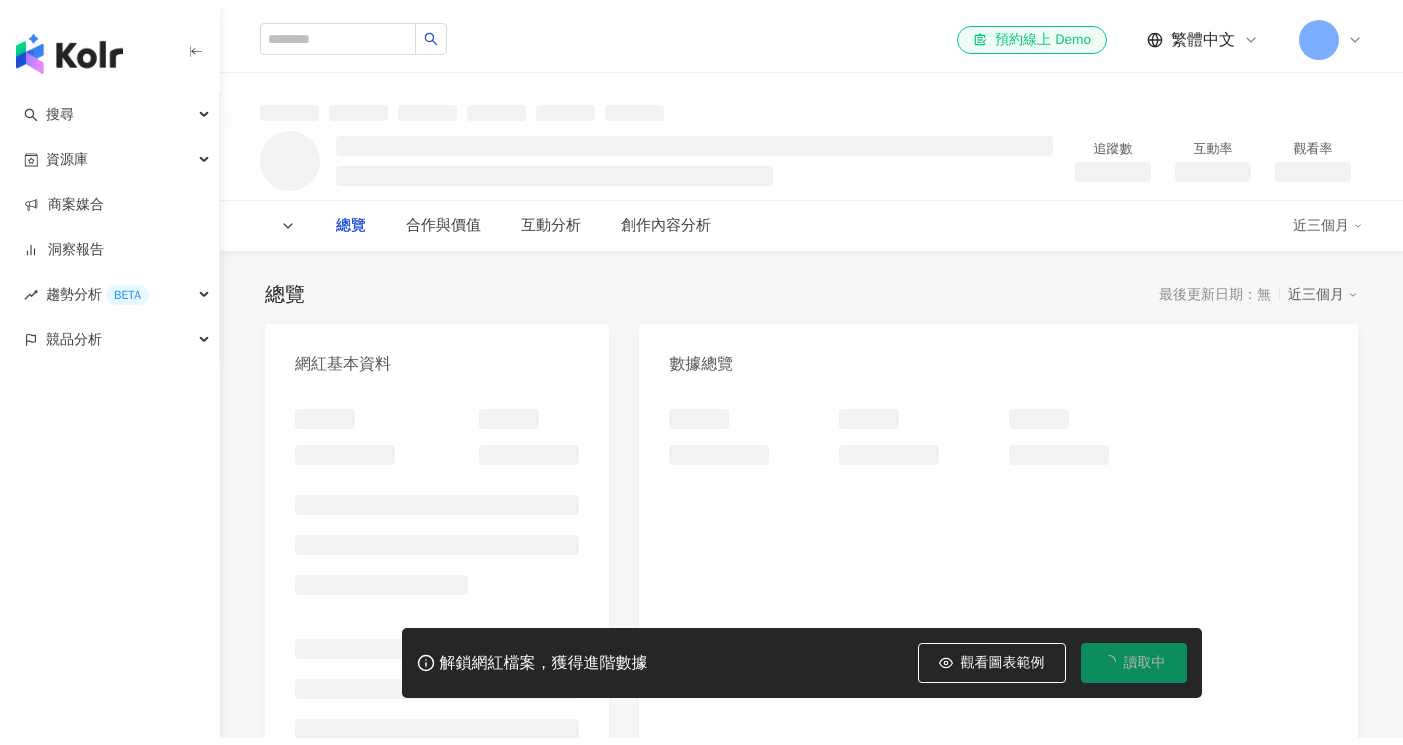 scroll, scrollTop: 0, scrollLeft: 0, axis: both 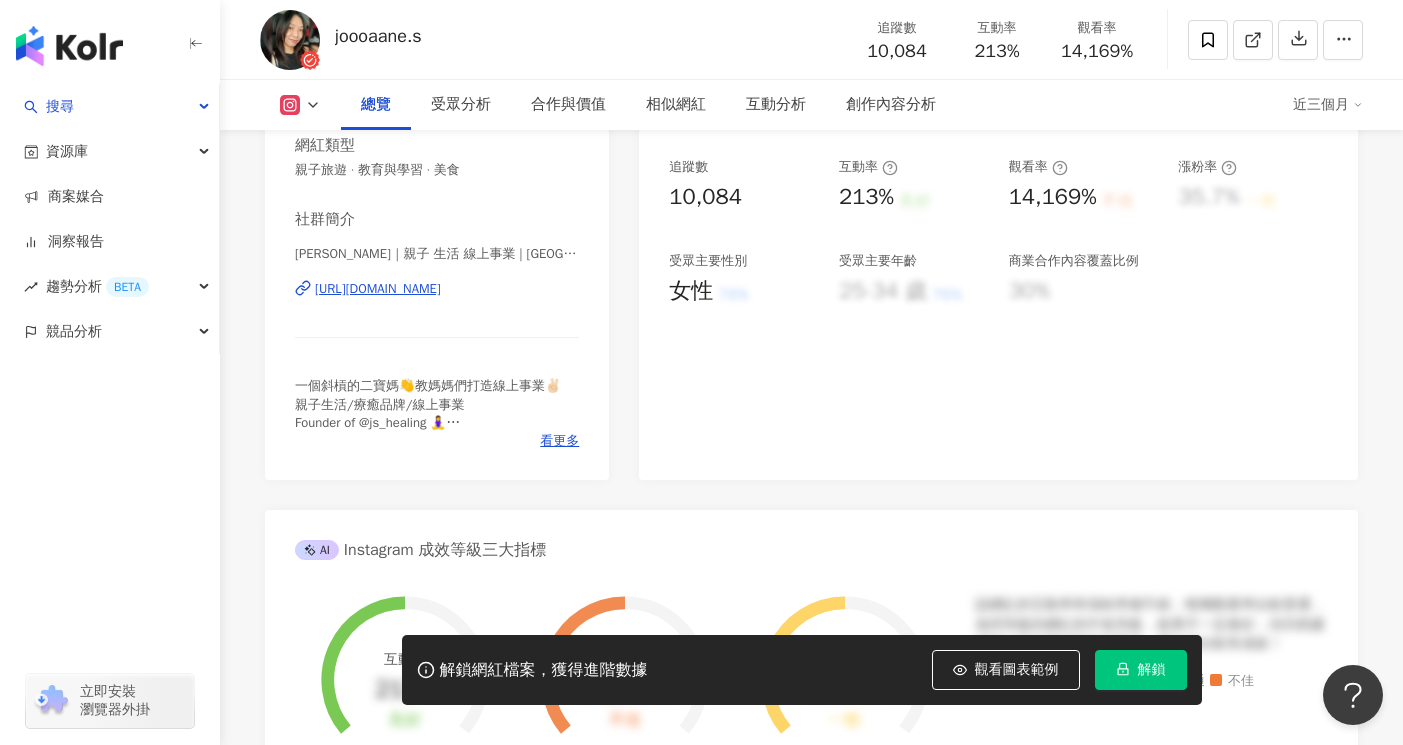 click on "https://www.instagram.com/joannesu19/" at bounding box center (378, 289) 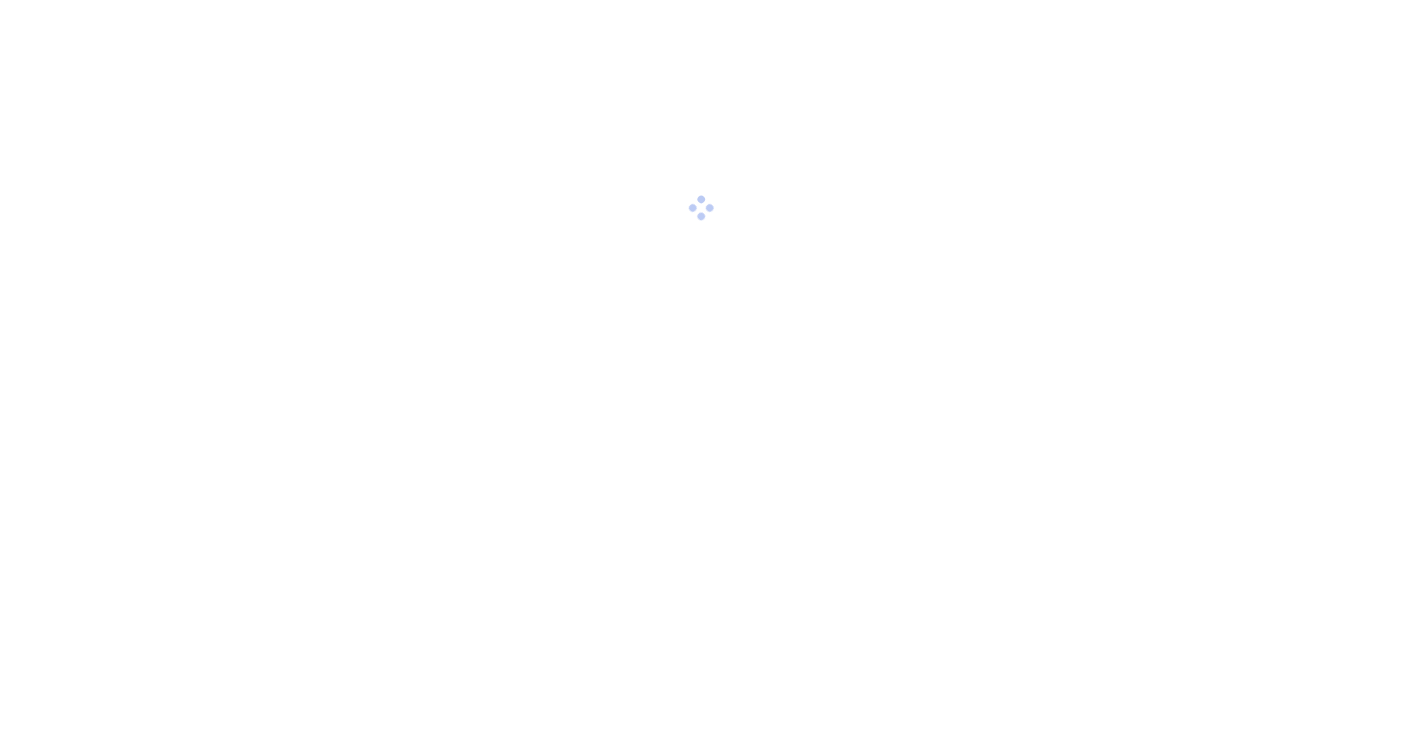 scroll, scrollTop: 0, scrollLeft: 0, axis: both 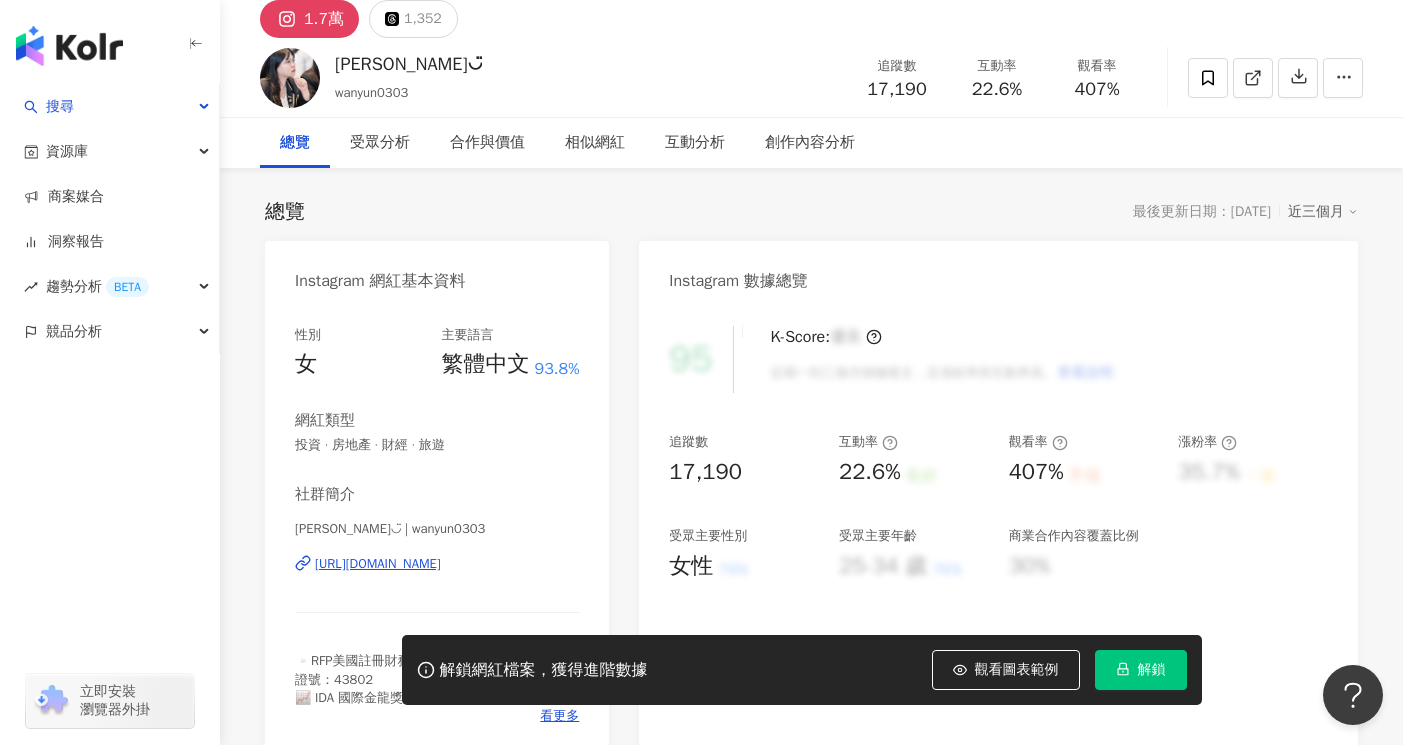 click on "https://www.instagram.com/wanyun0303/" at bounding box center [378, 564] 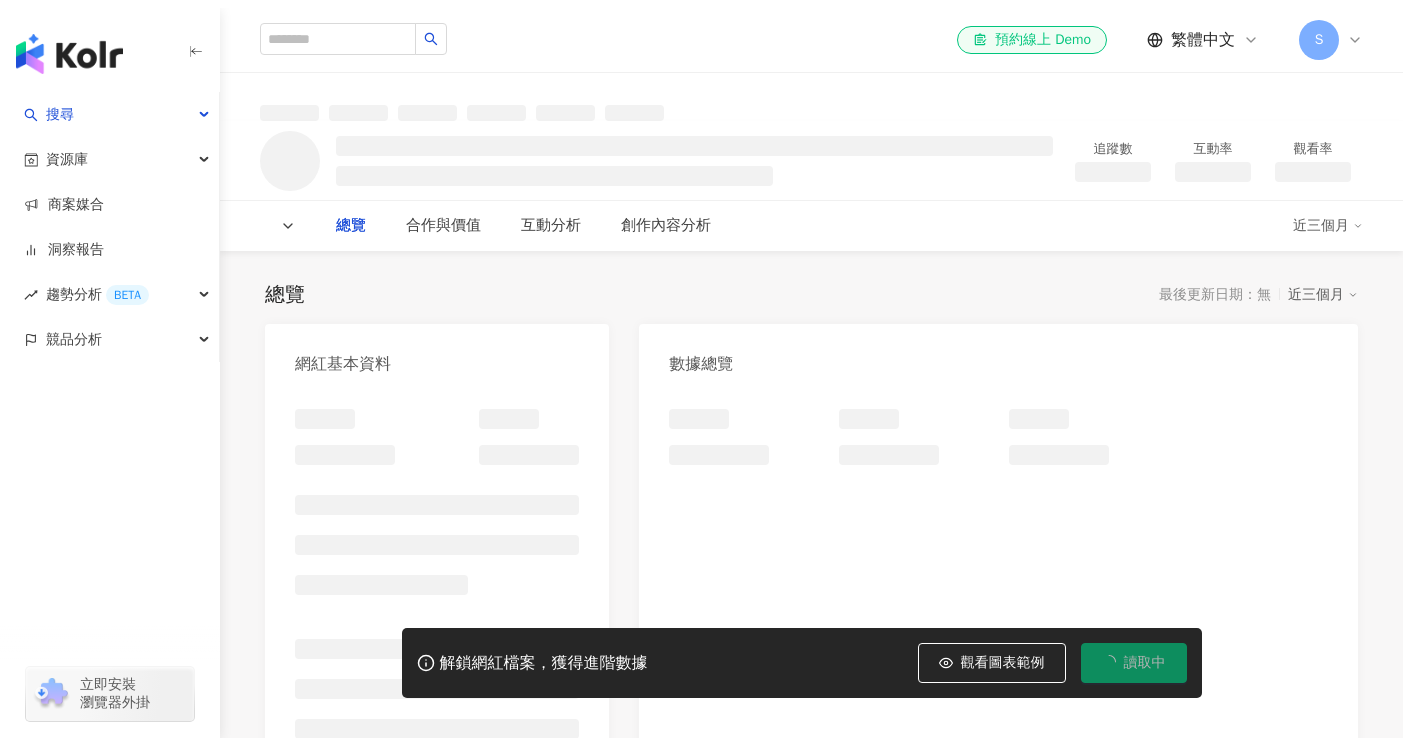 scroll, scrollTop: 0, scrollLeft: 0, axis: both 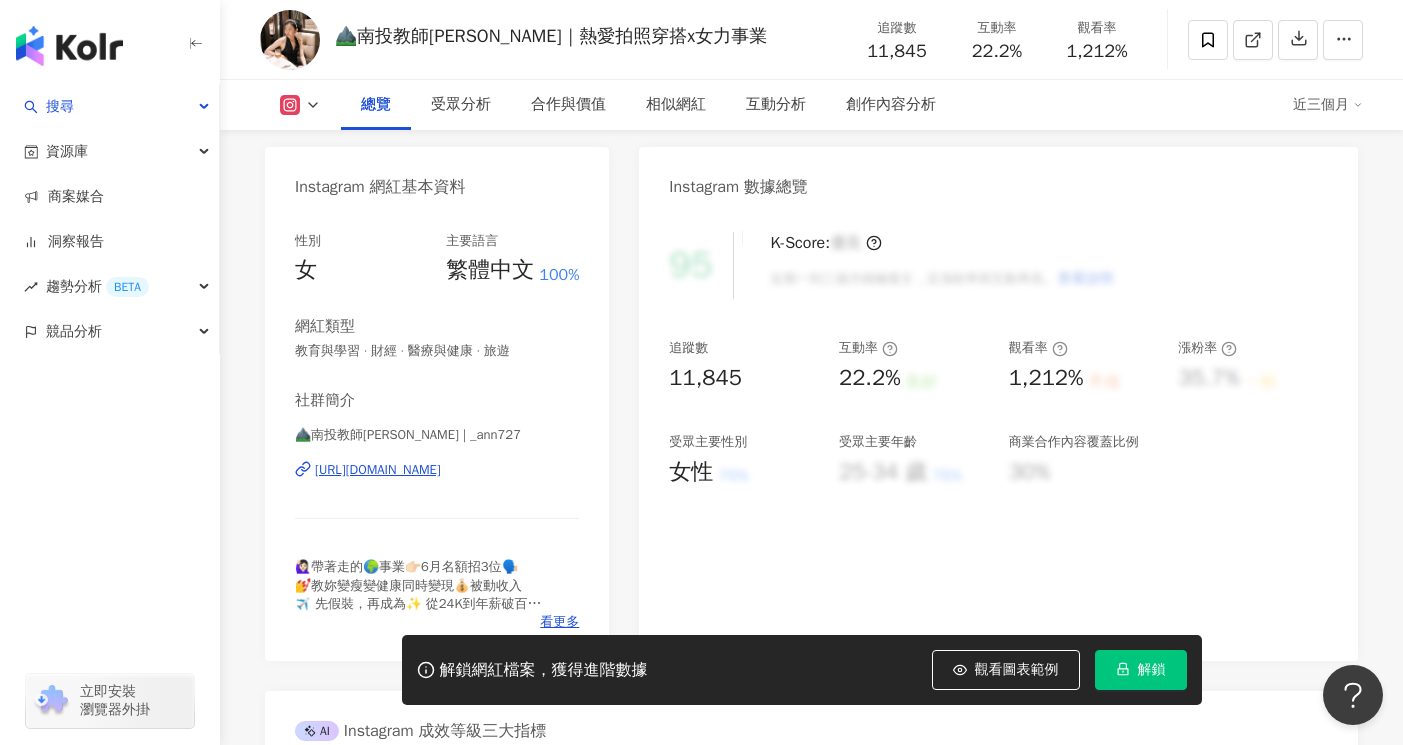 click on "https://www.instagram.com/_ann727/" at bounding box center [378, 470] 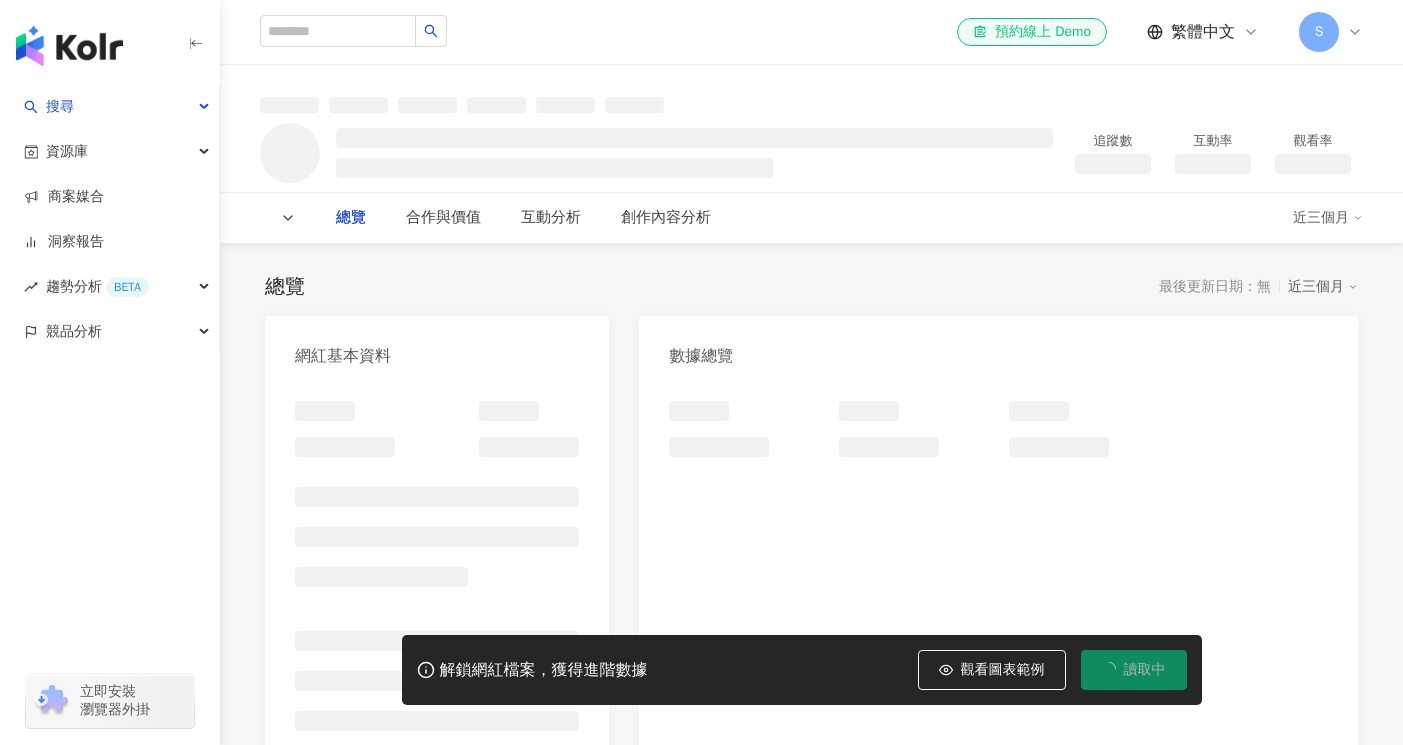 scroll, scrollTop: 0, scrollLeft: 0, axis: both 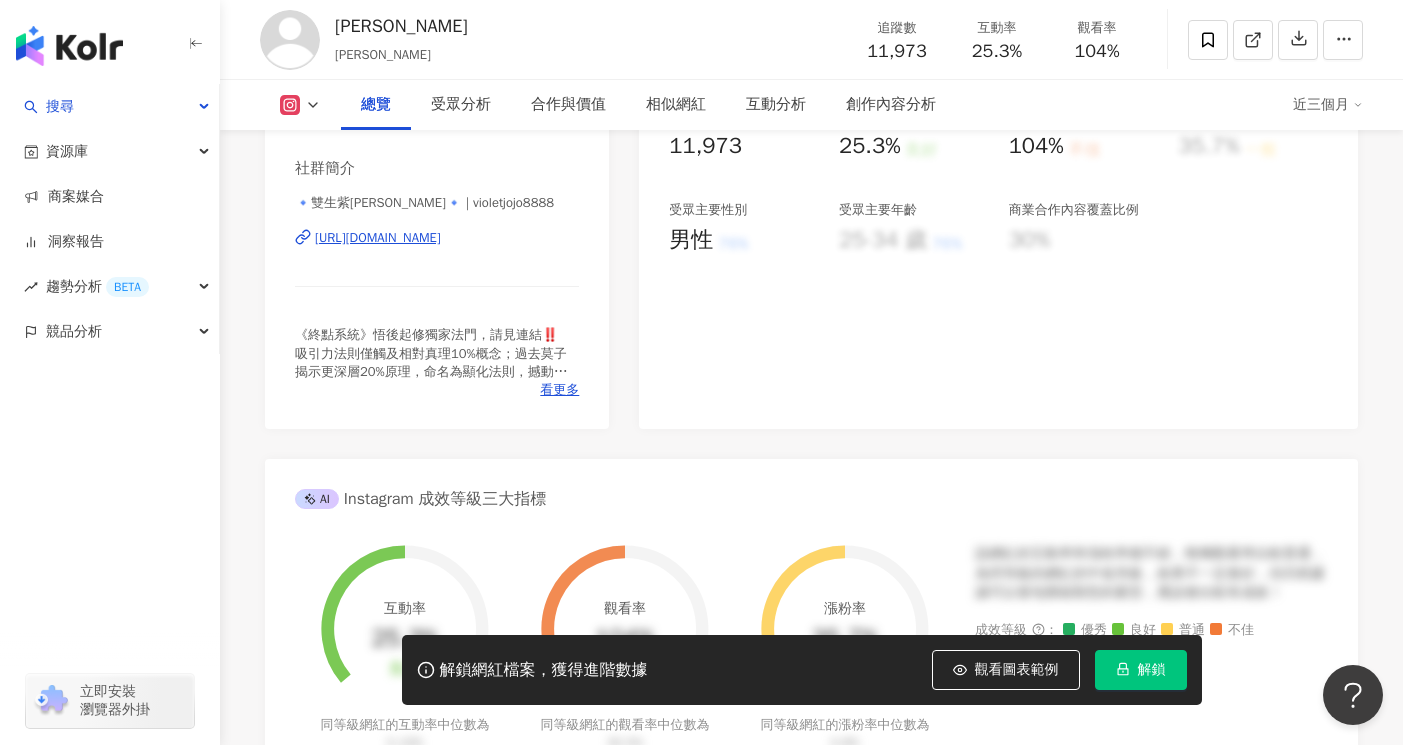 click on "[URL][DOMAIN_NAME]" at bounding box center (378, 238) 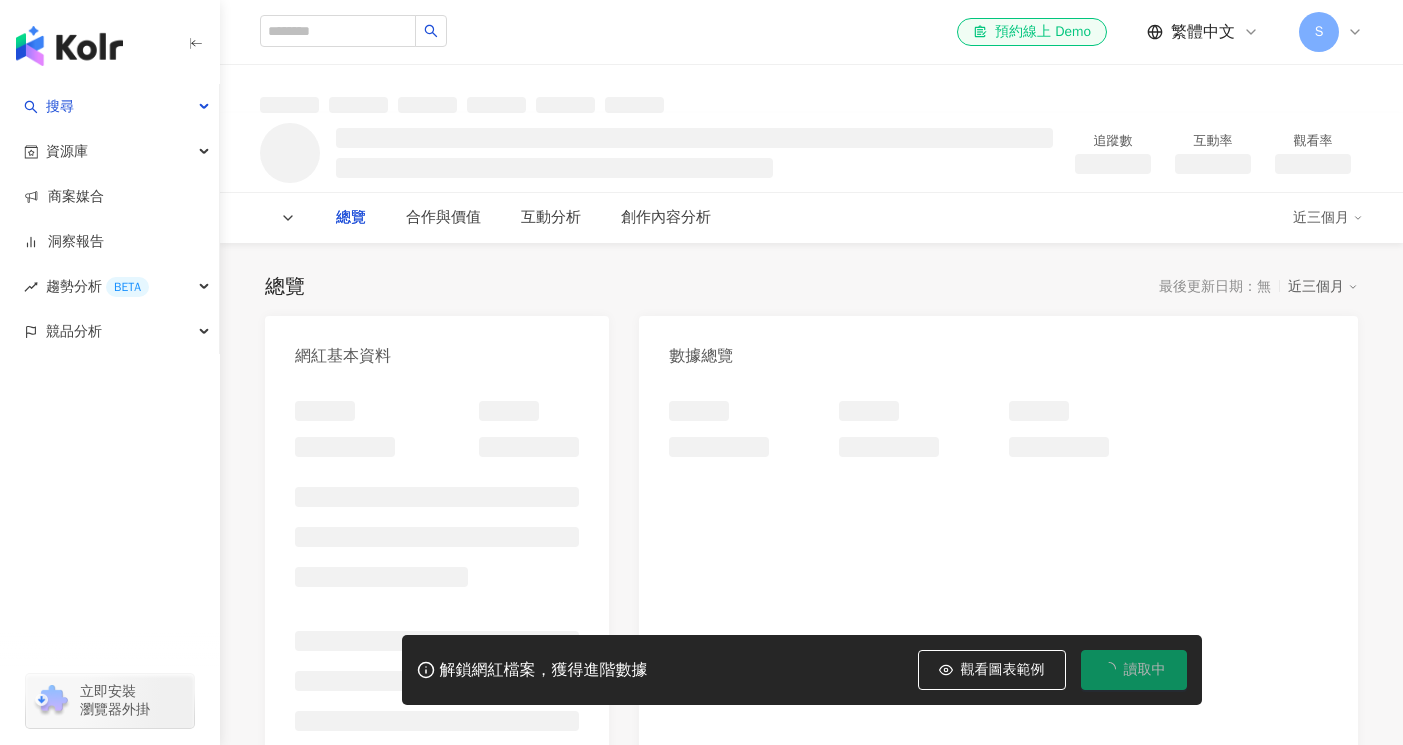 scroll, scrollTop: 0, scrollLeft: 0, axis: both 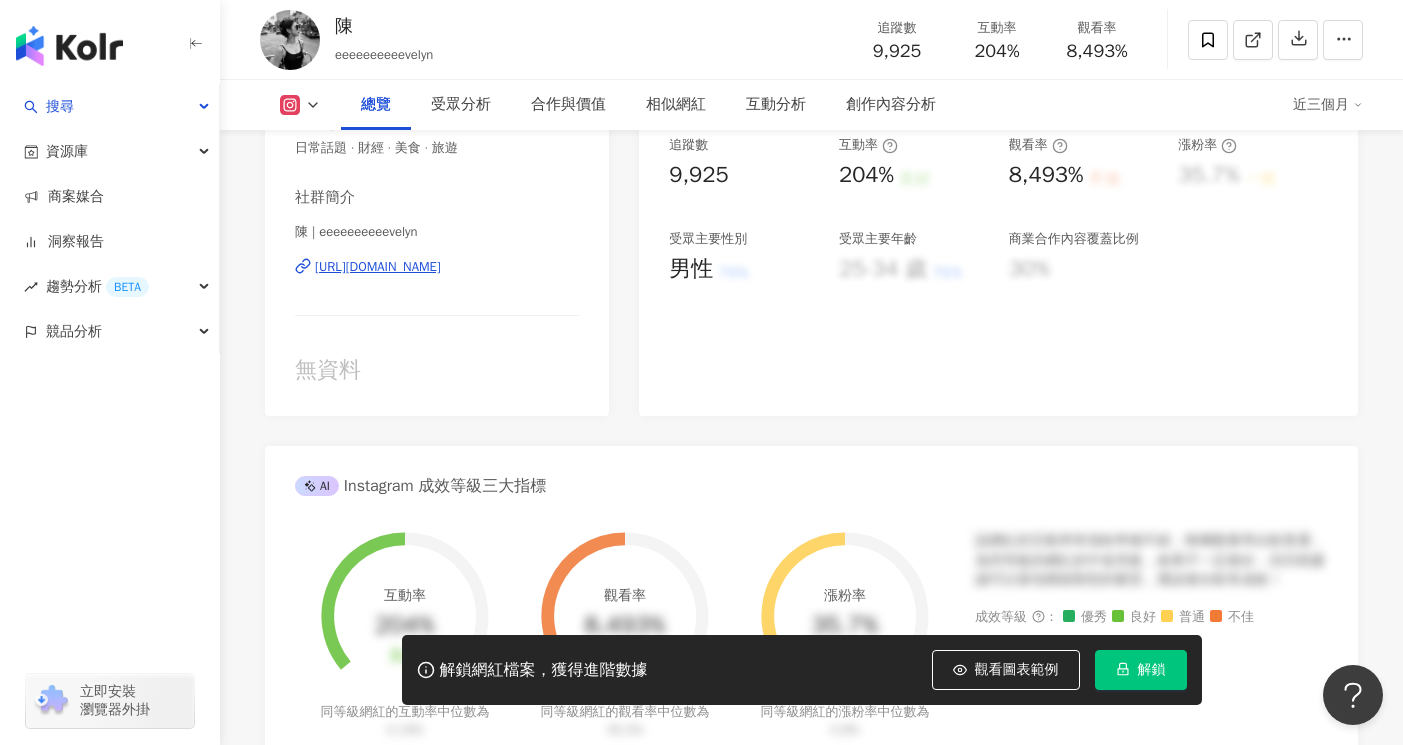 click on "陳 | eeeeeeeeeevelyn https://www.instagram.com/eeeeeeeeeevelyn/" at bounding box center [437, 281] 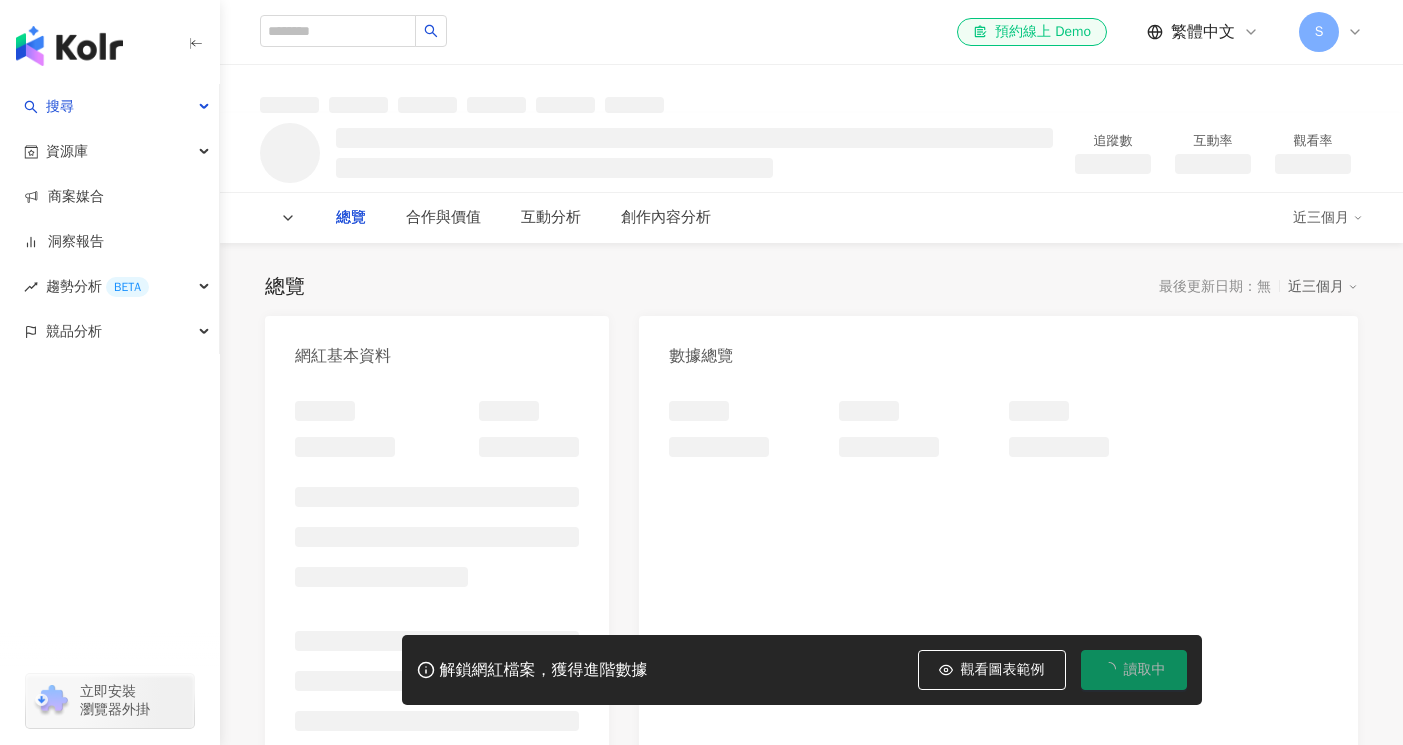 scroll, scrollTop: 0, scrollLeft: 0, axis: both 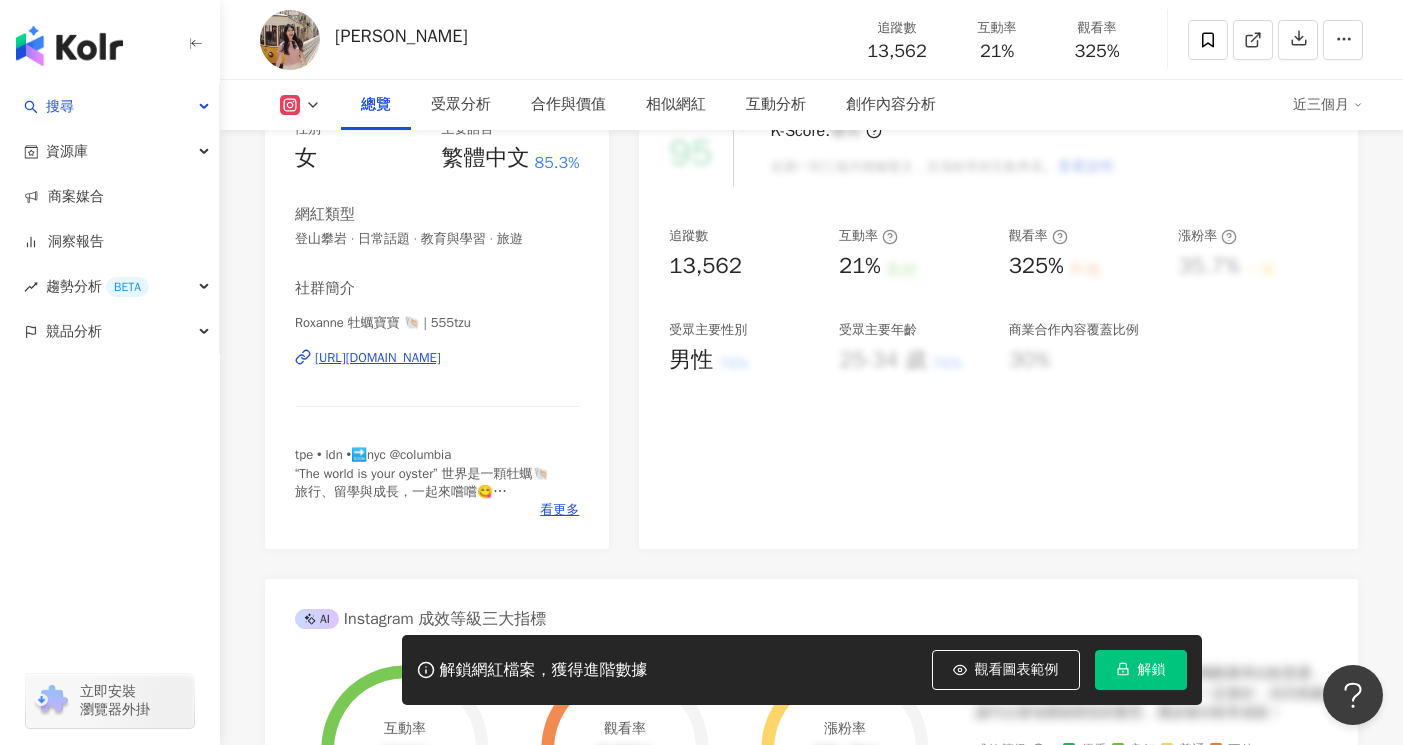 click on "https://www.instagram.com/555tzu/" at bounding box center [378, 358] 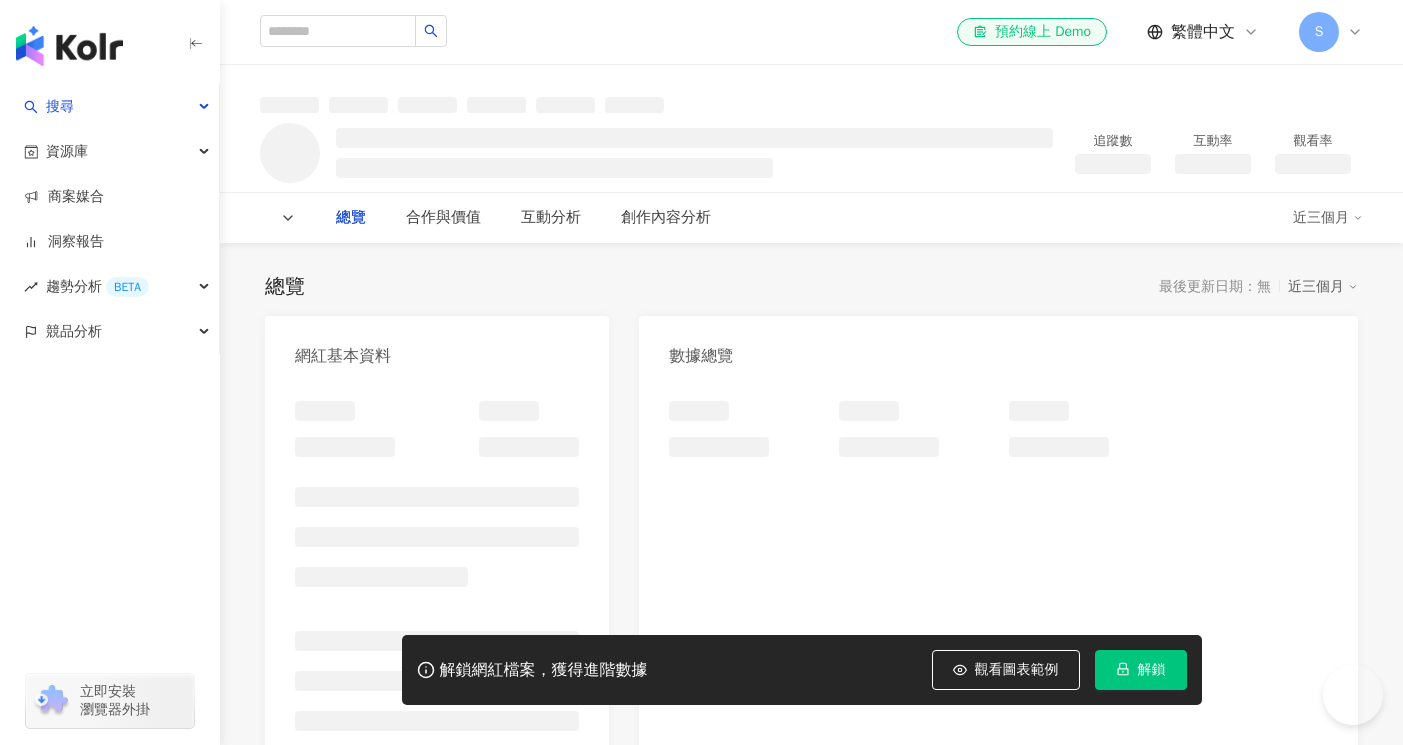 scroll, scrollTop: 0, scrollLeft: 0, axis: both 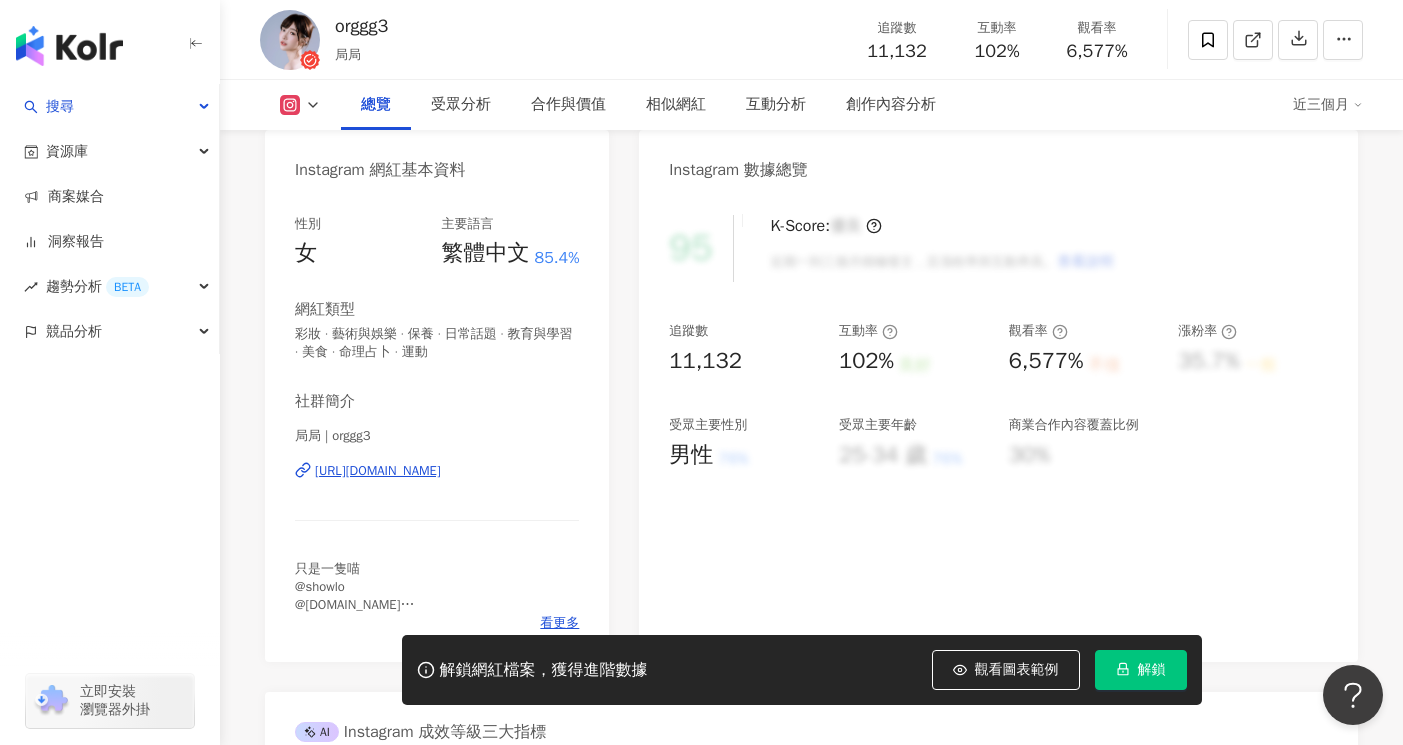 click on "https://www.instagram.com/orggg3/" at bounding box center (378, 471) 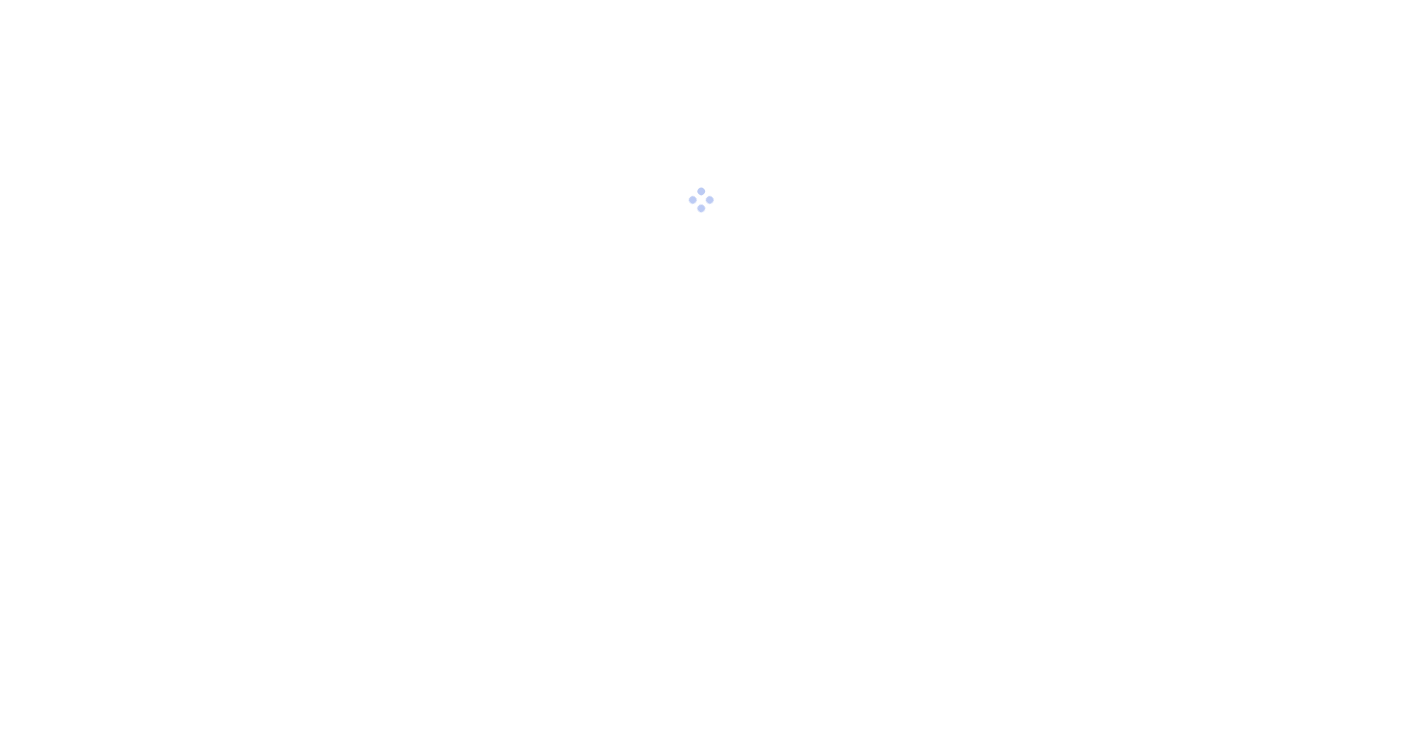 scroll, scrollTop: 0, scrollLeft: 0, axis: both 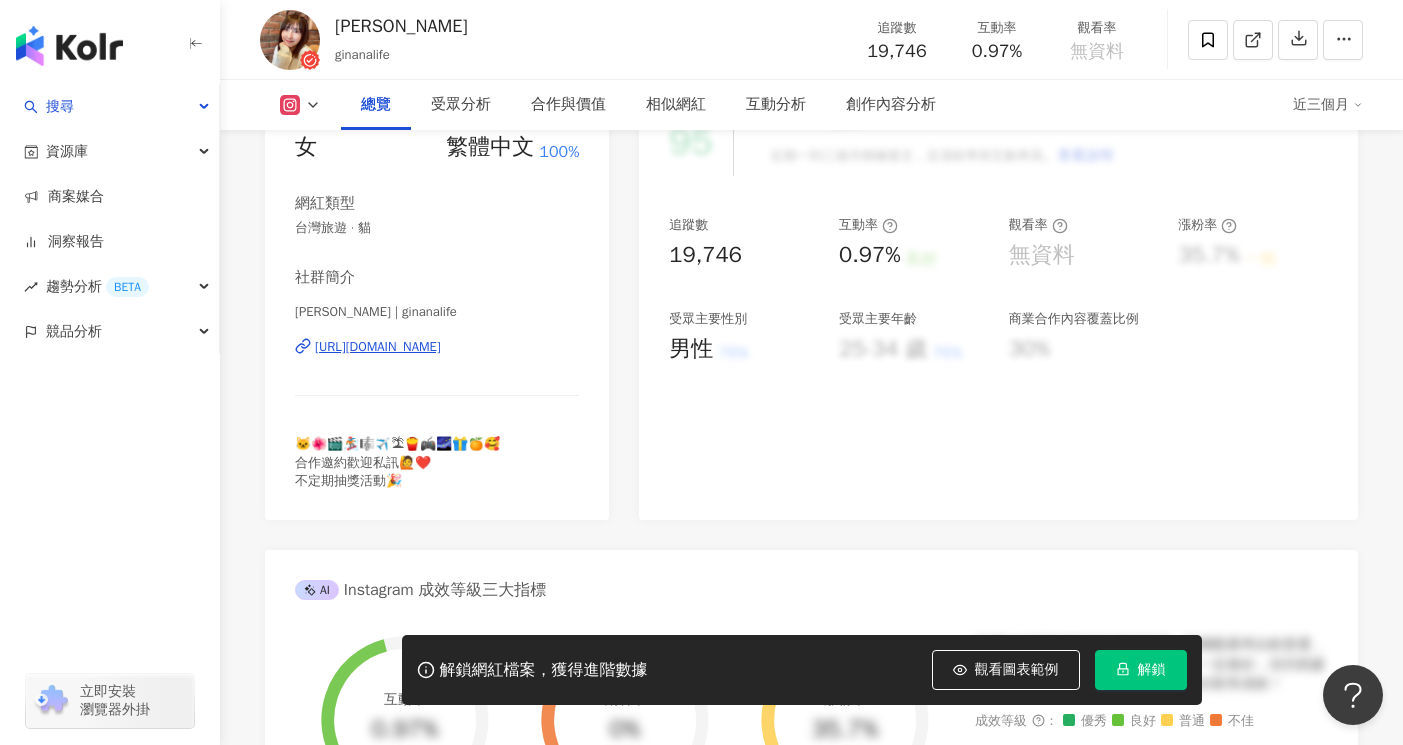 click on "https://www.instagram.com/ginanalife/" at bounding box center [378, 347] 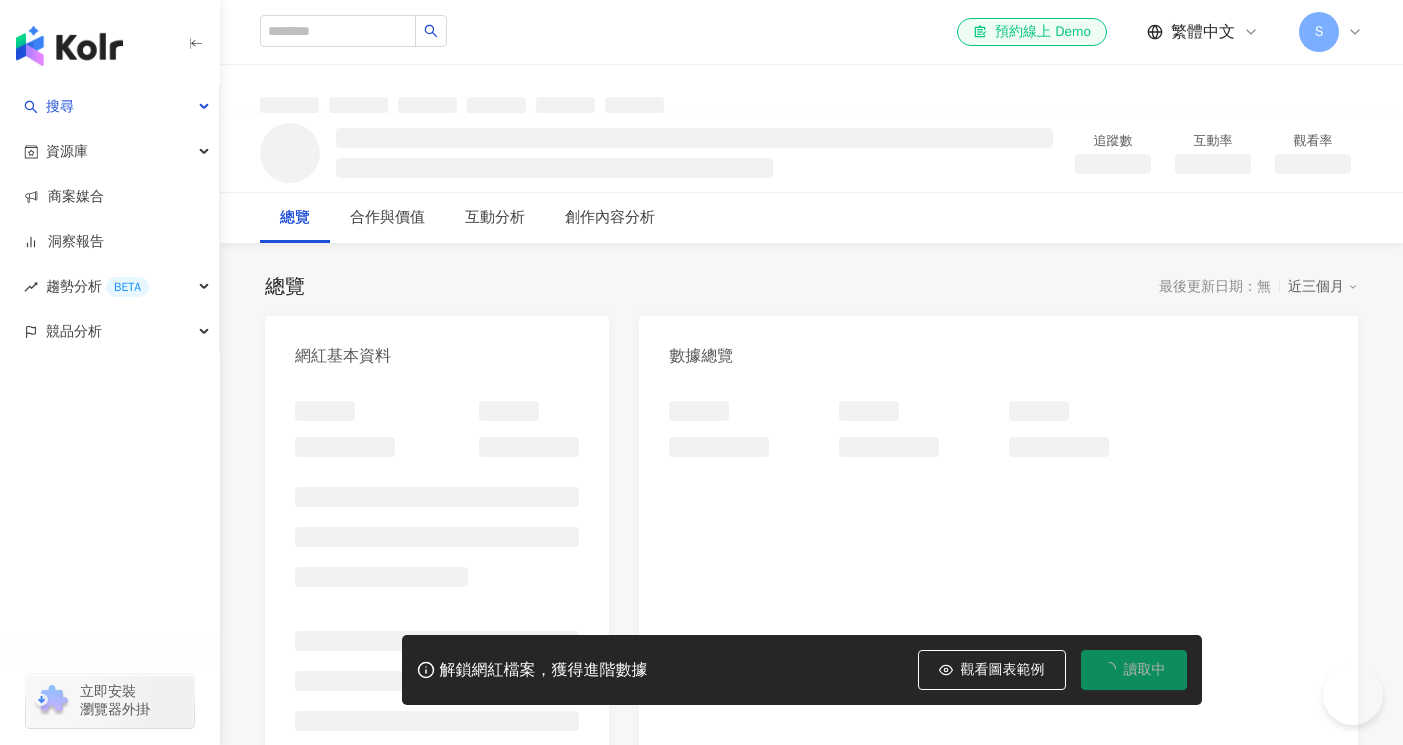 scroll, scrollTop: 0, scrollLeft: 0, axis: both 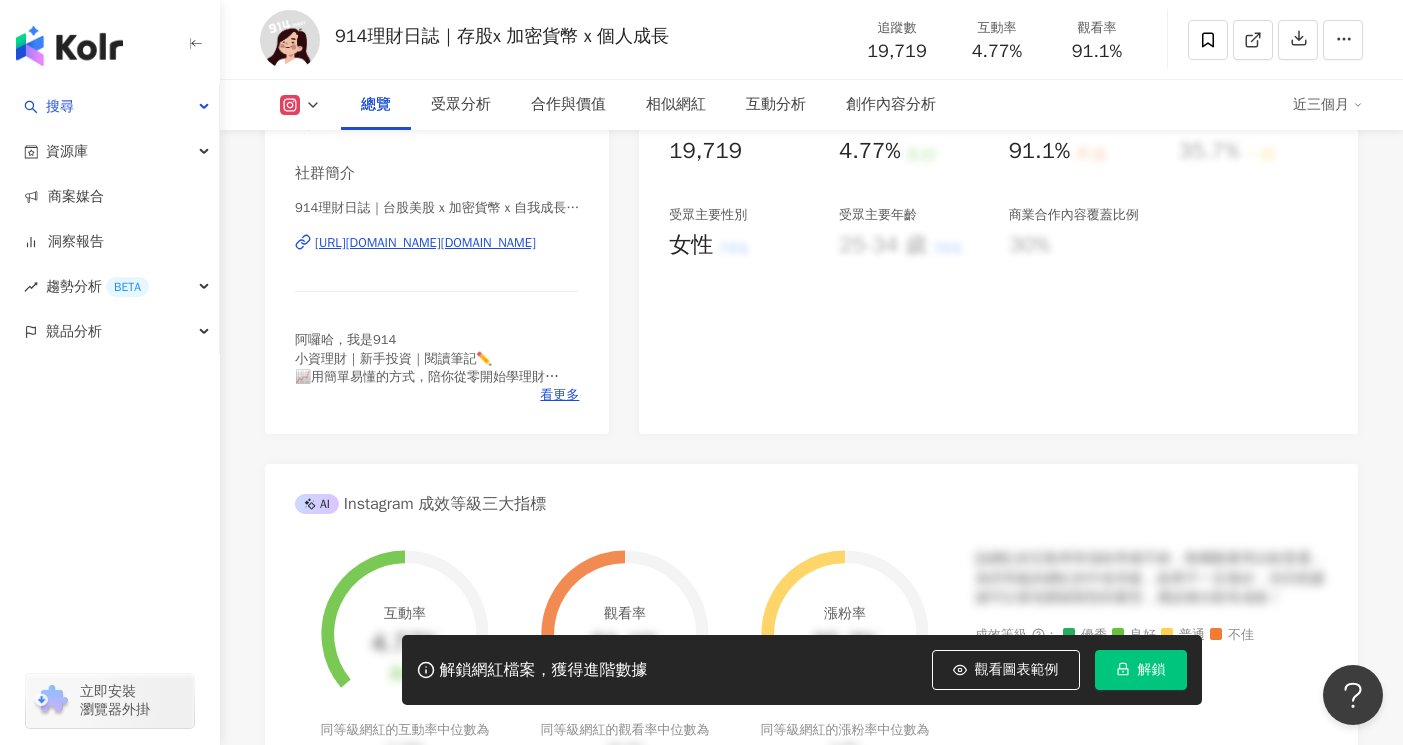 click on "[URL][DOMAIN_NAME][DOMAIN_NAME]" at bounding box center [425, 243] 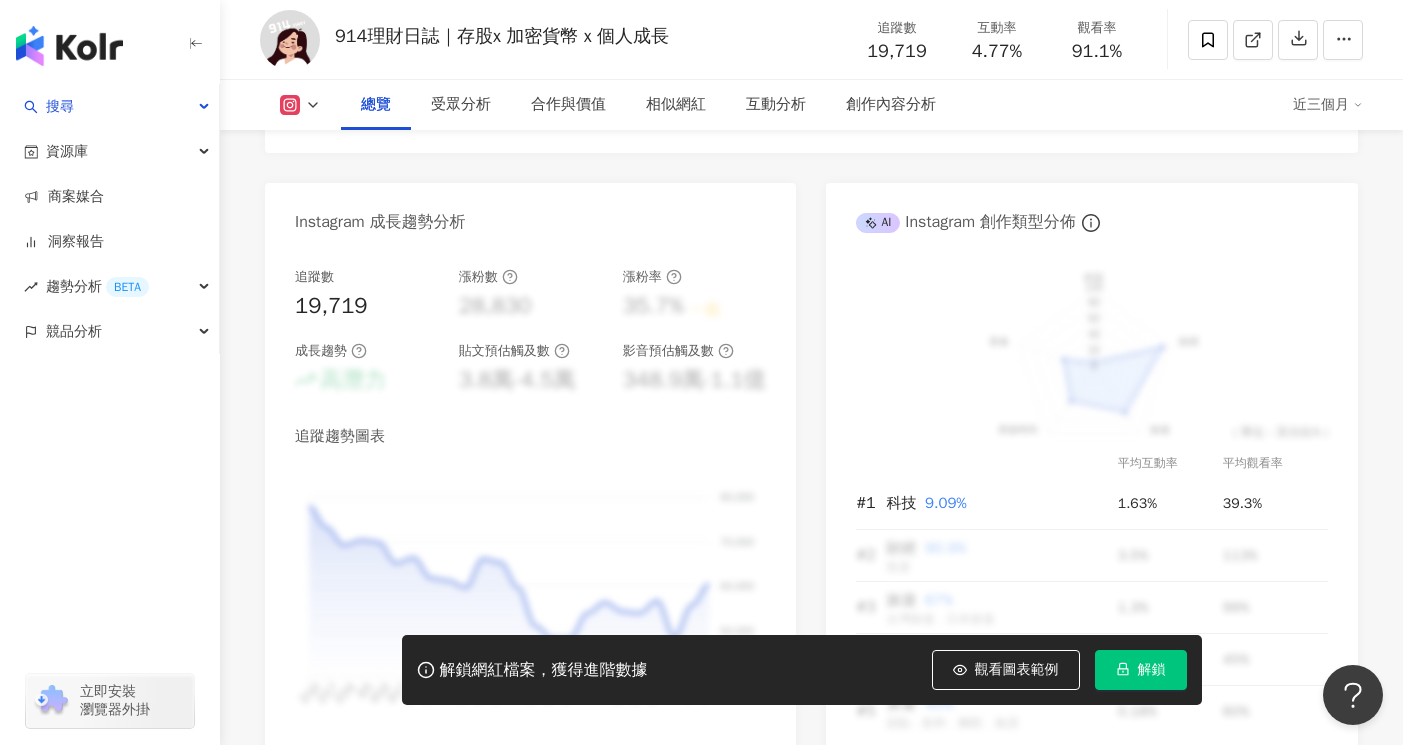 scroll, scrollTop: 1130, scrollLeft: 0, axis: vertical 